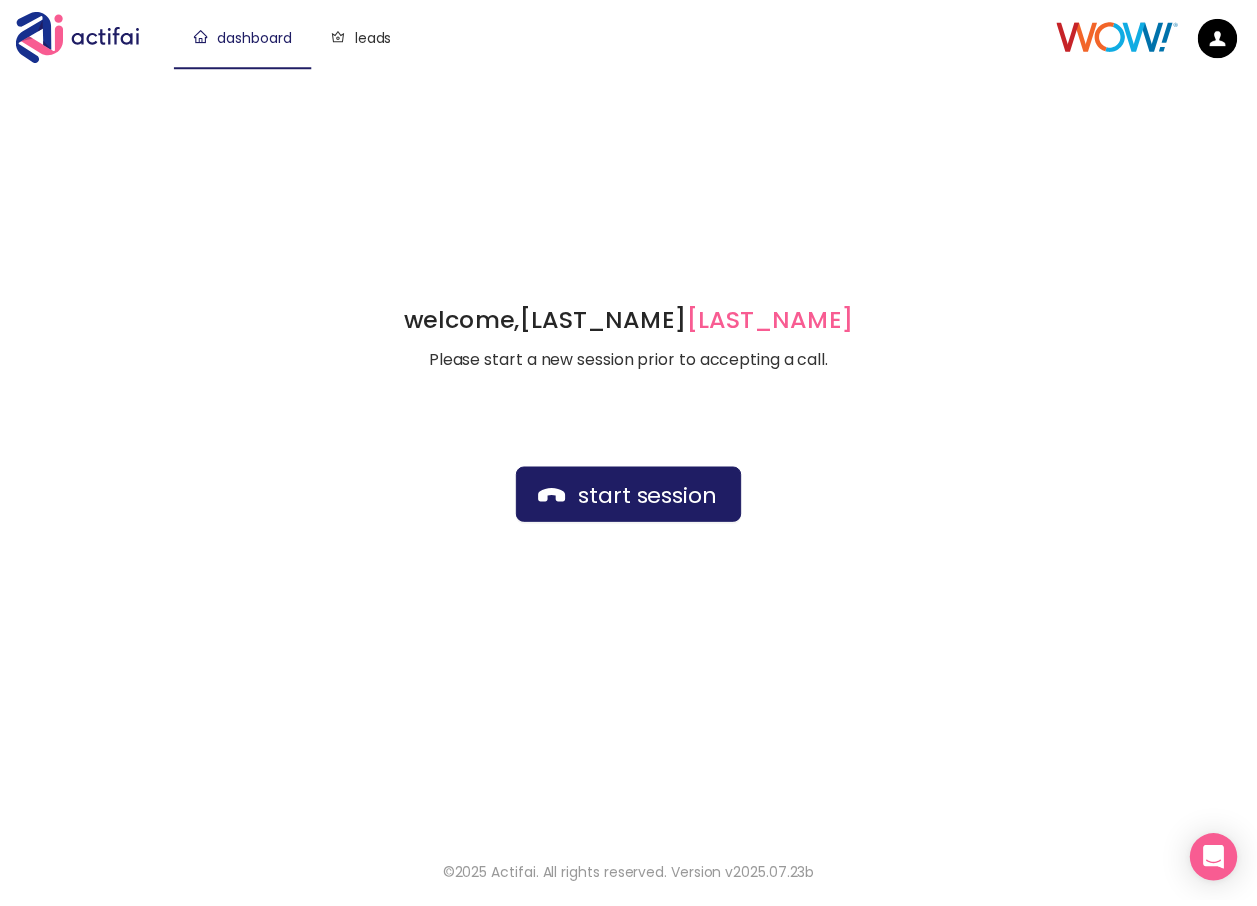 scroll, scrollTop: 0, scrollLeft: 0, axis: both 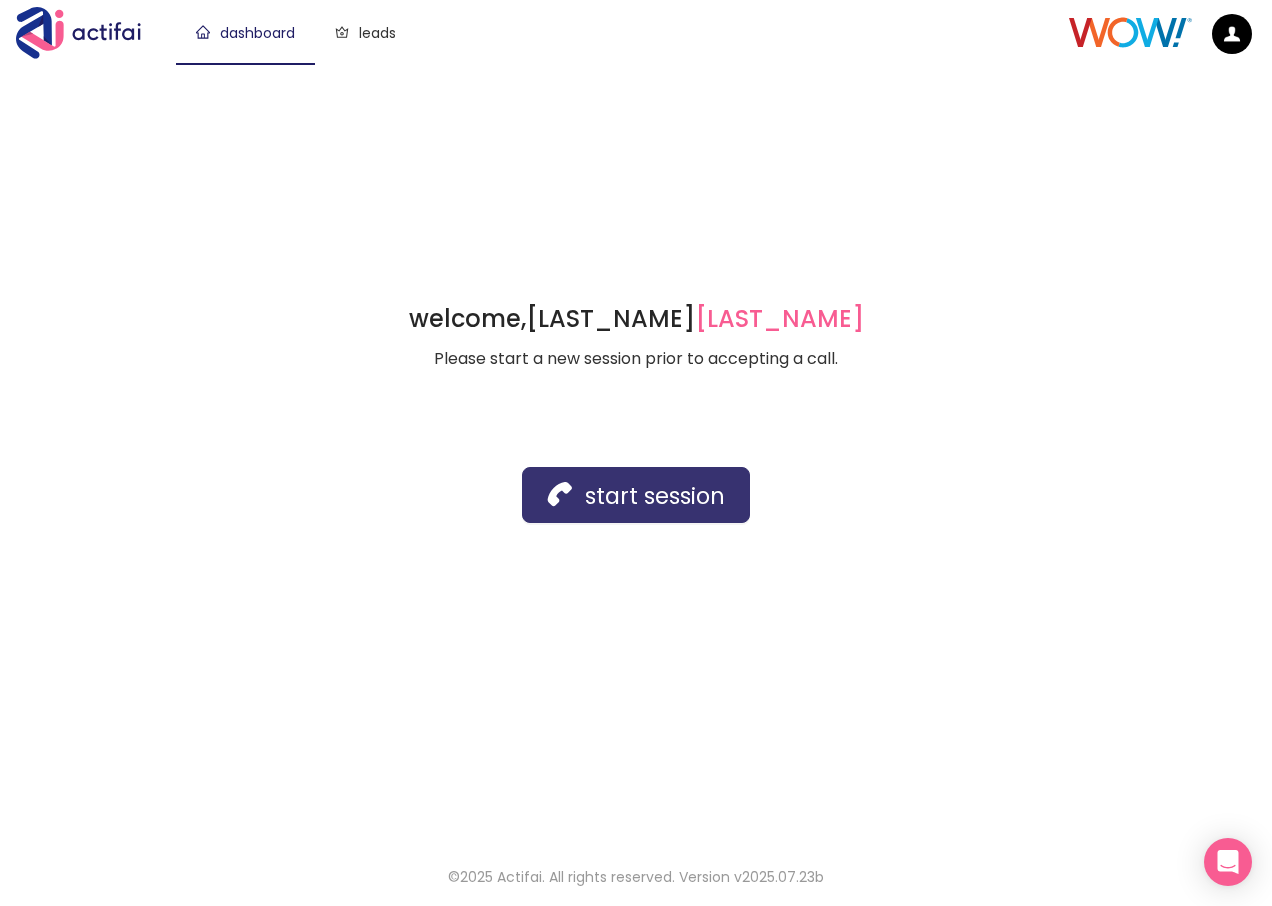 click on "start session" at bounding box center [636, 495] 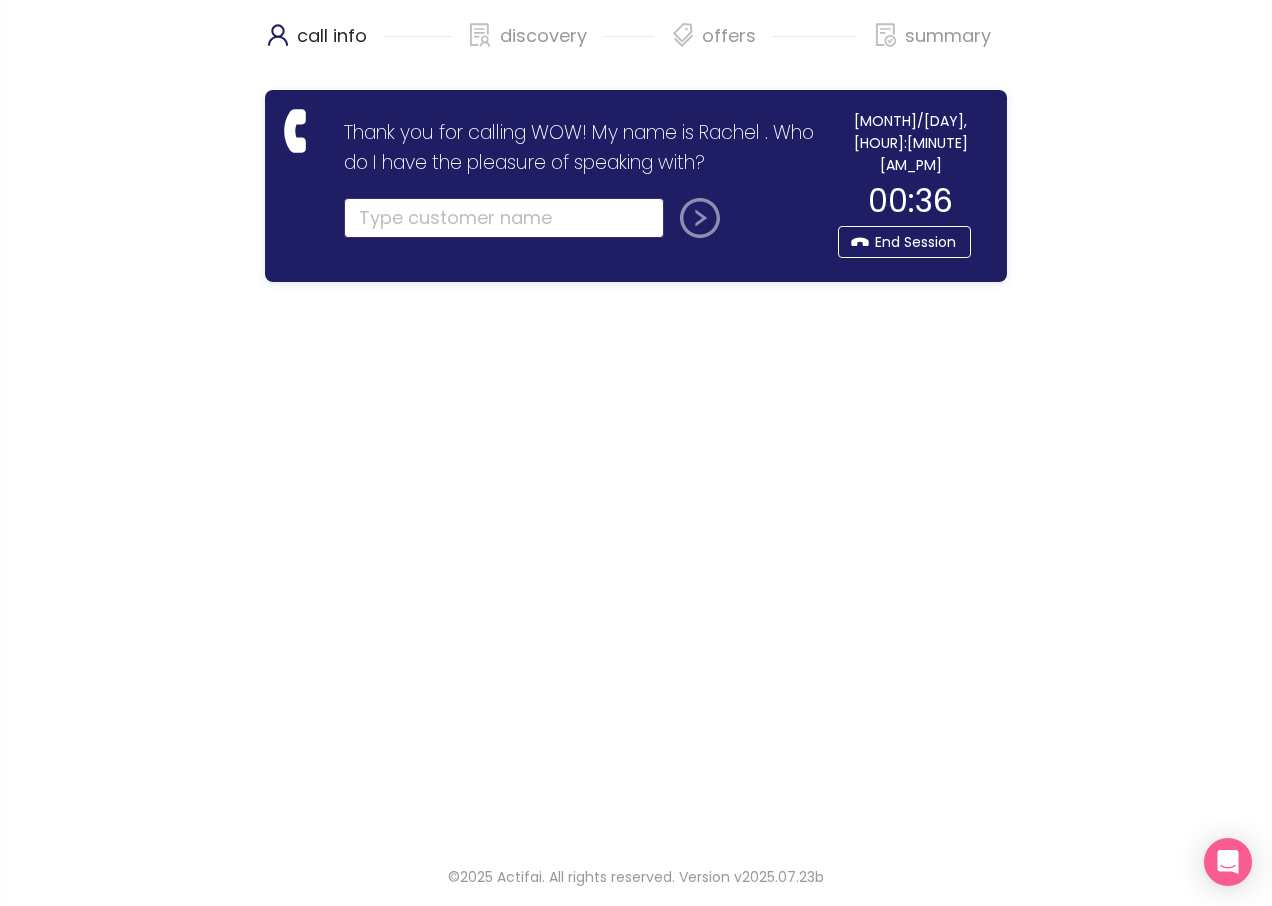 click 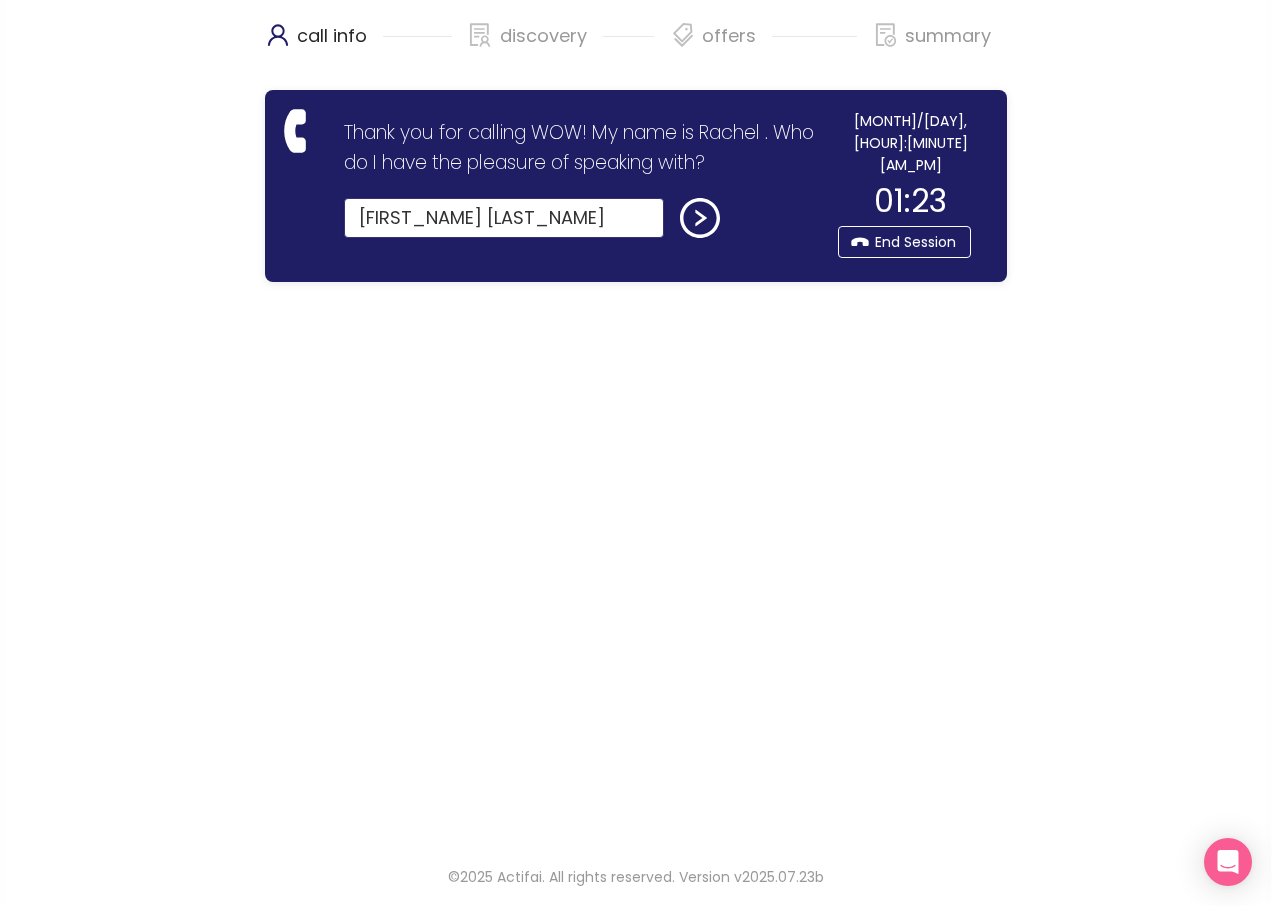 drag, startPoint x: 551, startPoint y: 219, endPoint x: 467, endPoint y: 223, distance: 84.095184 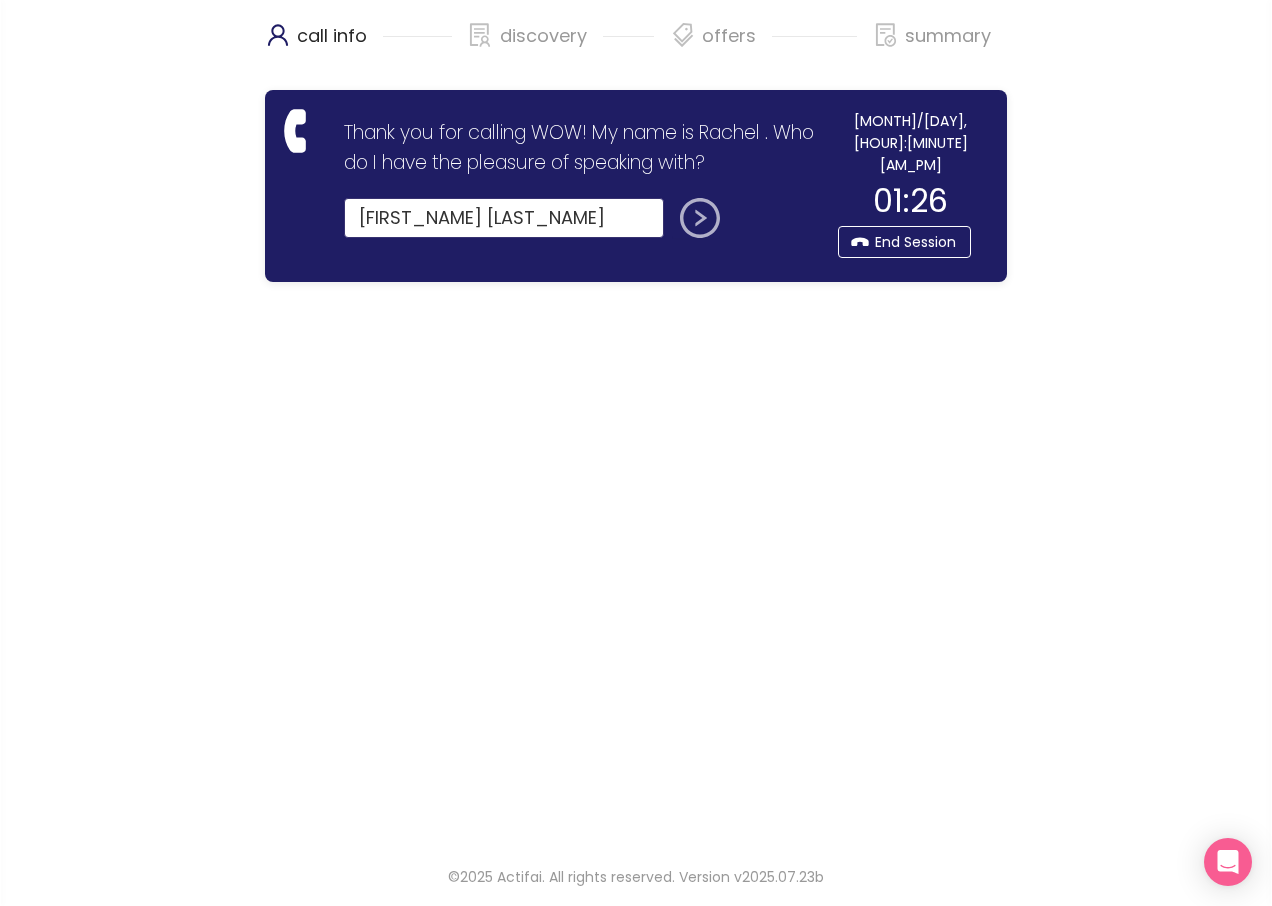 type on "[FIRST_NAME] [LAST_NAME]" 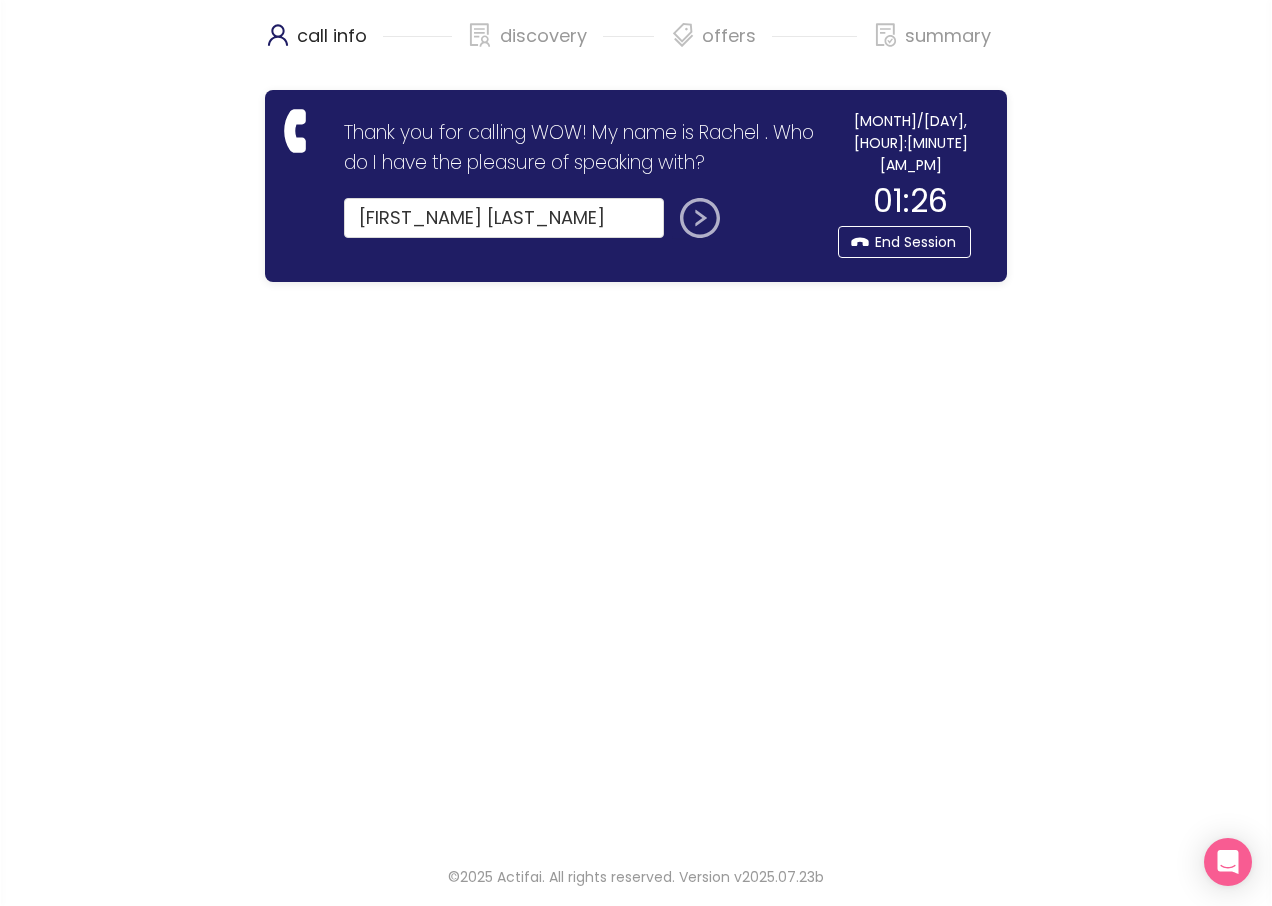 click 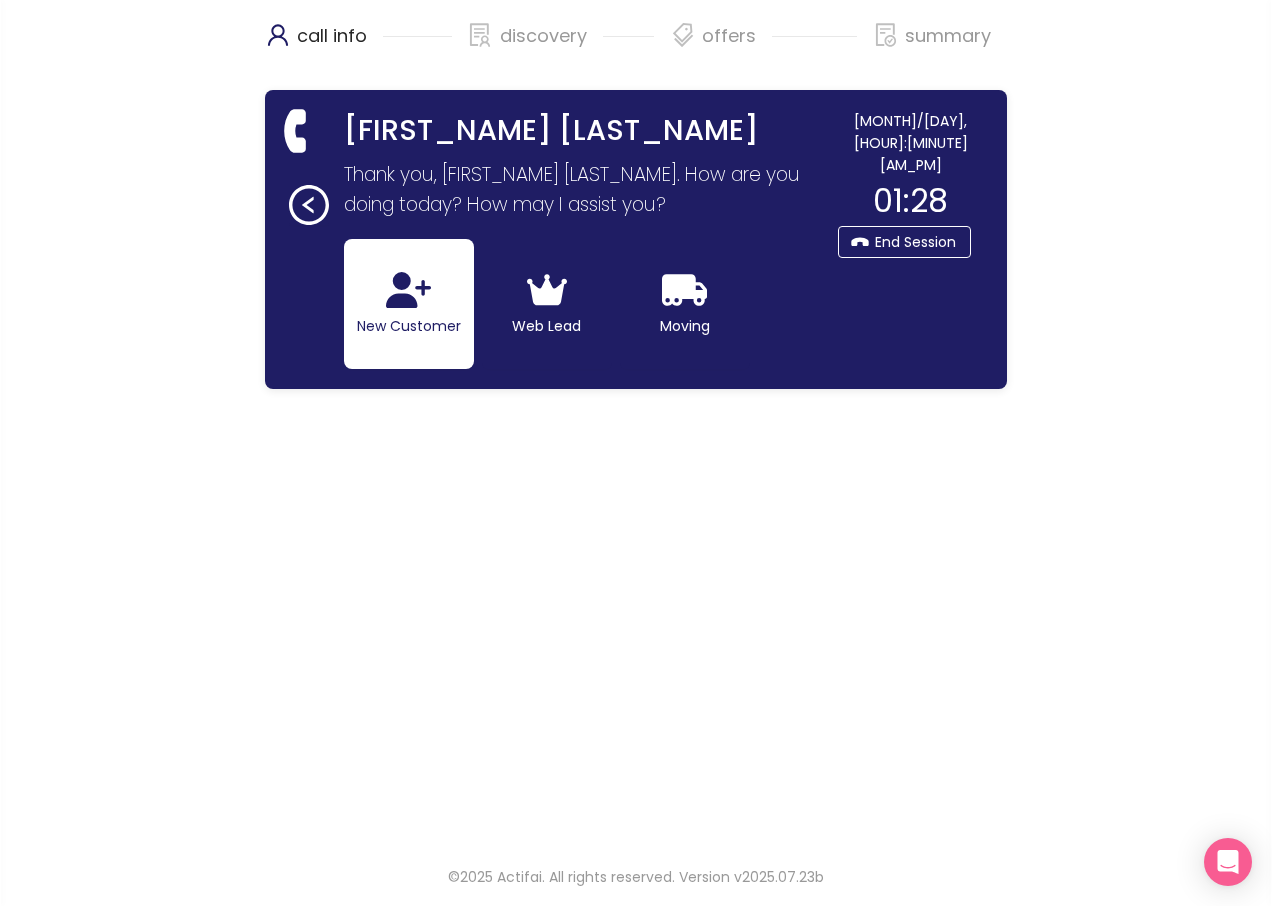 click 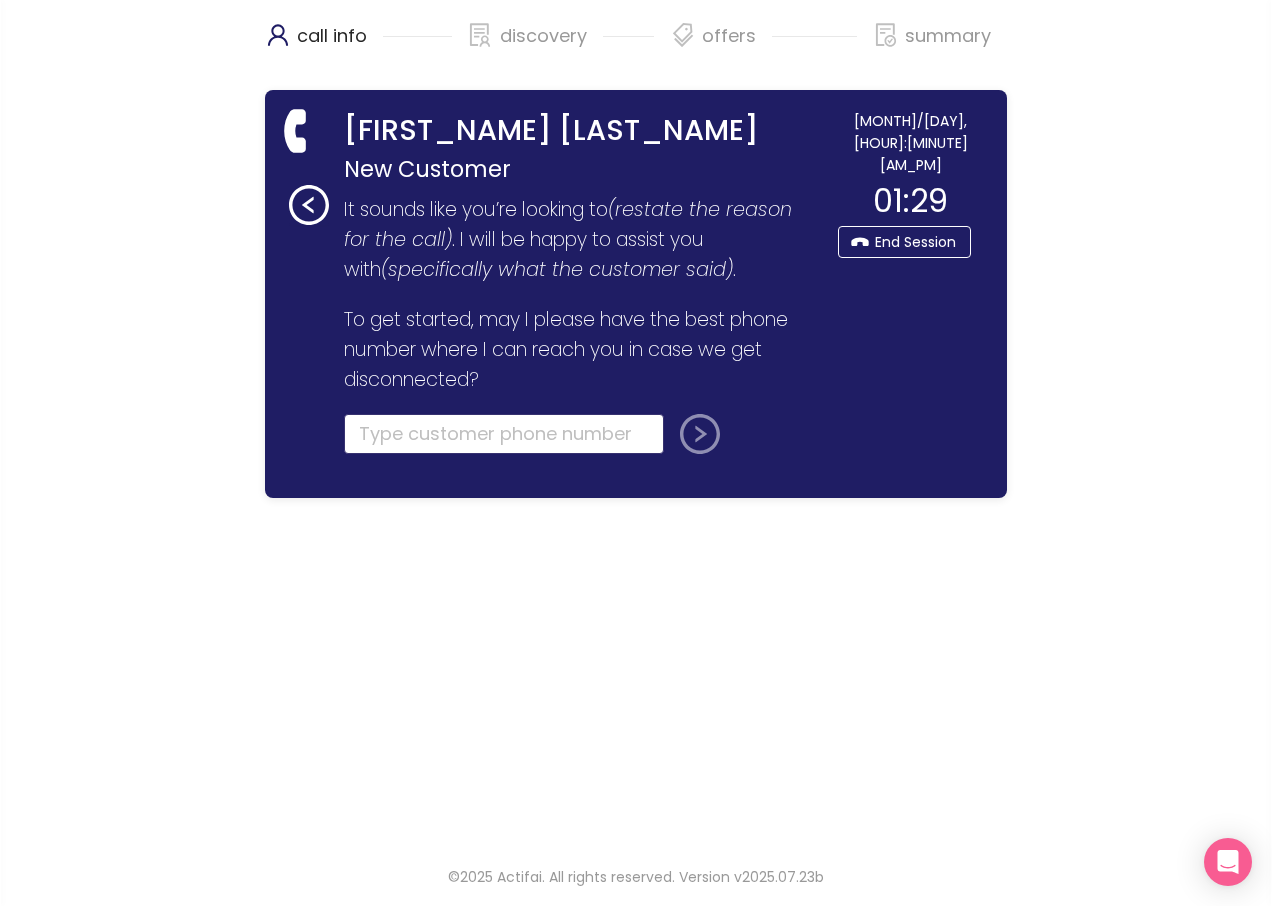 click 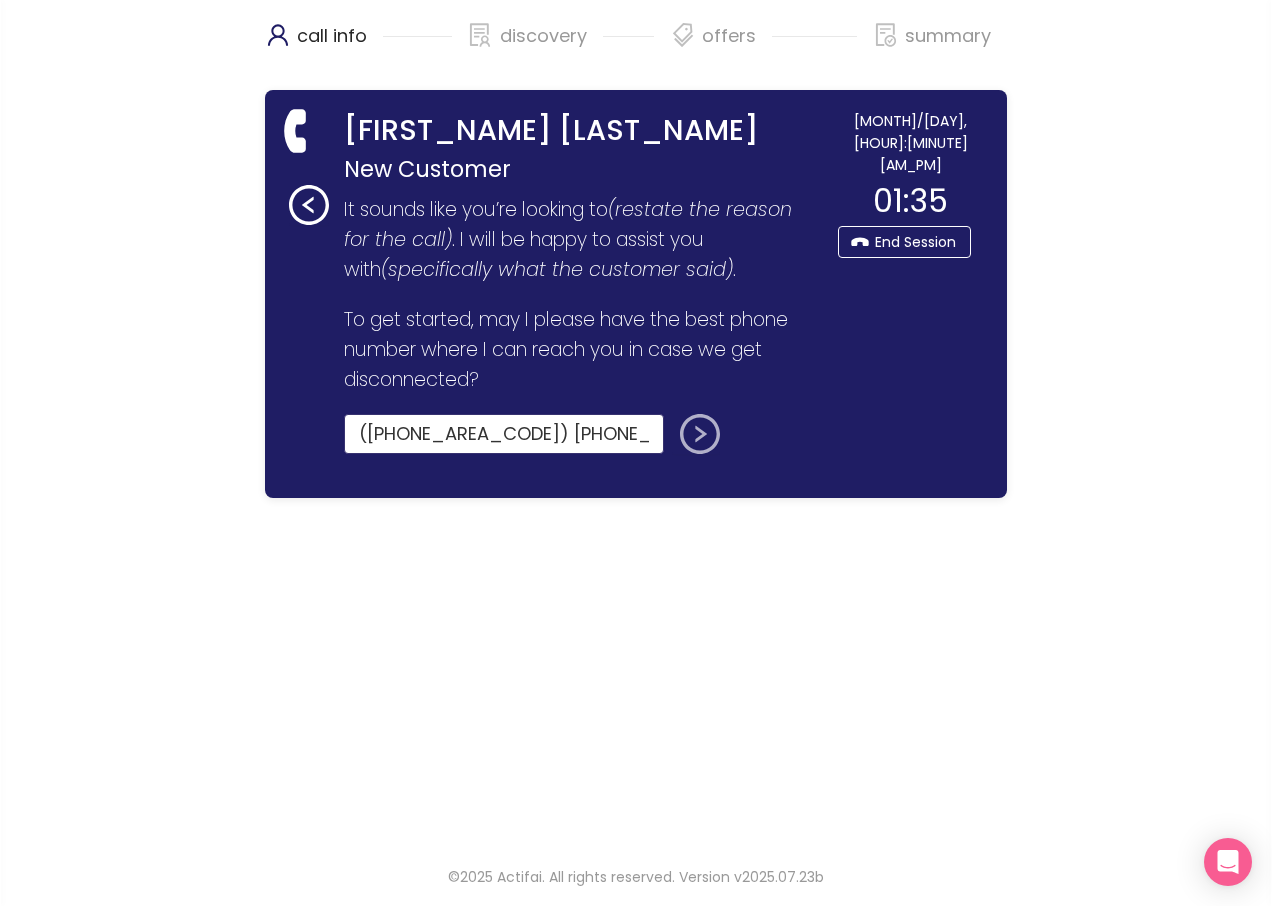 type on "([PHONE_AREA_CODE]) [PHONE_PREFIX]-[PHONE_LINE]" 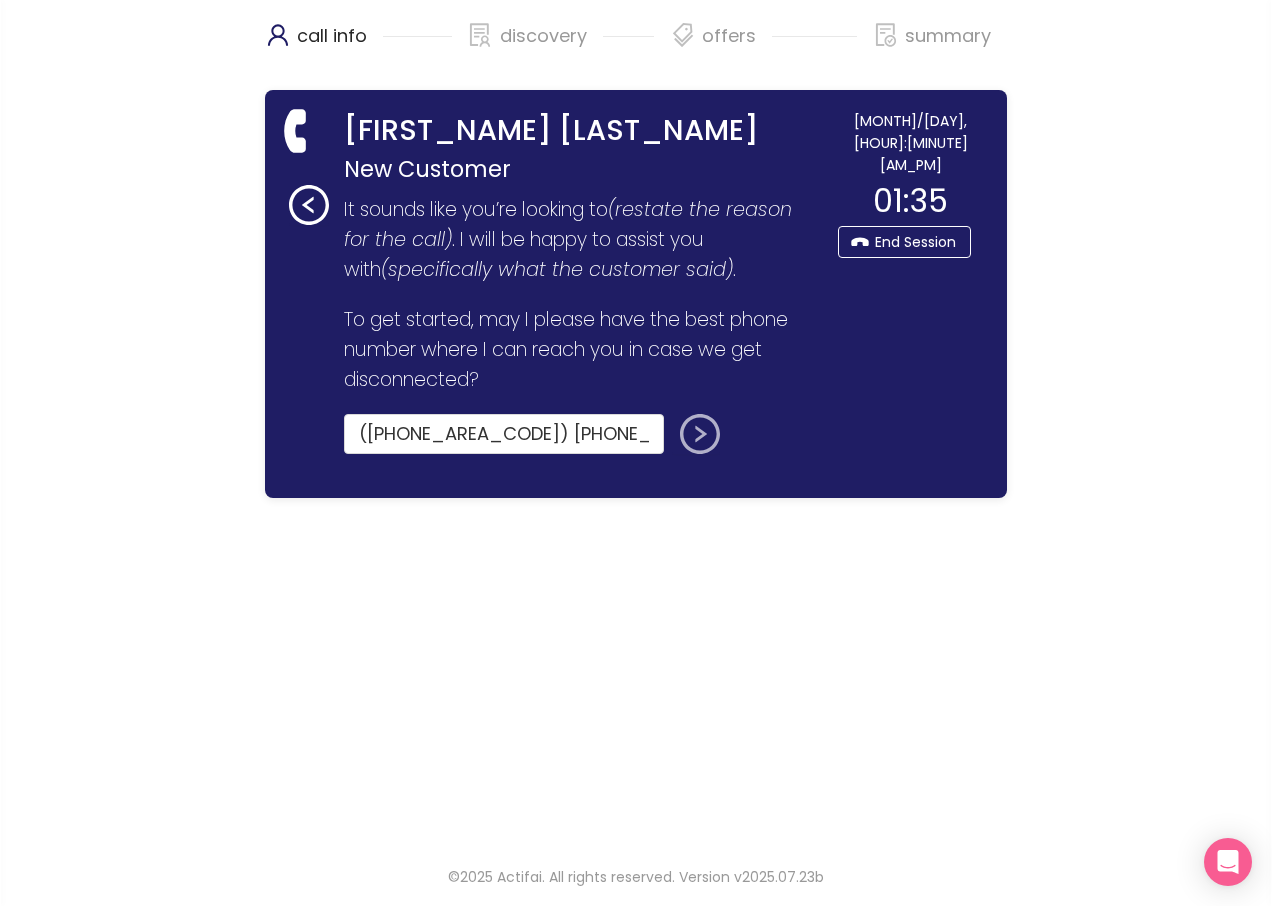 click 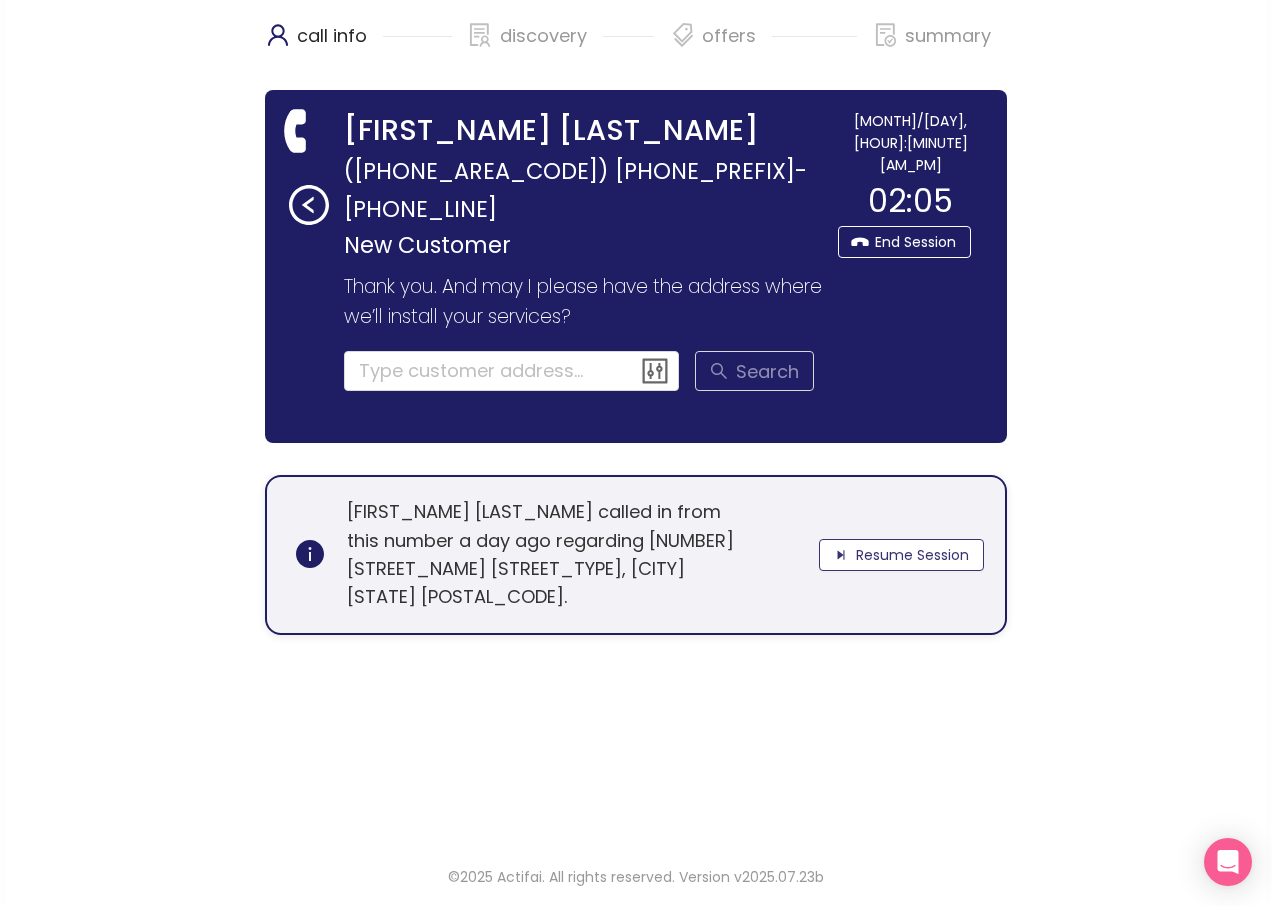 click on "Resume Session" 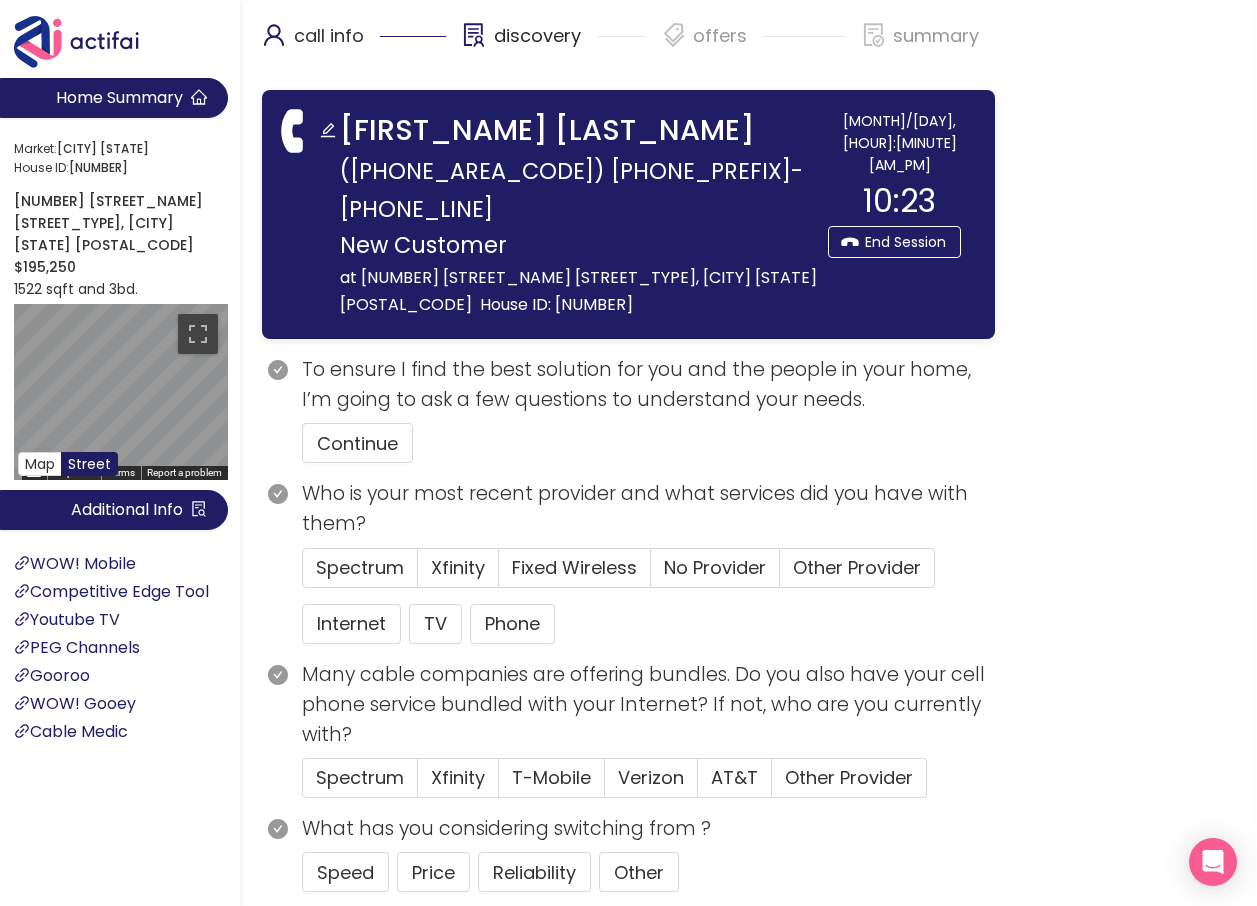 click on "[FIRST_NAME] [LAST_NAME]" at bounding box center [584, 131] 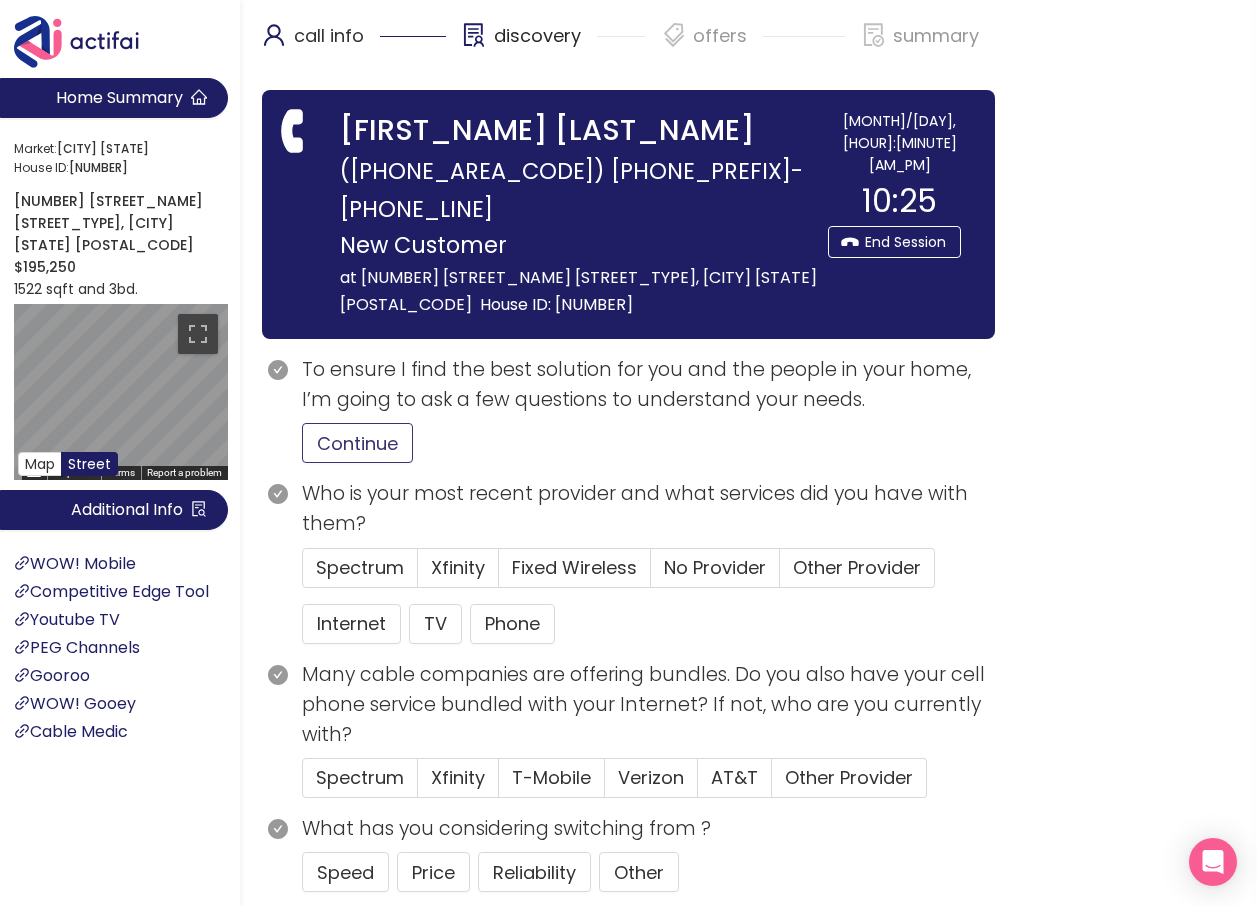 click on "Continue" at bounding box center [357, 443] 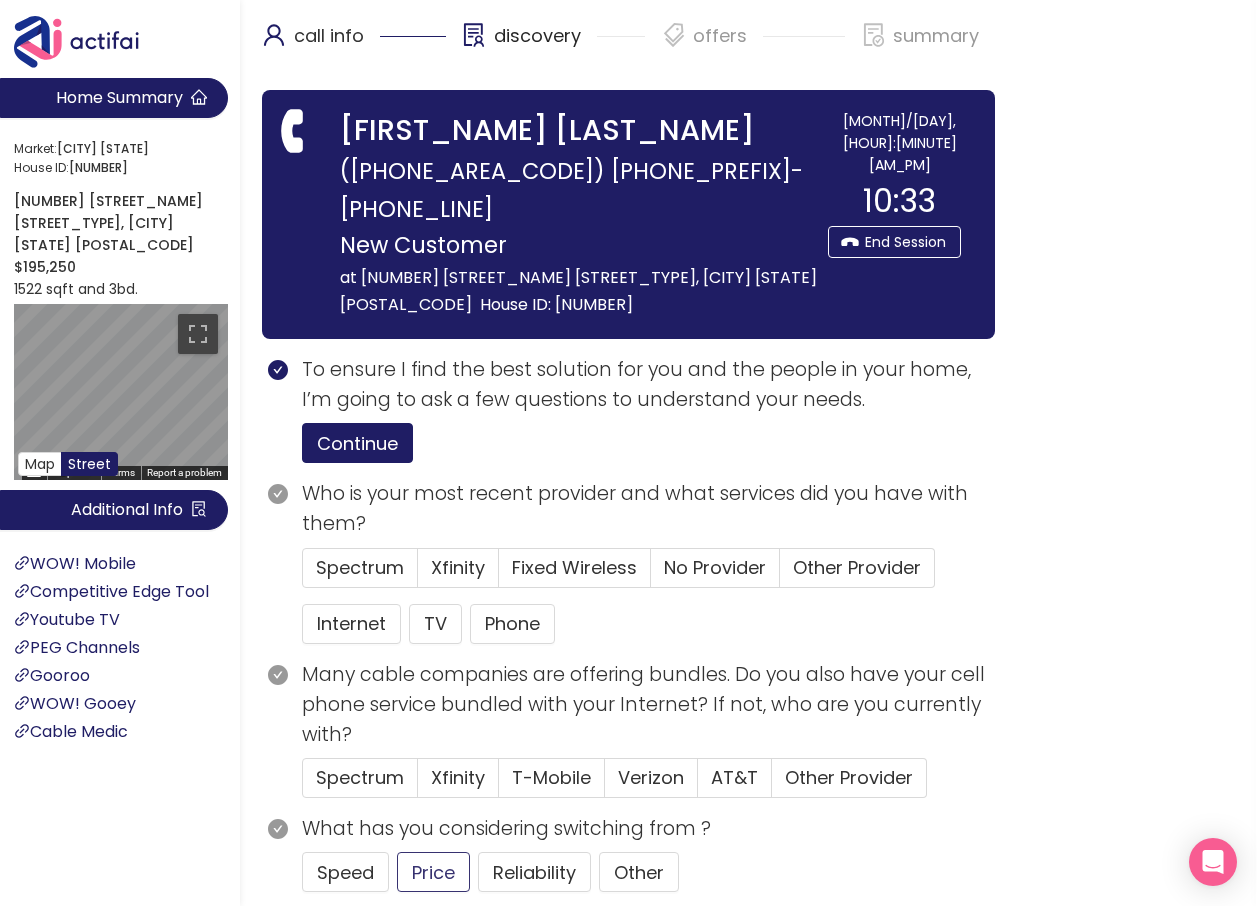 click on "Price" 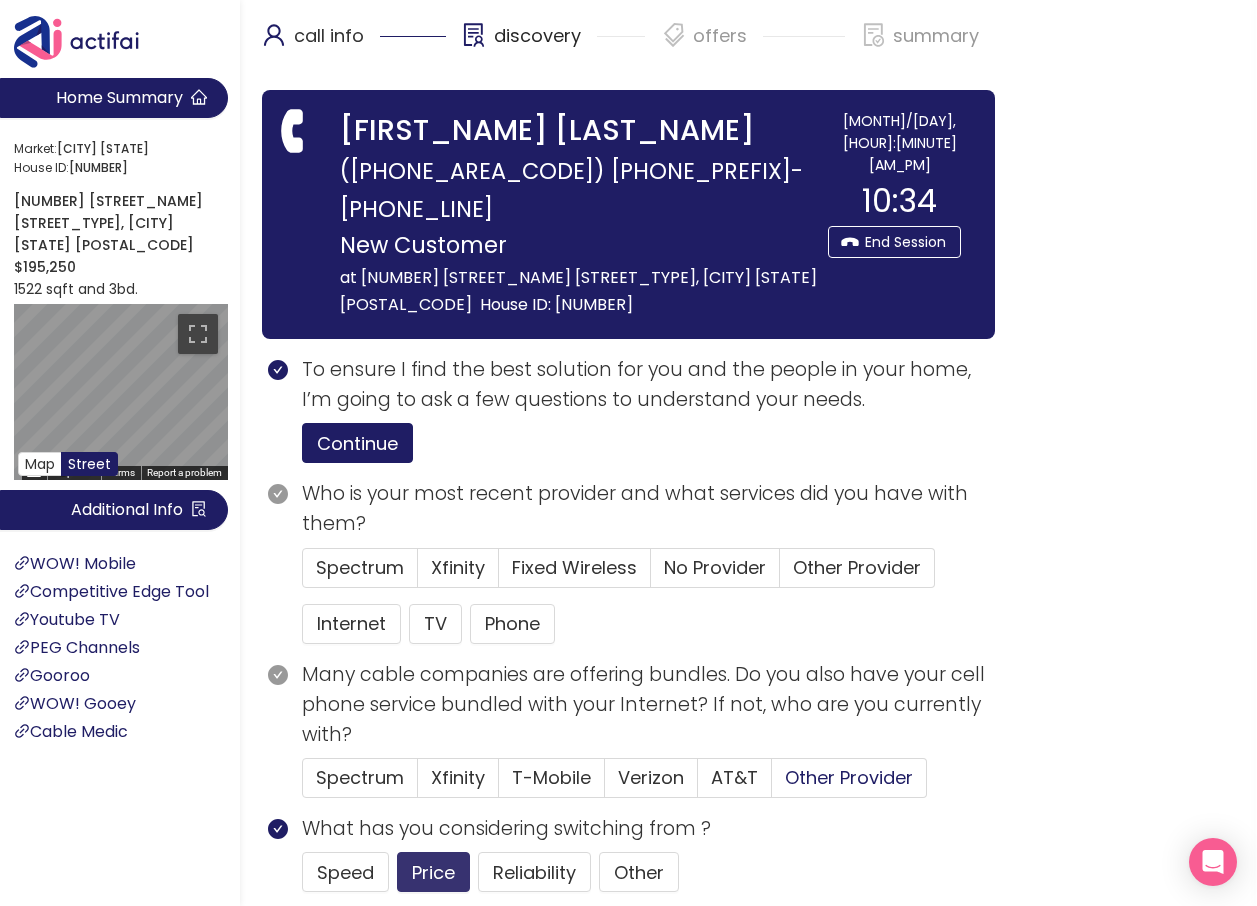 scroll, scrollTop: 200, scrollLeft: 0, axis: vertical 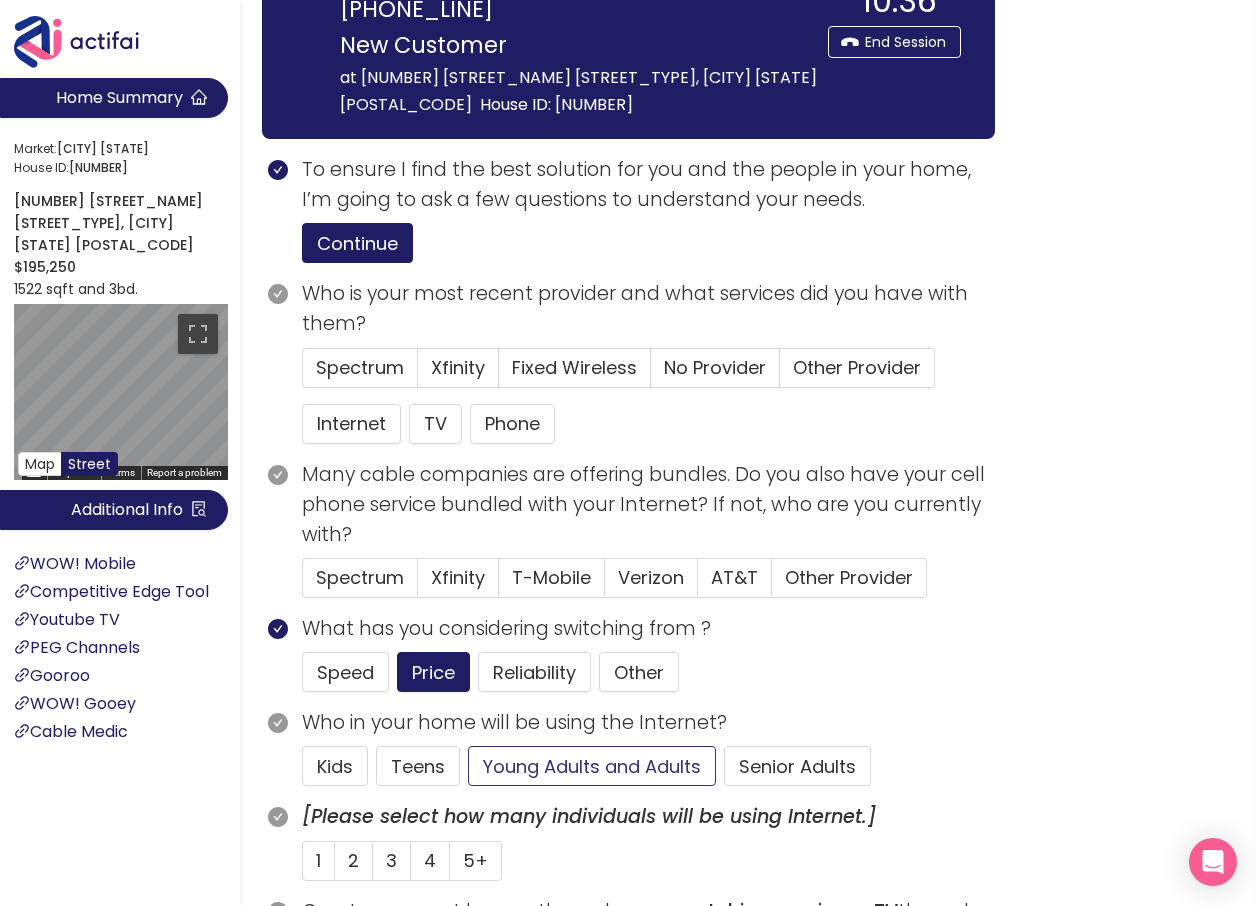 click on "Young Adults and Adults" 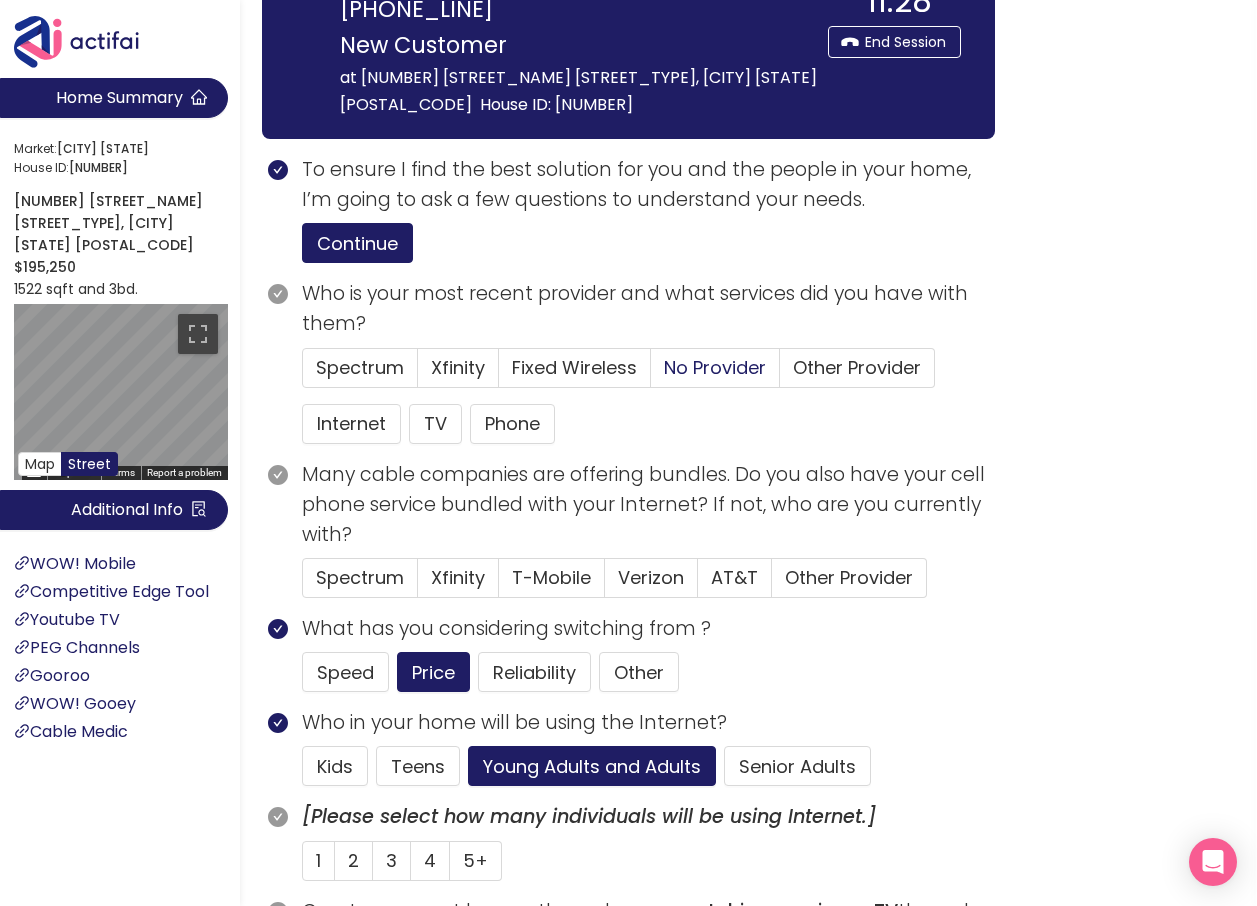 click on "No Provider" at bounding box center [715, 367] 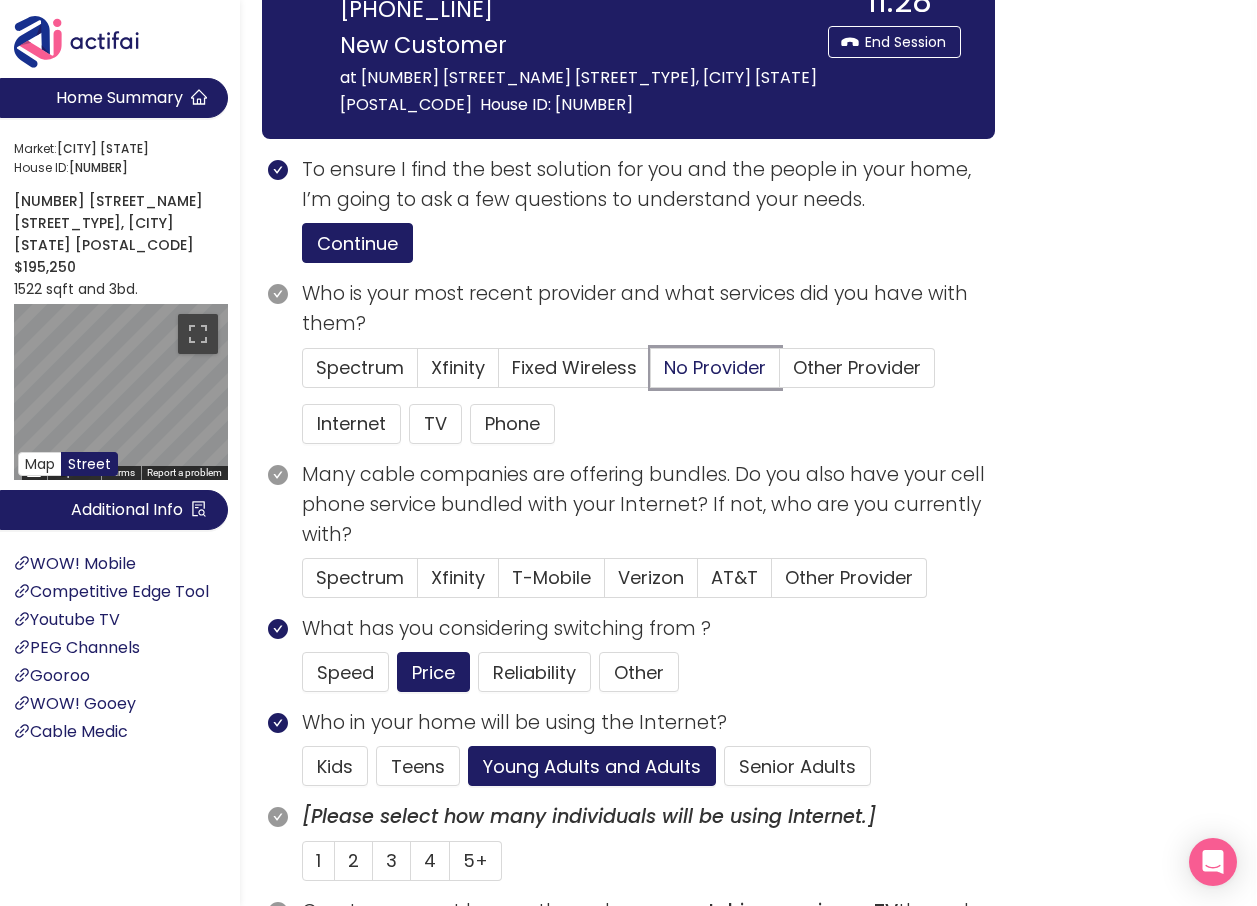 click on "No Provider" at bounding box center [651, 374] 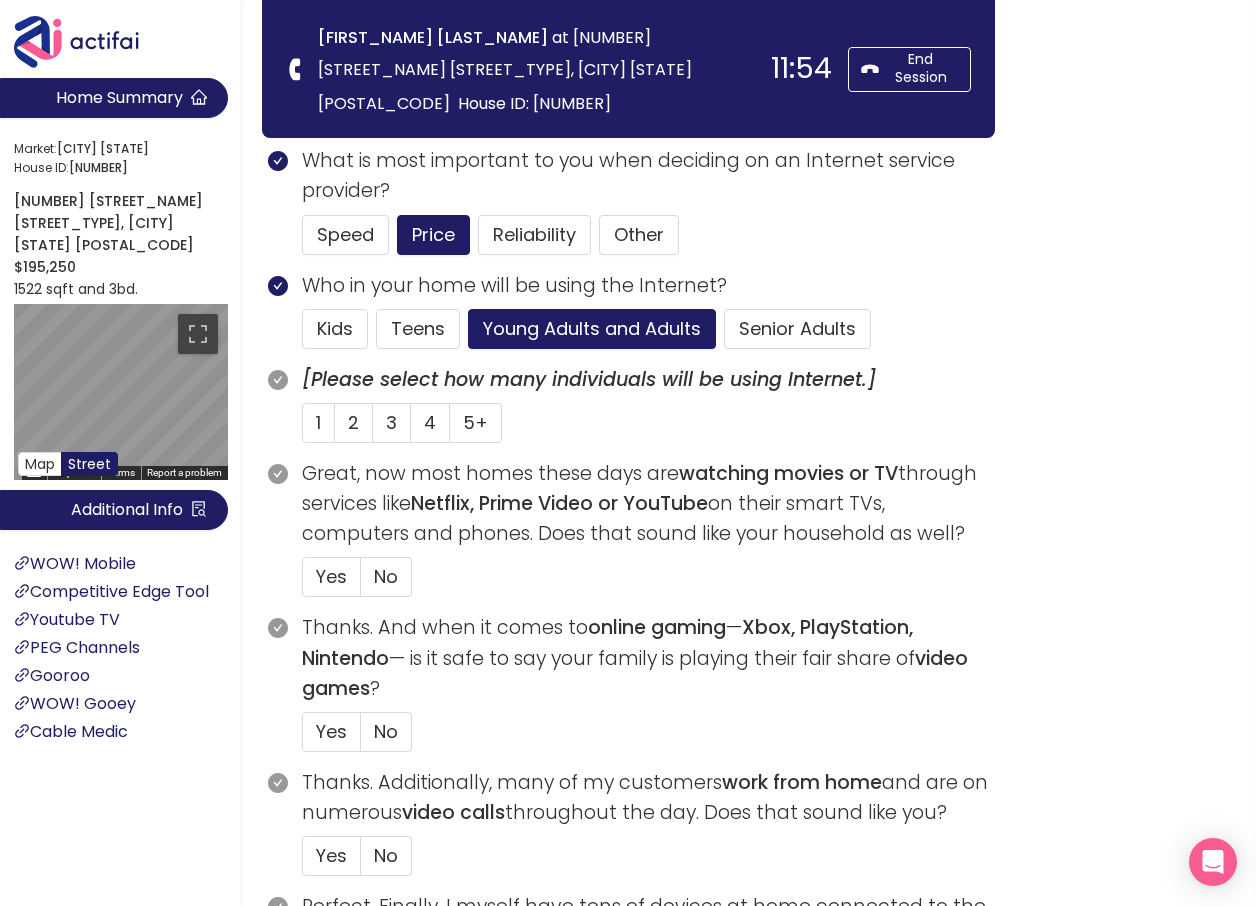 scroll, scrollTop: 500, scrollLeft: 0, axis: vertical 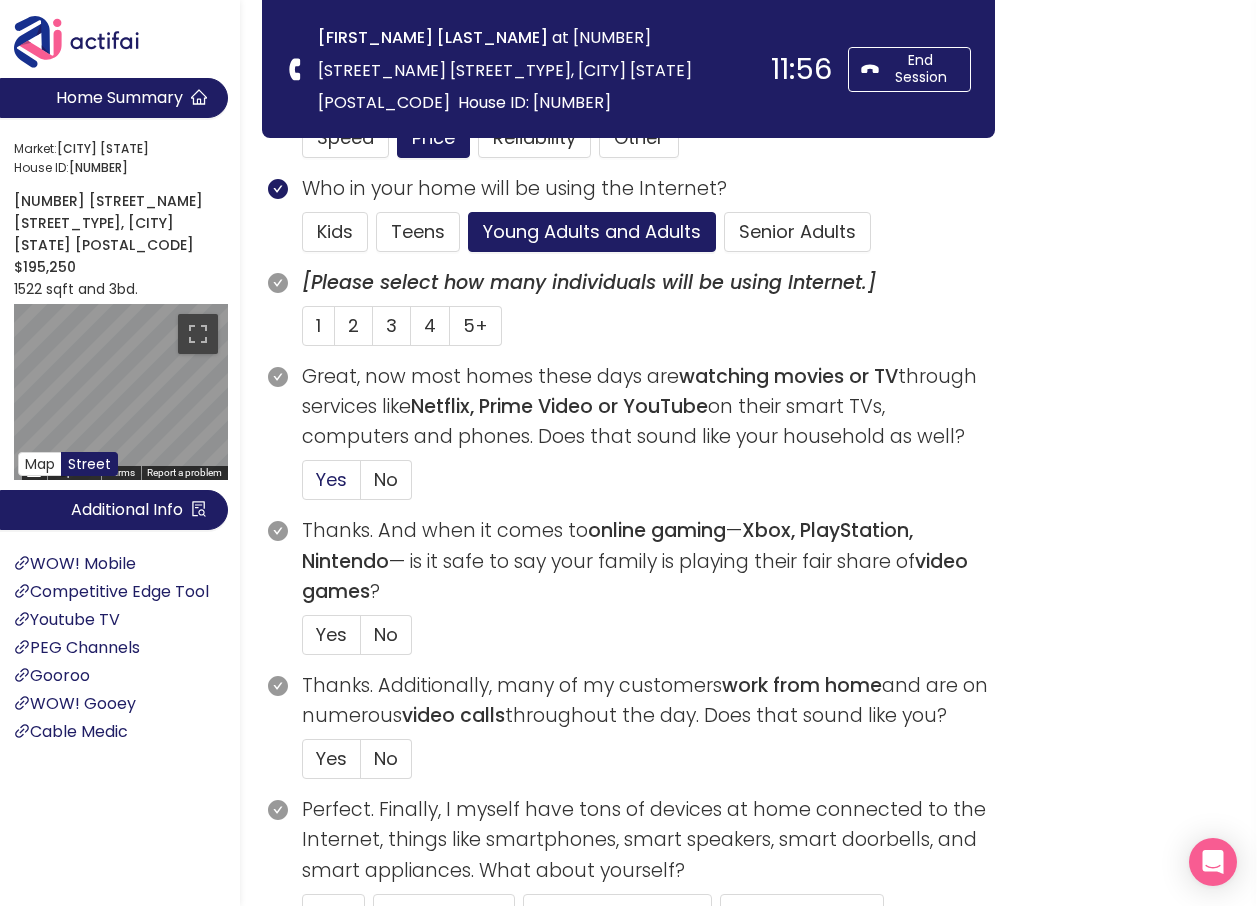 click on "Yes" at bounding box center [331, 479] 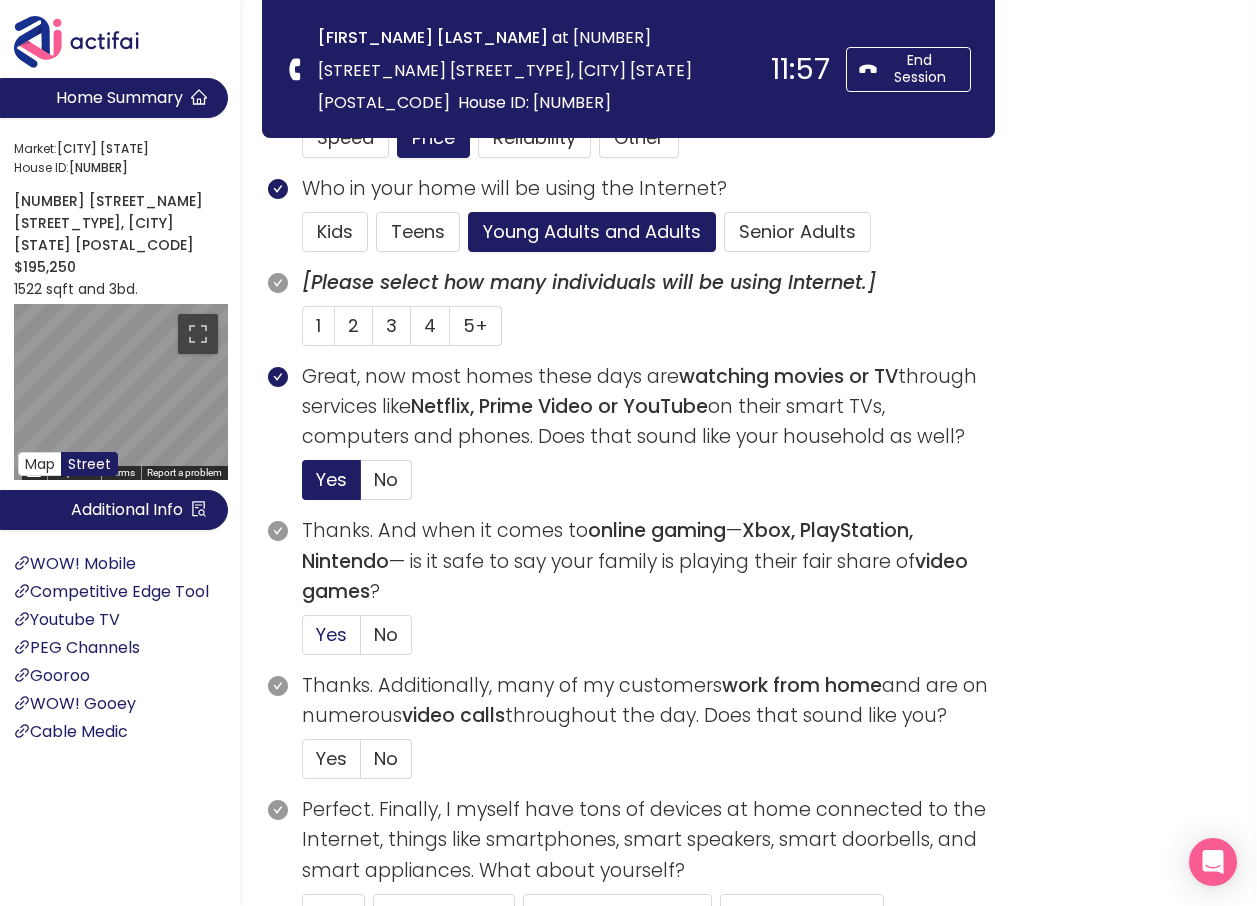 click on "Yes" at bounding box center [331, 634] 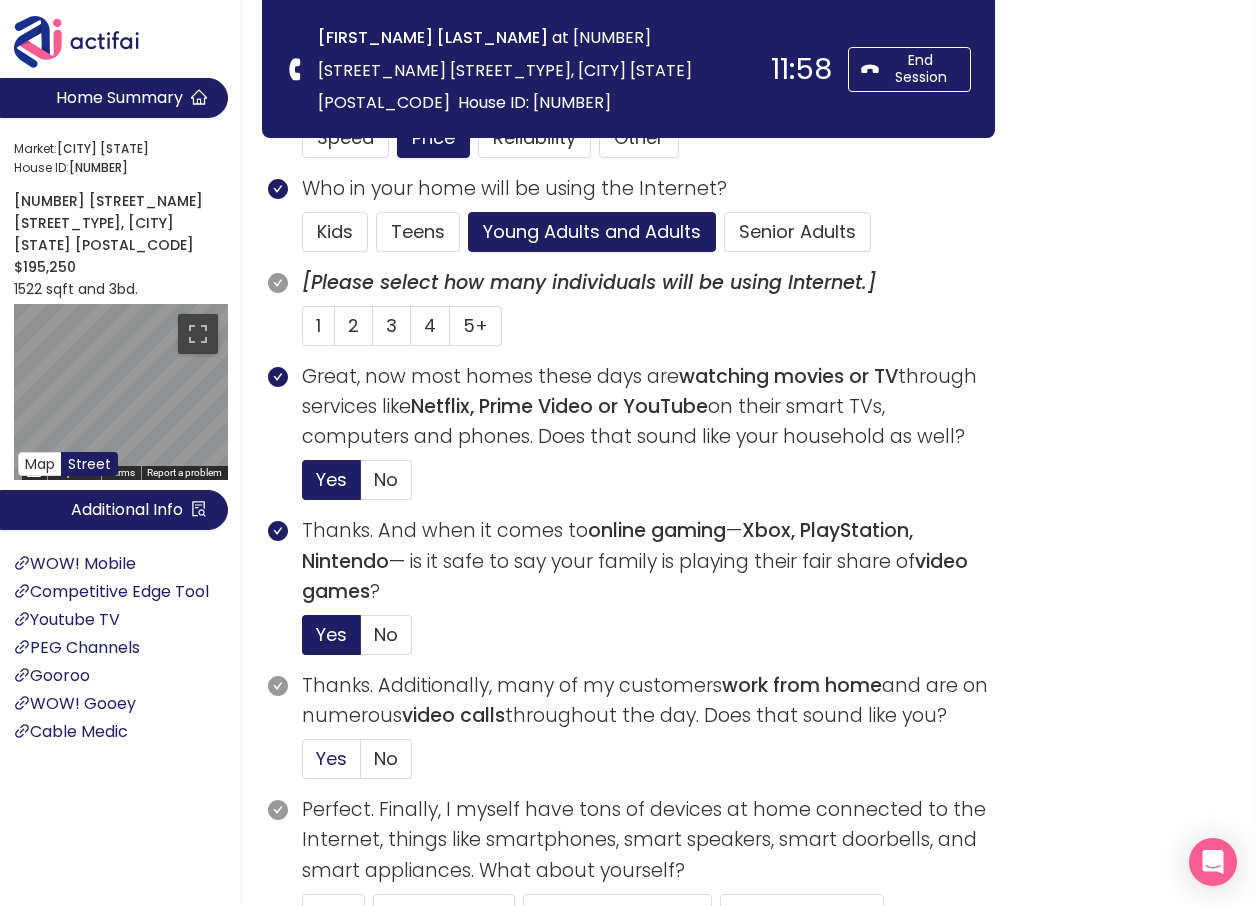 click on "Yes" at bounding box center [331, 758] 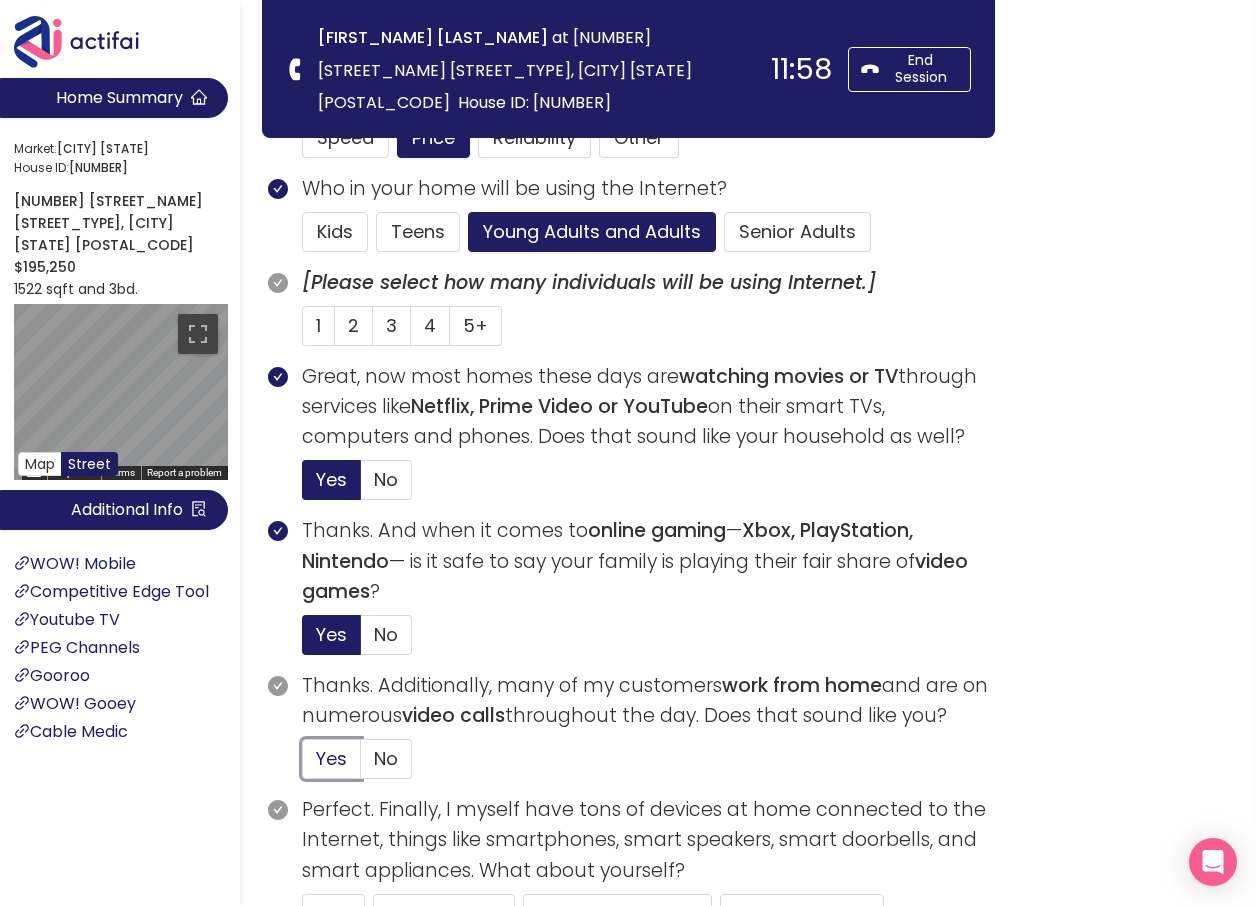 click on "Yes" at bounding box center [303, 765] 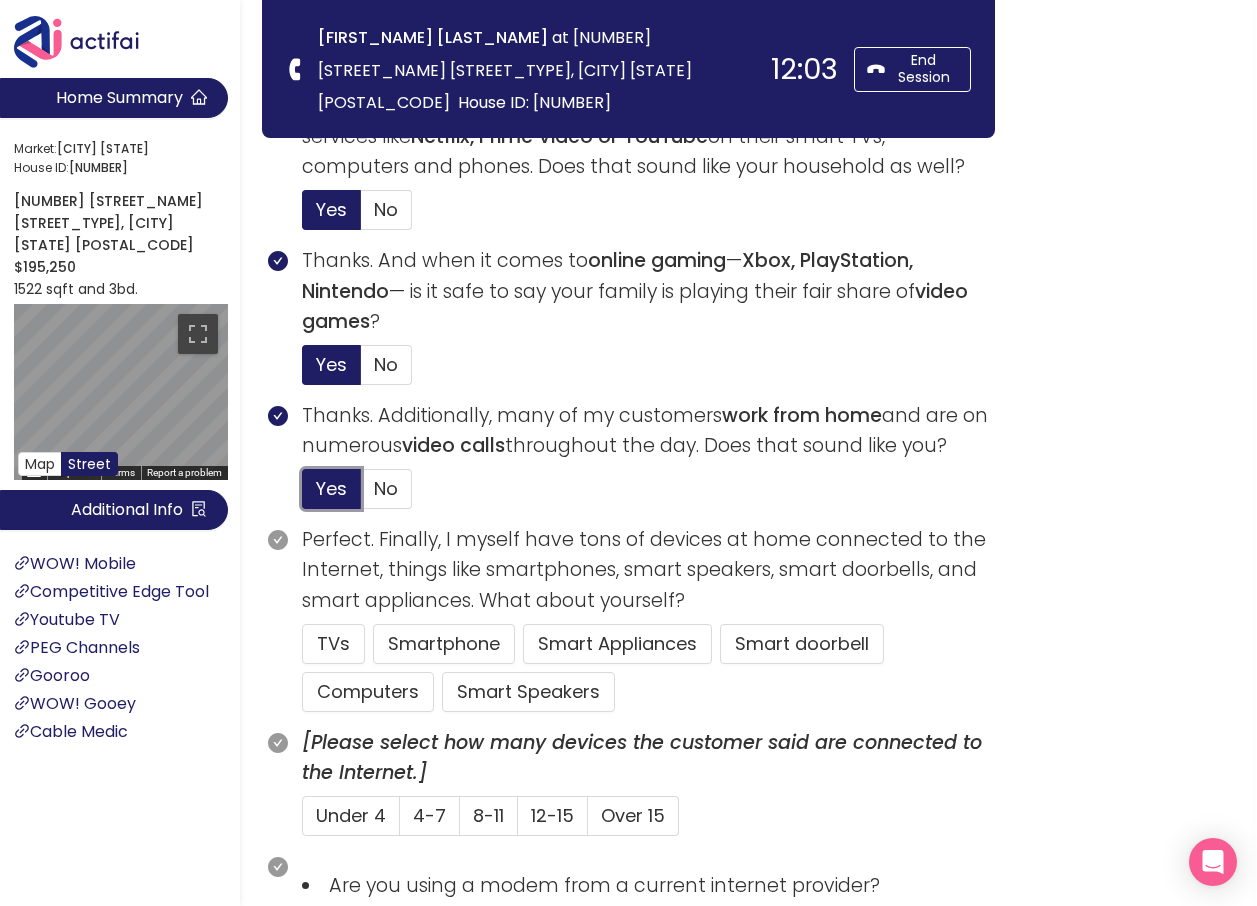scroll, scrollTop: 800, scrollLeft: 0, axis: vertical 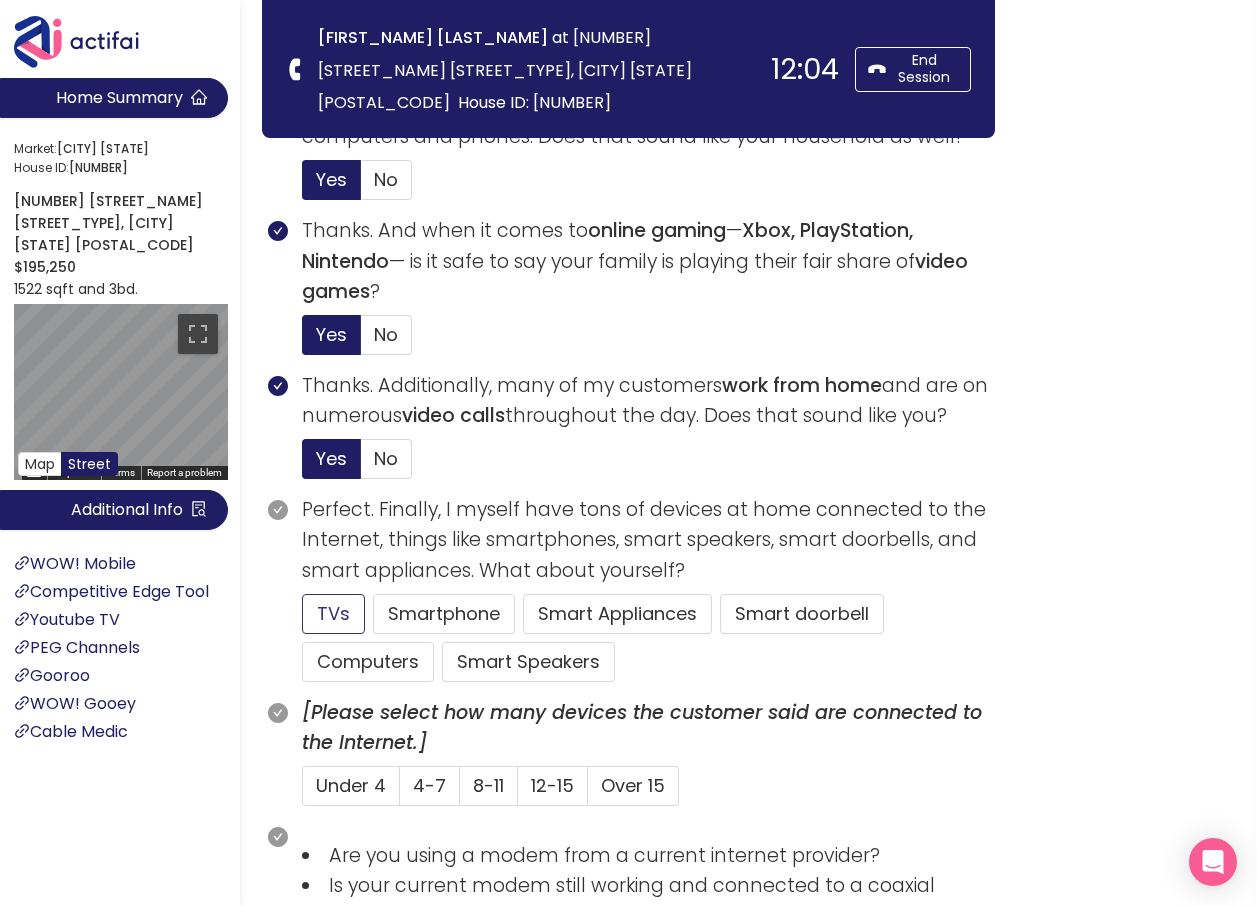 click on "TVs" 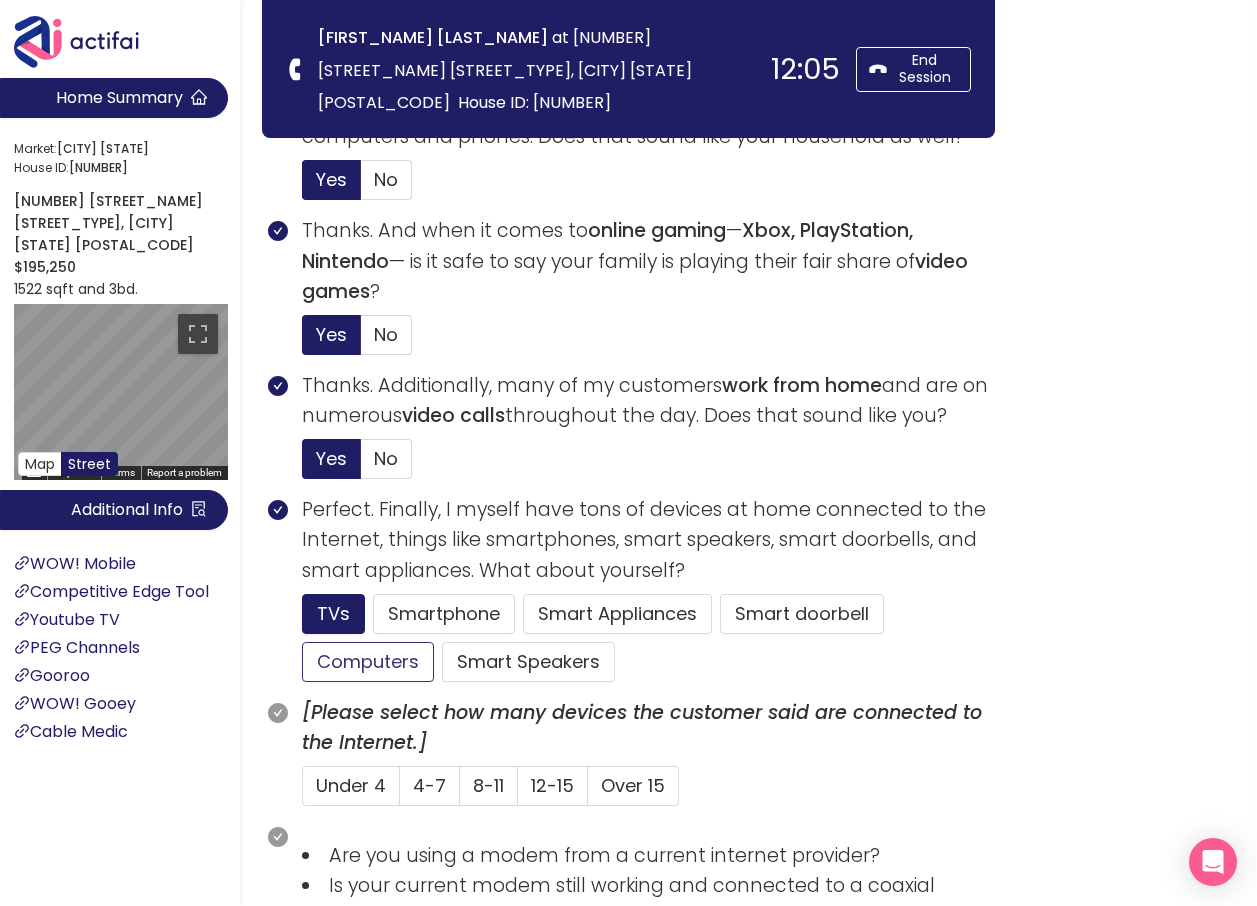 click on "Computers" 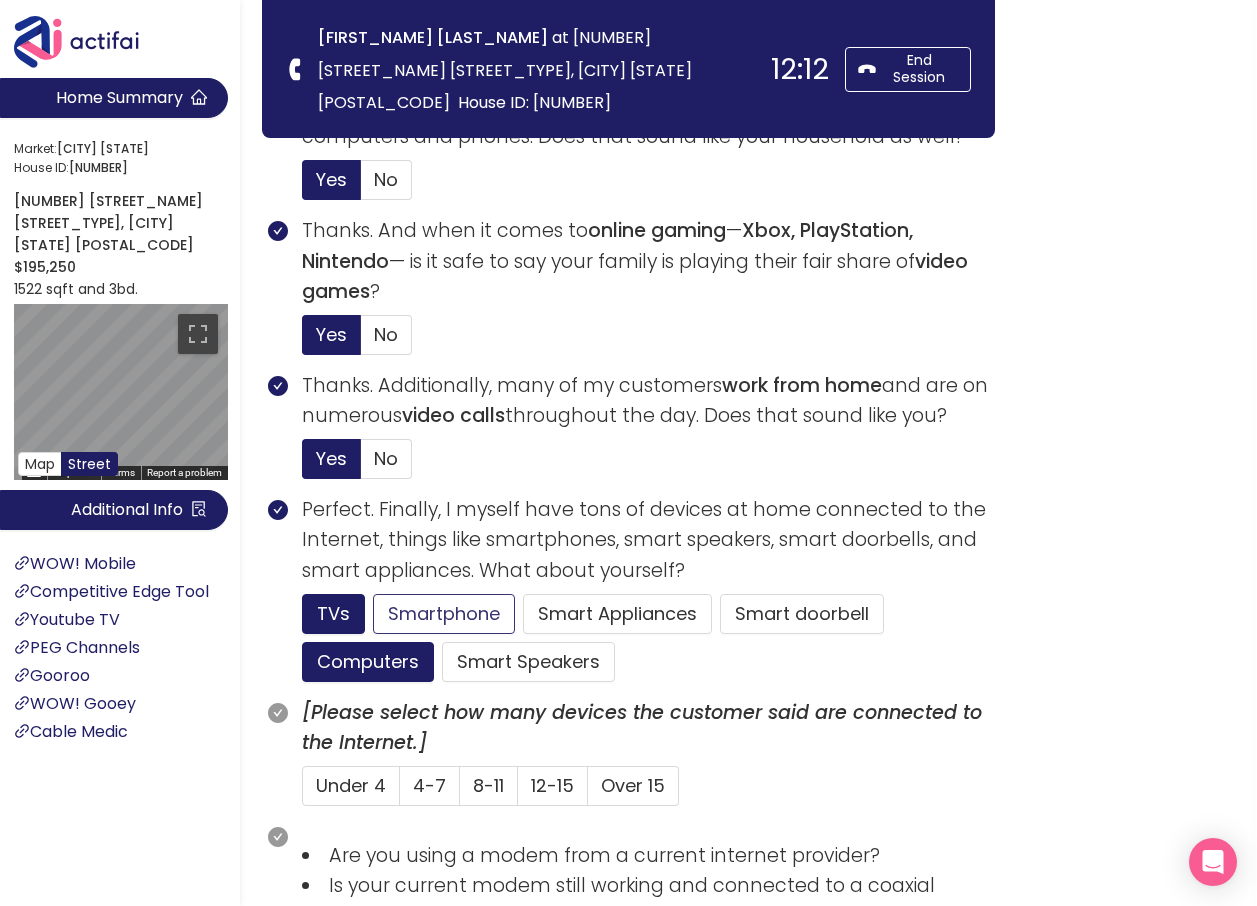 click on "Smartphone" 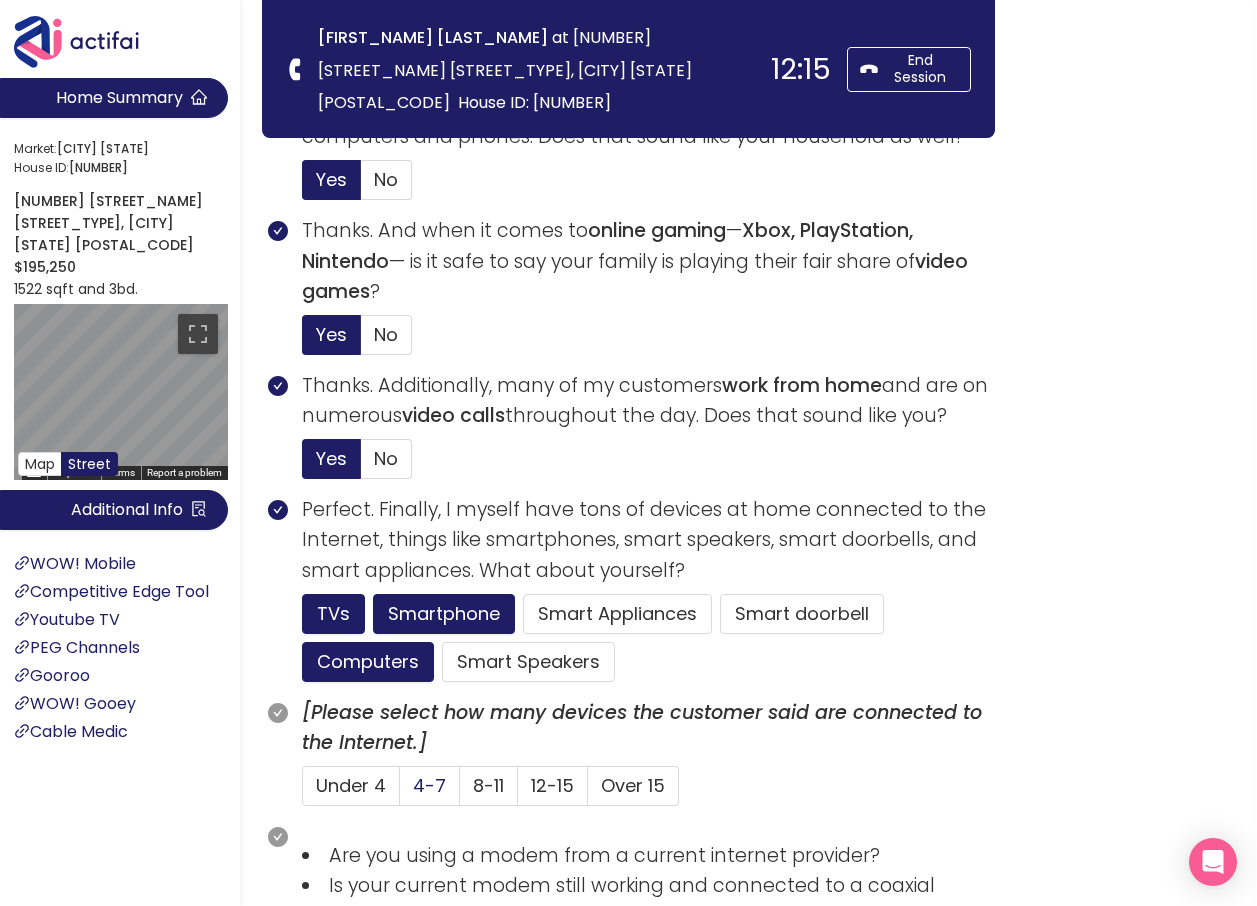 click on "4-7" at bounding box center (429, 785) 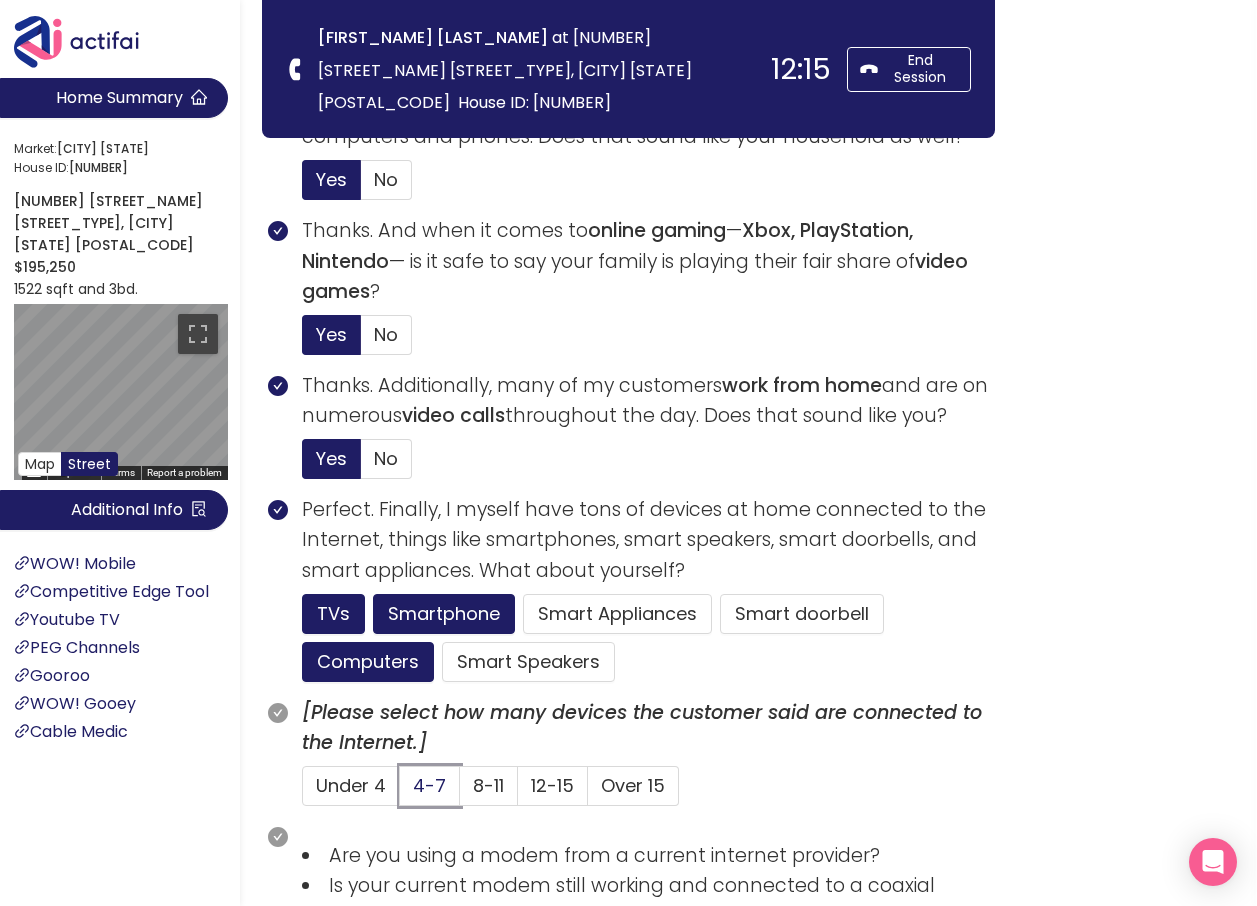 click on "4-7" at bounding box center [400, 792] 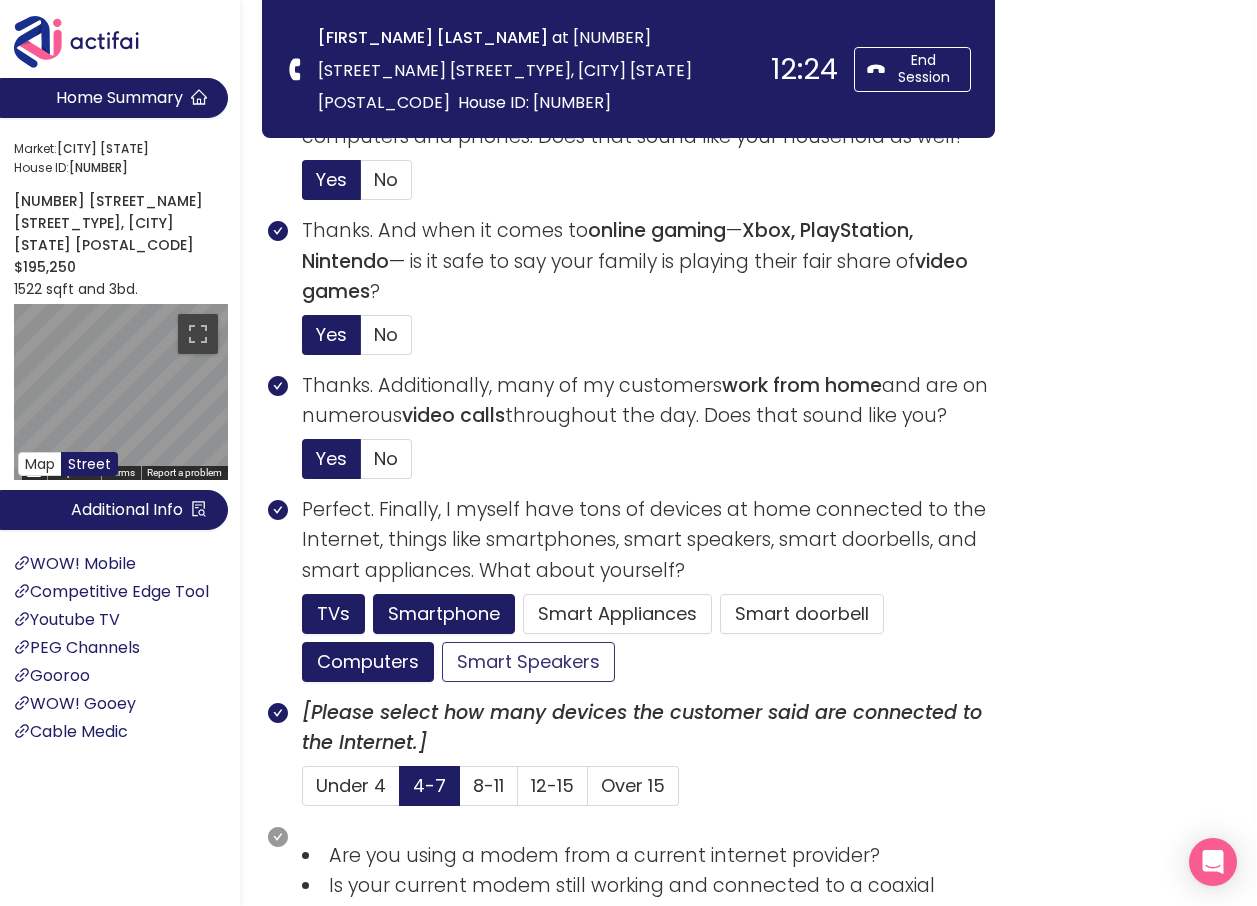 click on "Smart Speakers" 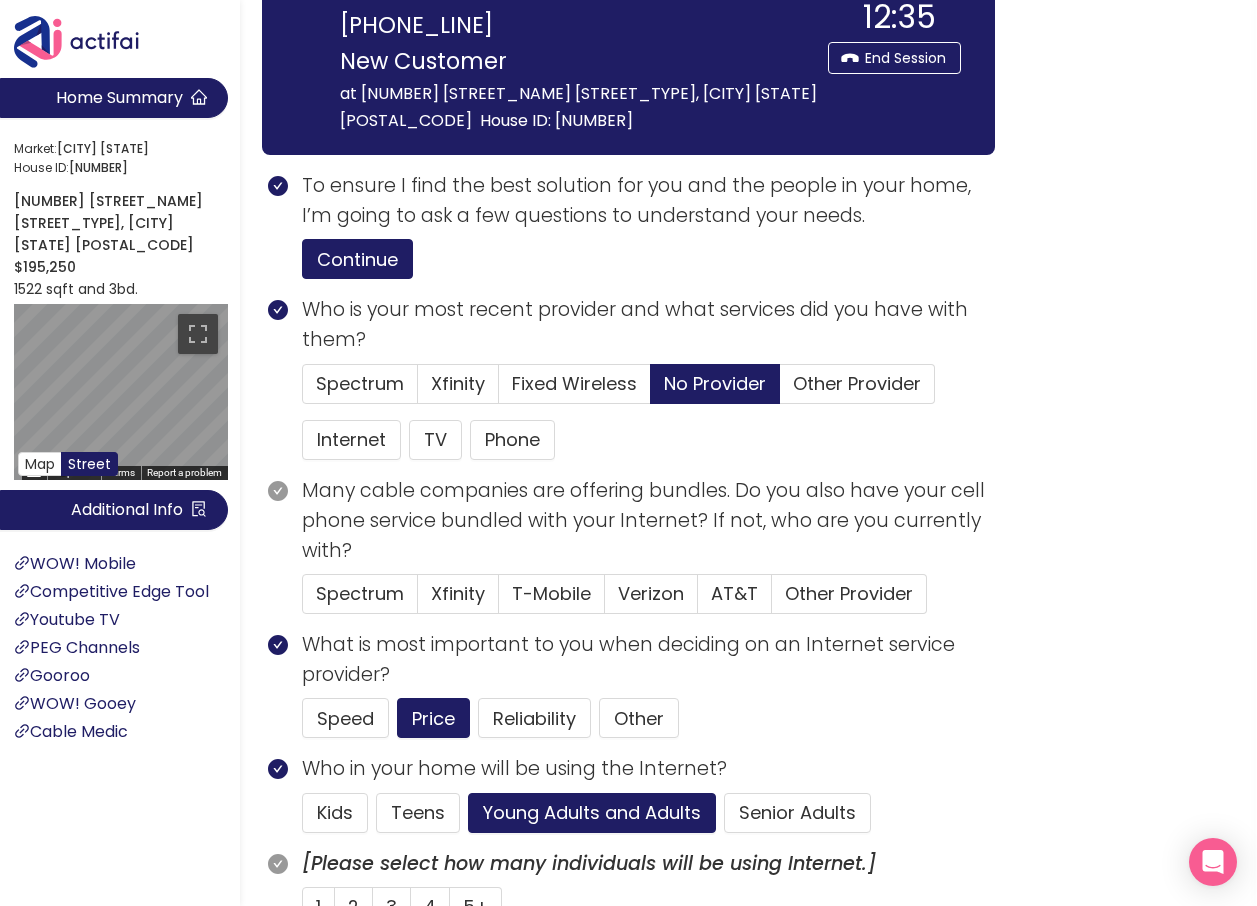 scroll, scrollTop: 200, scrollLeft: 0, axis: vertical 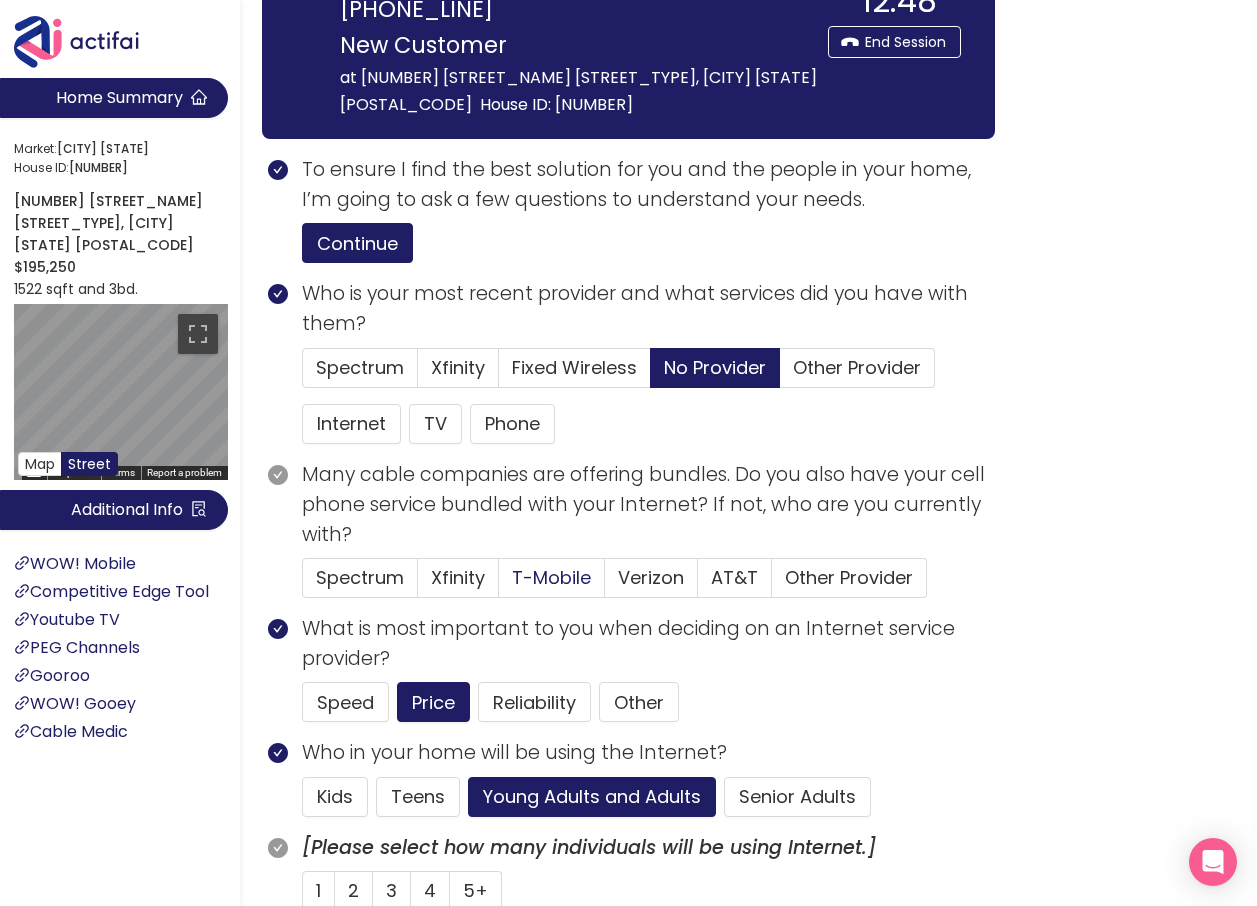click on "T-Mobile" at bounding box center (551, 577) 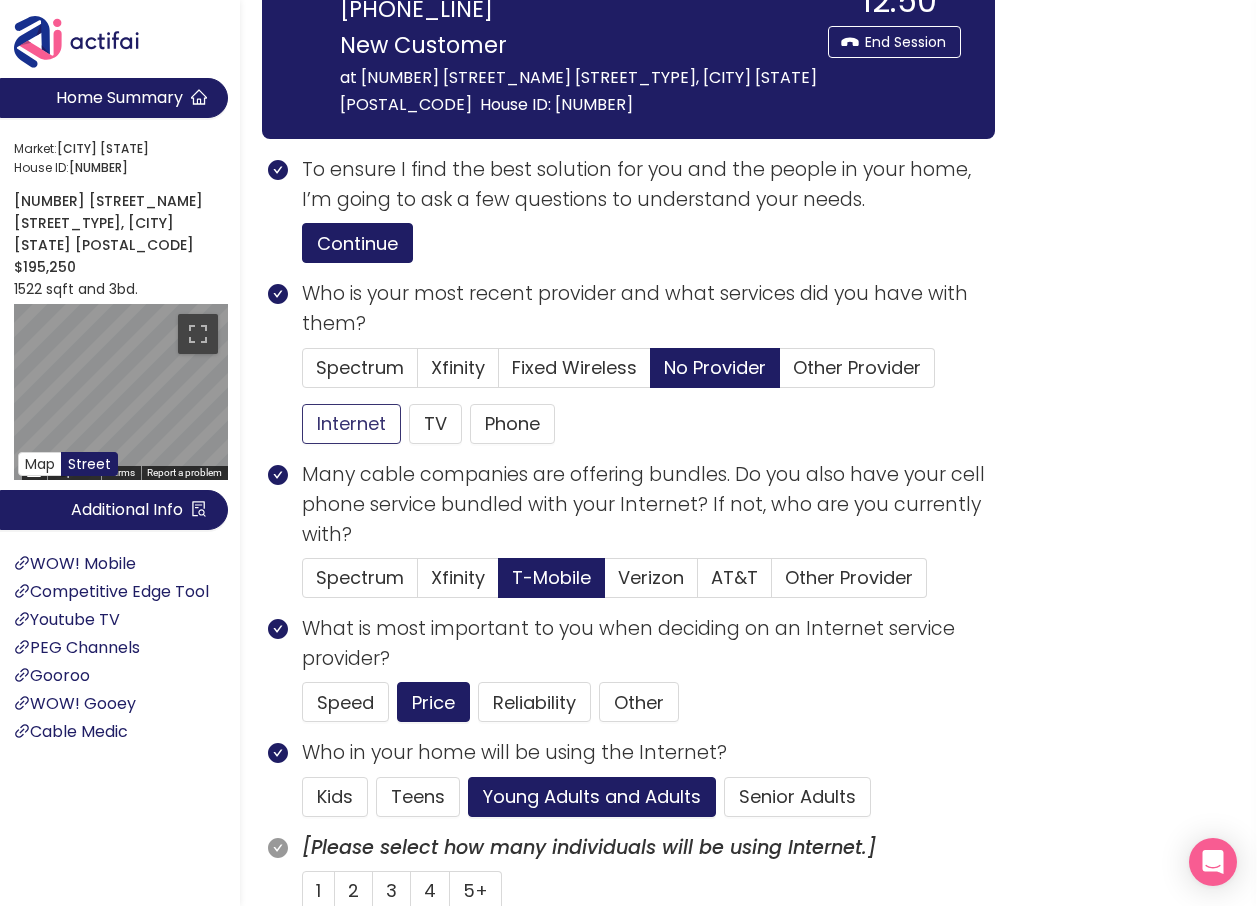 click on "Internet" 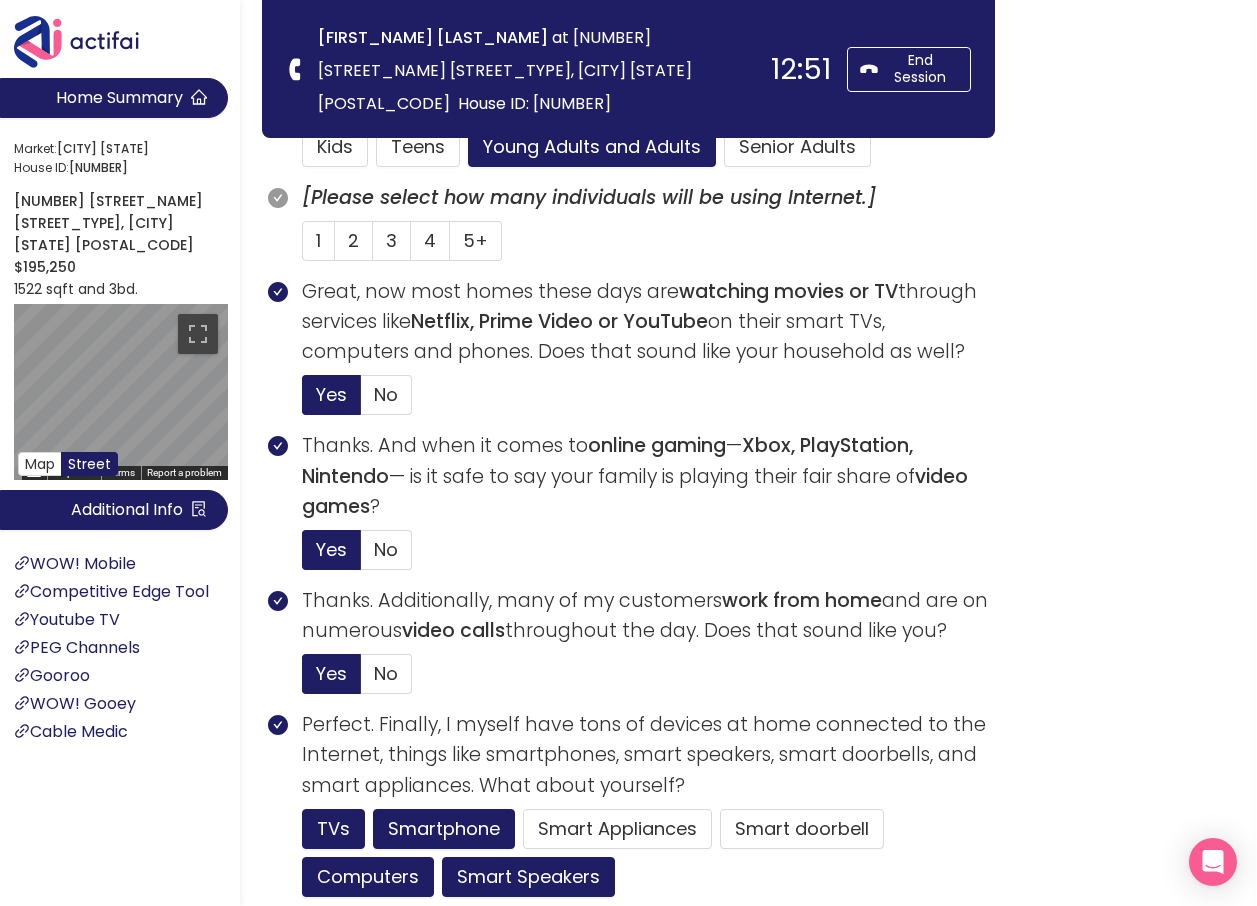 scroll, scrollTop: 600, scrollLeft: 0, axis: vertical 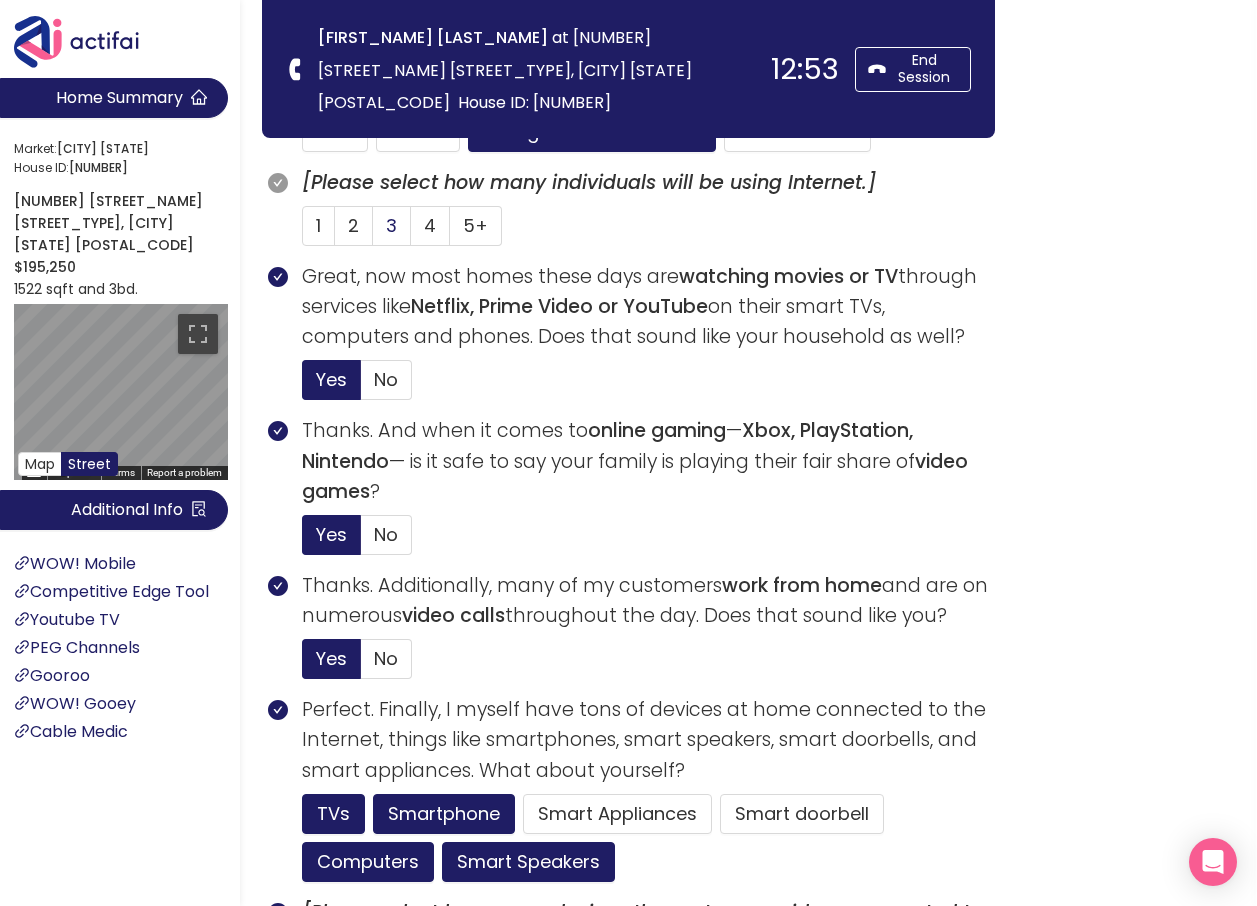 click on "3" at bounding box center [391, 225] 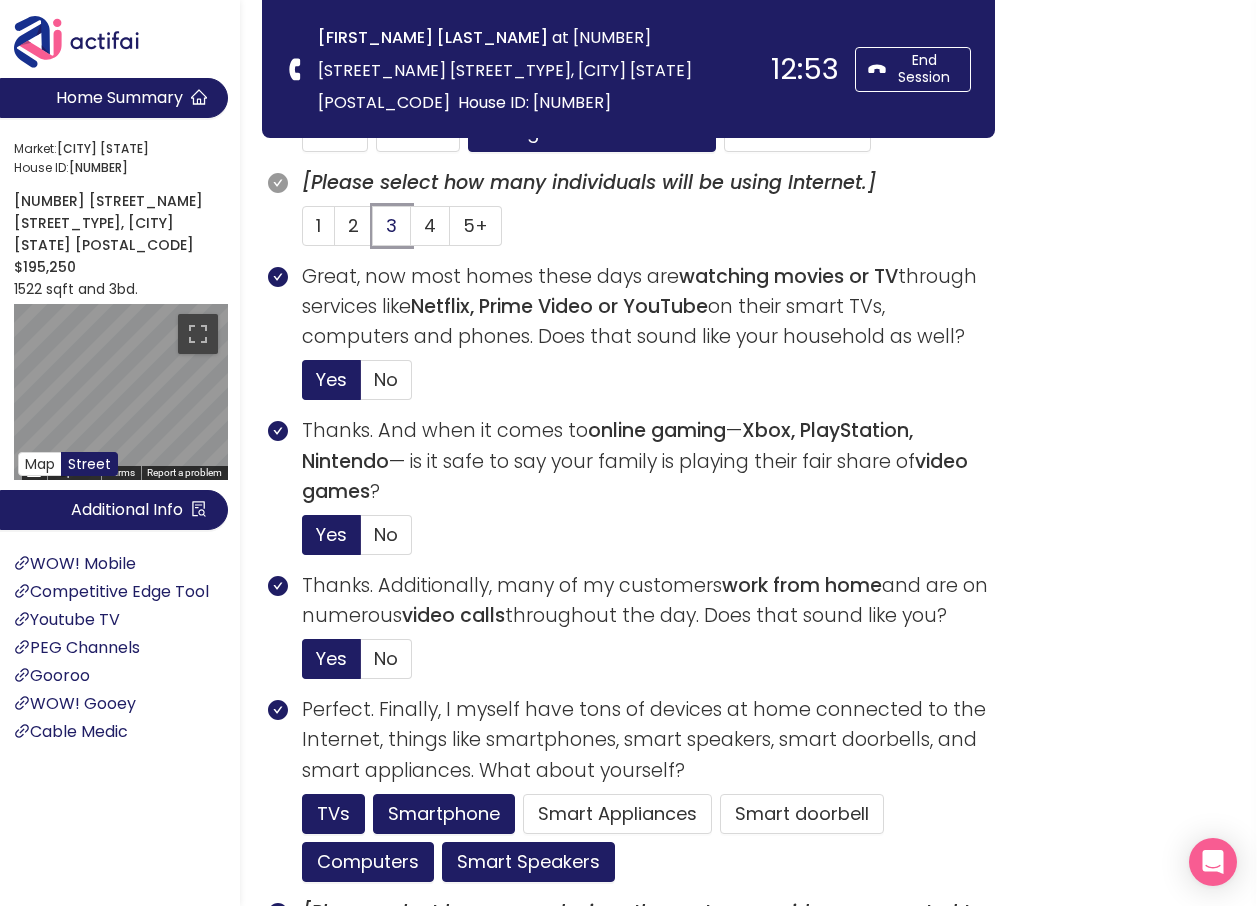 click on "3" at bounding box center (373, 232) 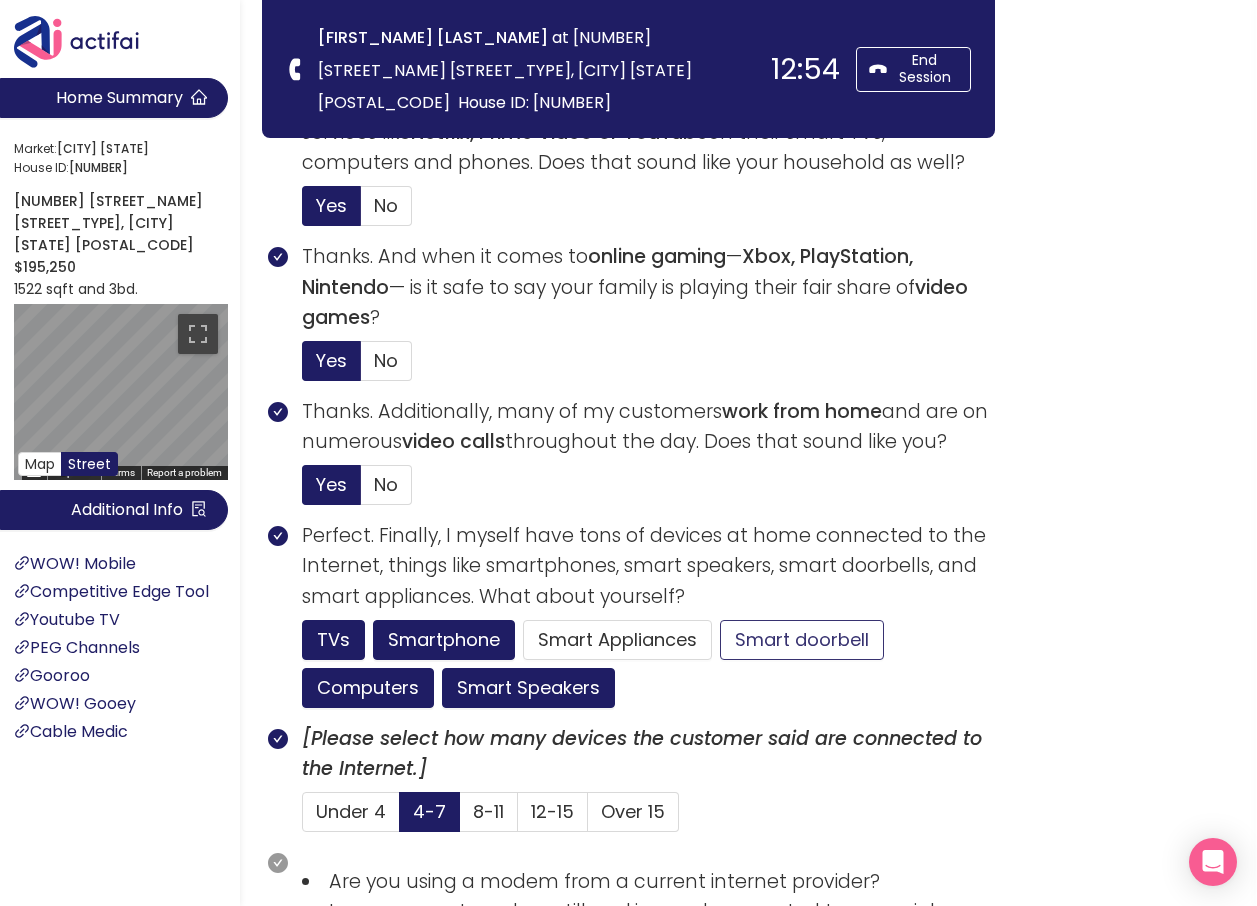 scroll, scrollTop: 1100, scrollLeft: 0, axis: vertical 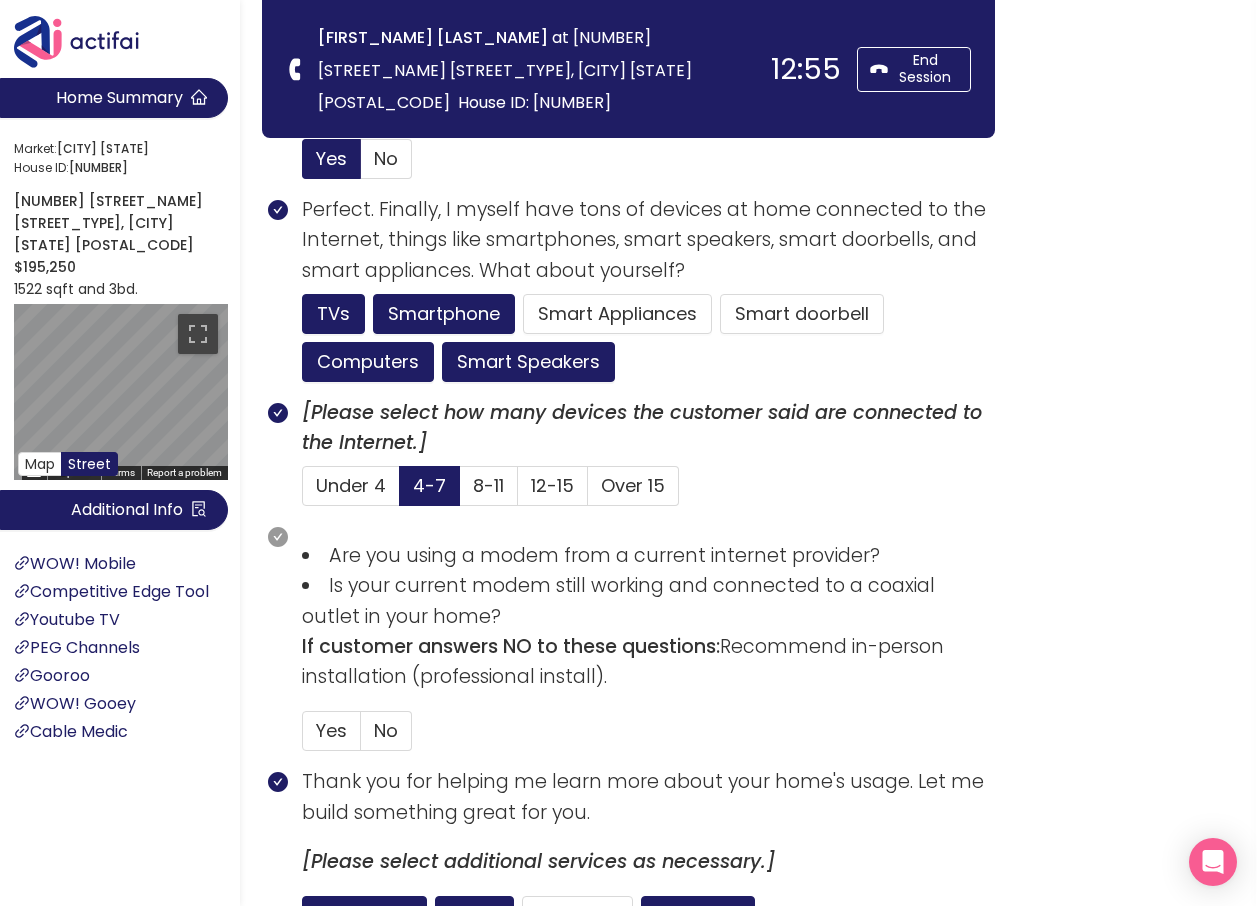 drag, startPoint x: 386, startPoint y: 727, endPoint x: 473, endPoint y: 721, distance: 87.20665 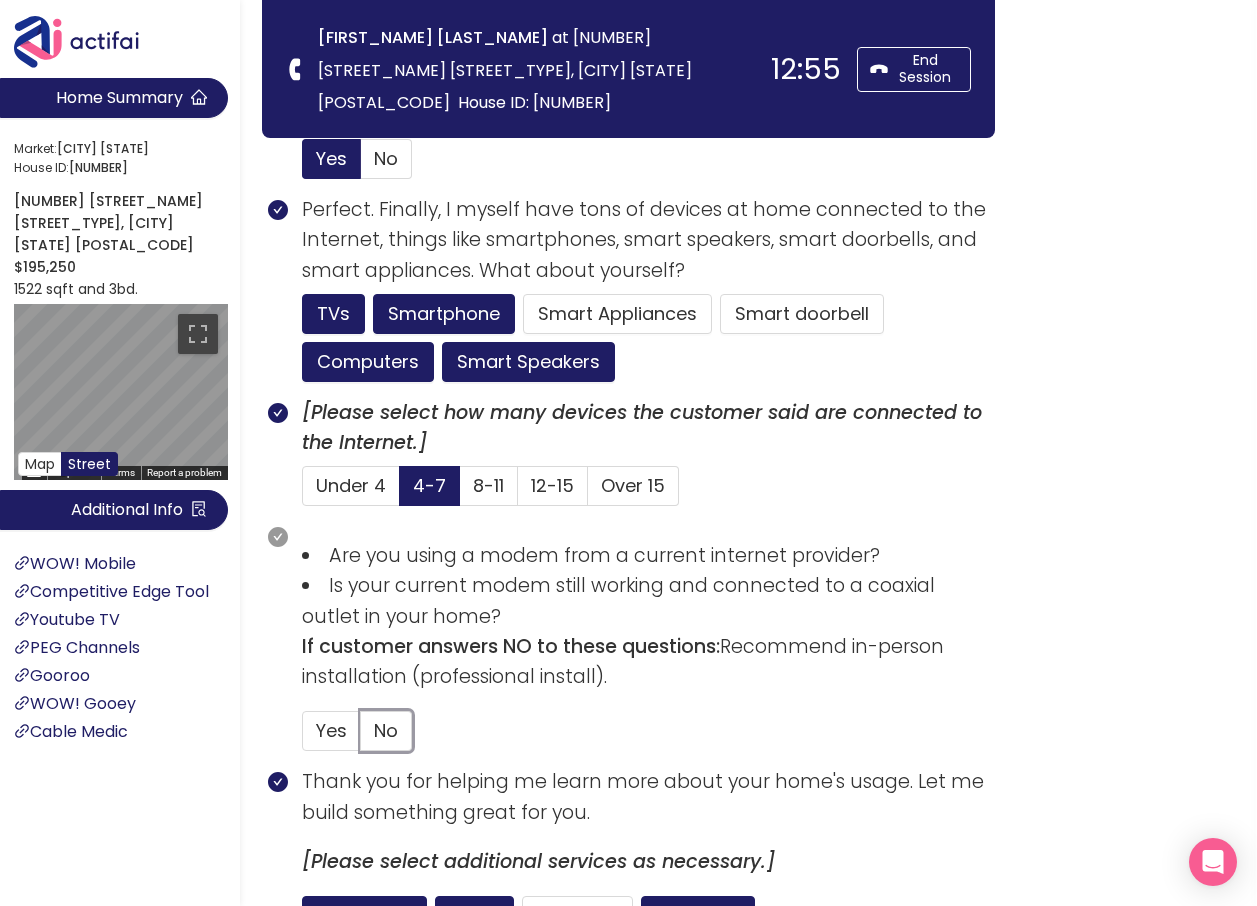 click on "No" at bounding box center (361, 737) 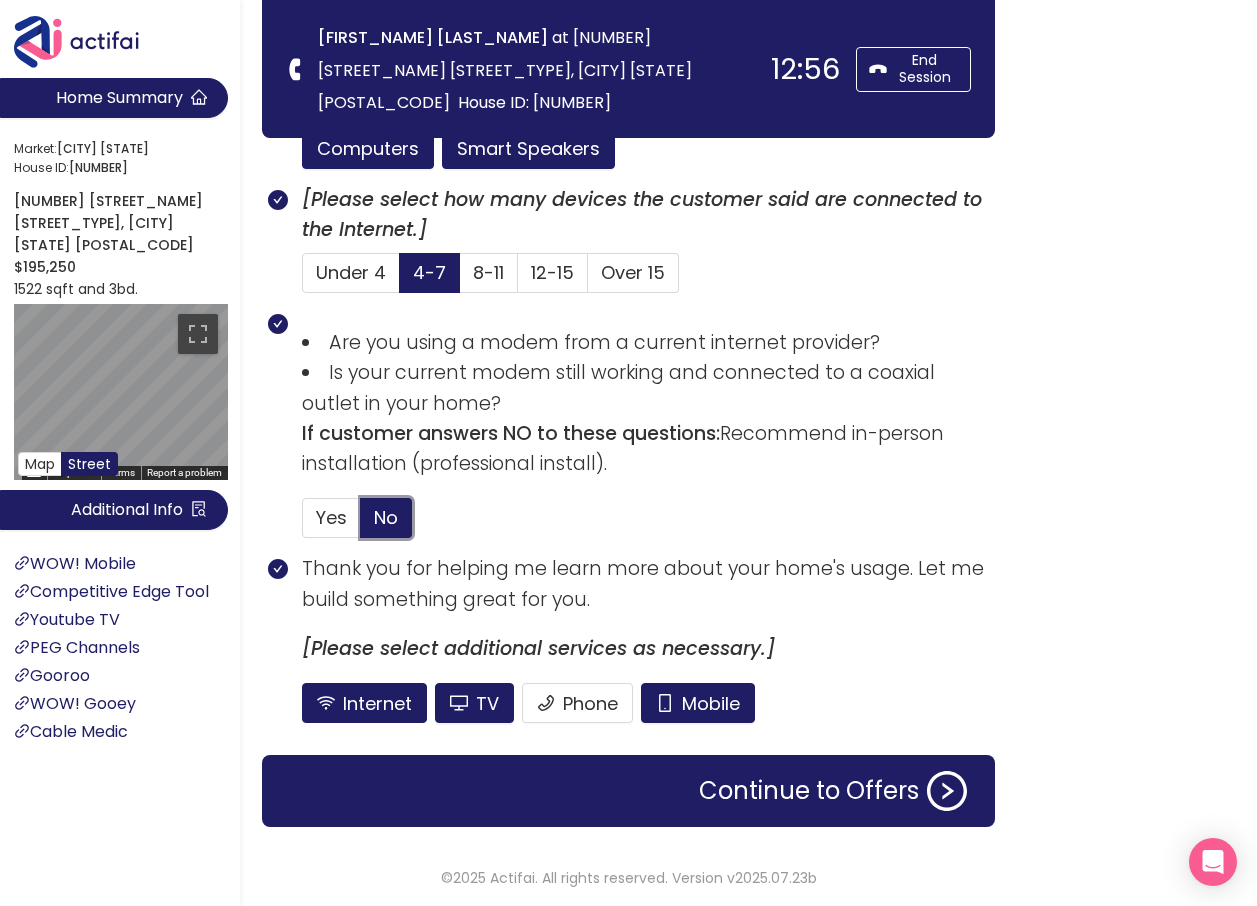 scroll, scrollTop: 1314, scrollLeft: 0, axis: vertical 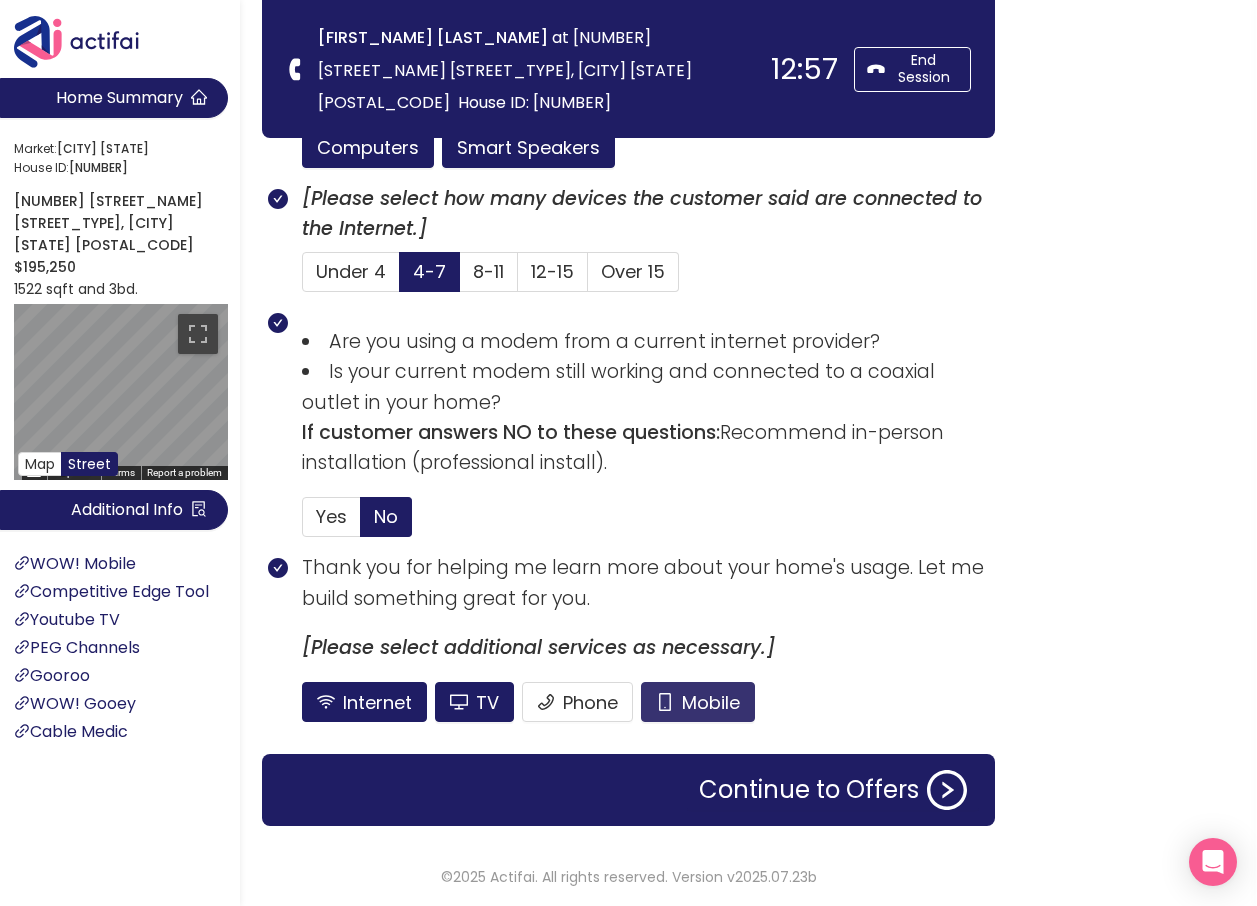 click on "Mobile" 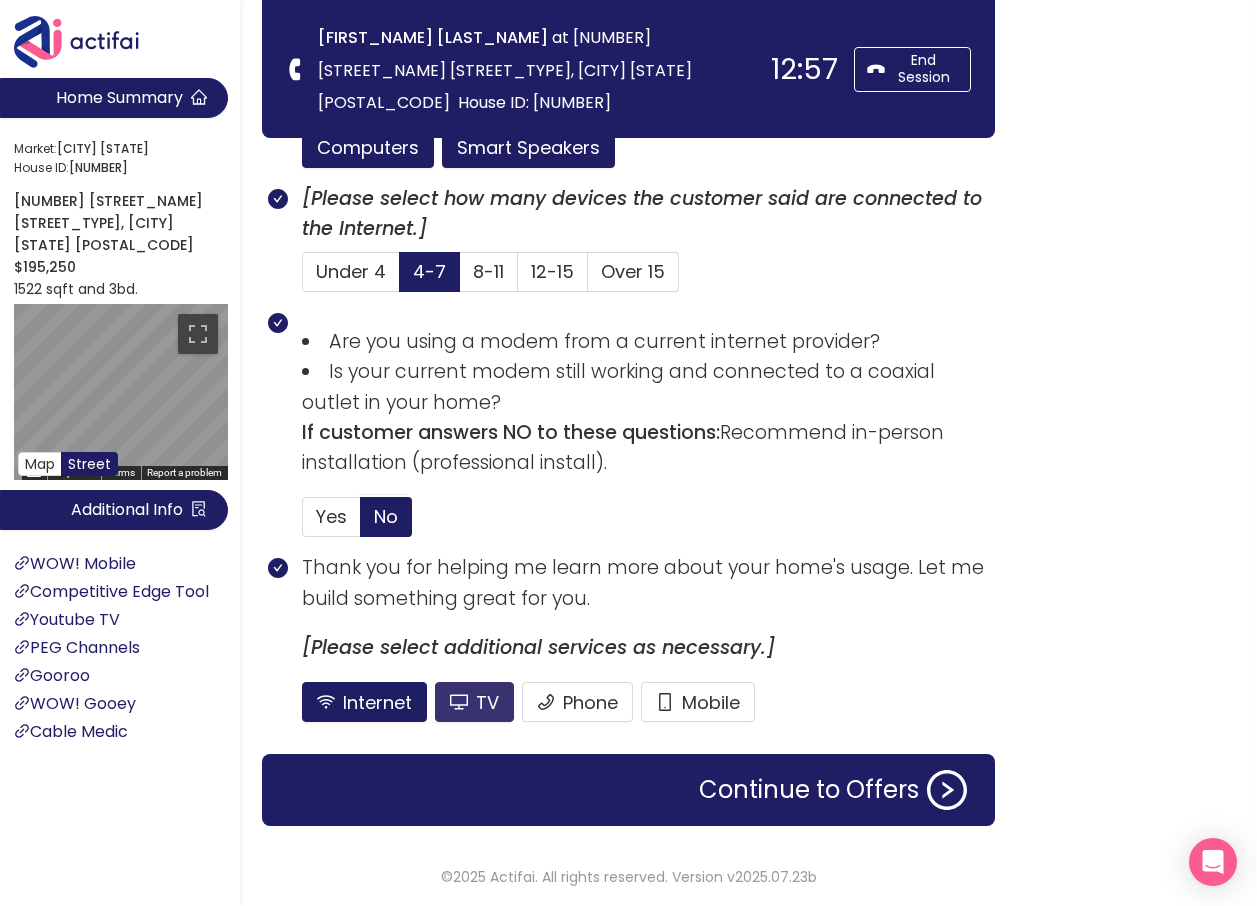 click on "TV" 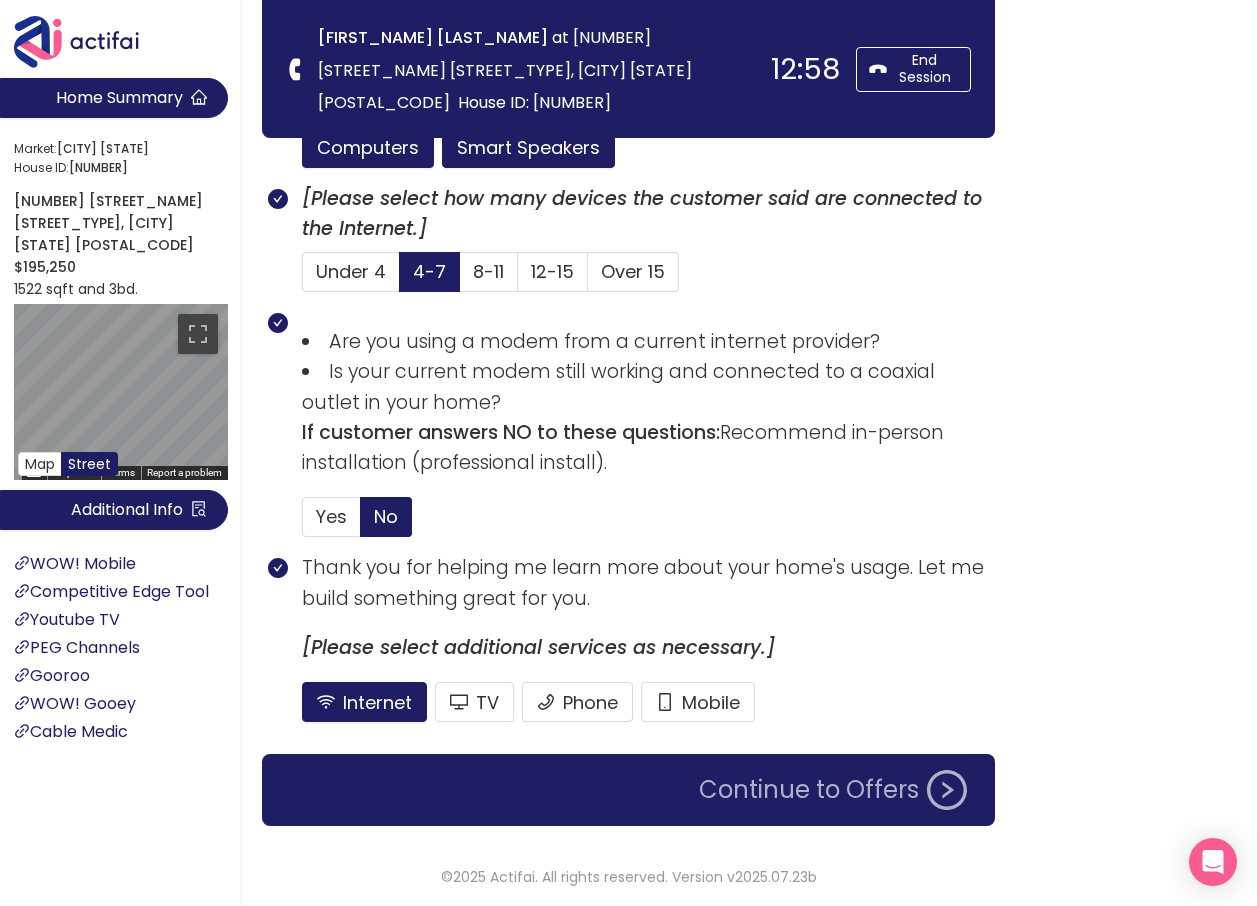 click on "Continue to Offers" 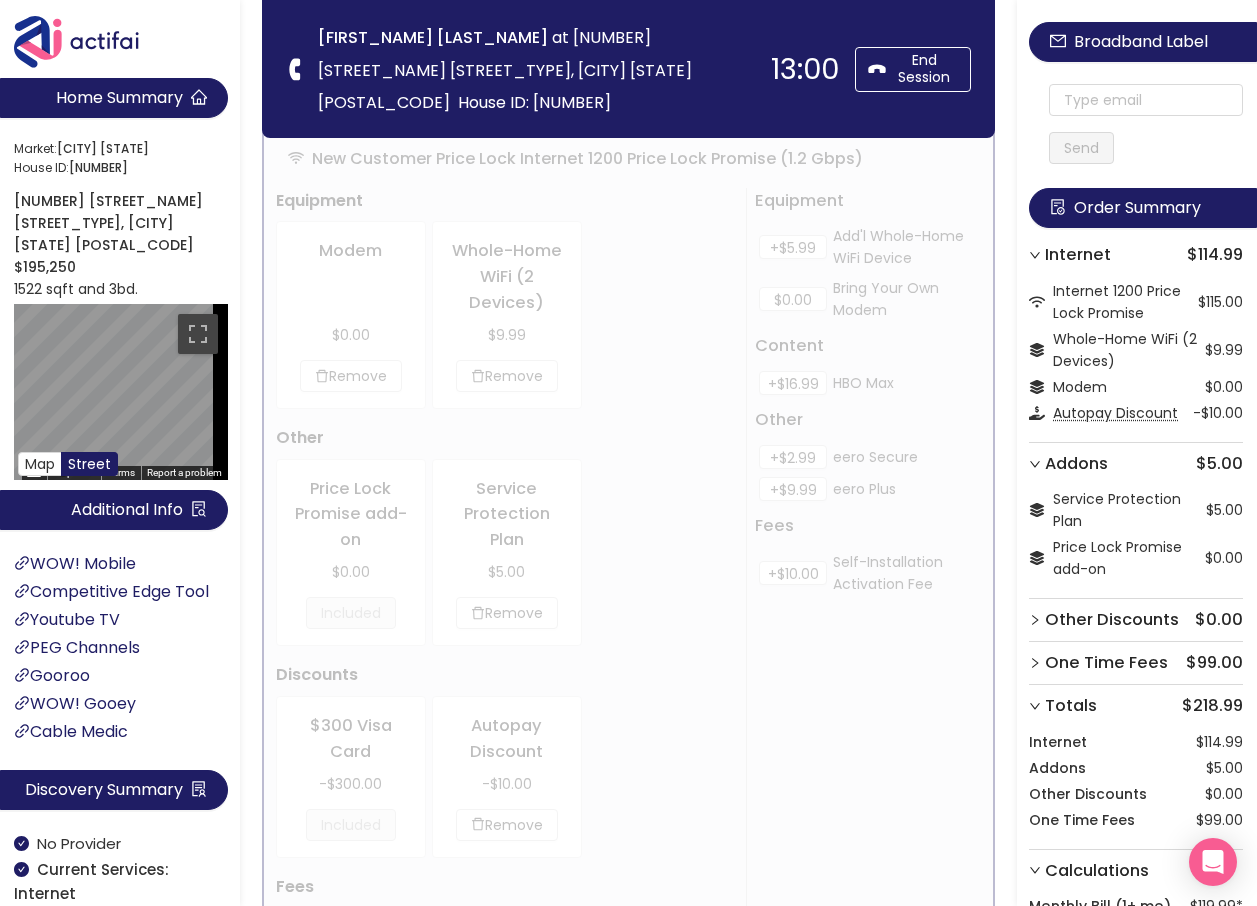 scroll, scrollTop: 0, scrollLeft: 0, axis: both 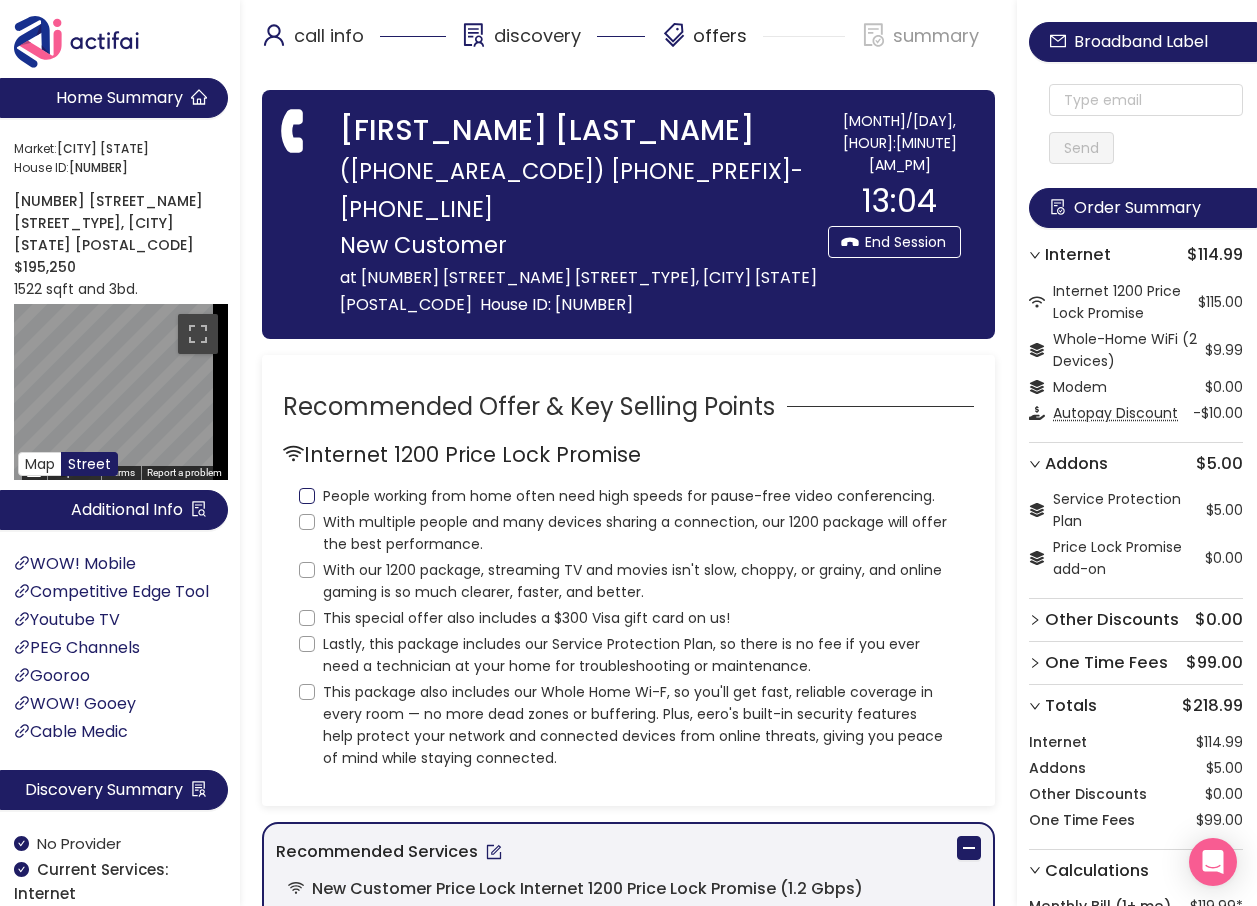 click on "People working from home often need high speeds for pause-free video conferencing." at bounding box center (307, 496) 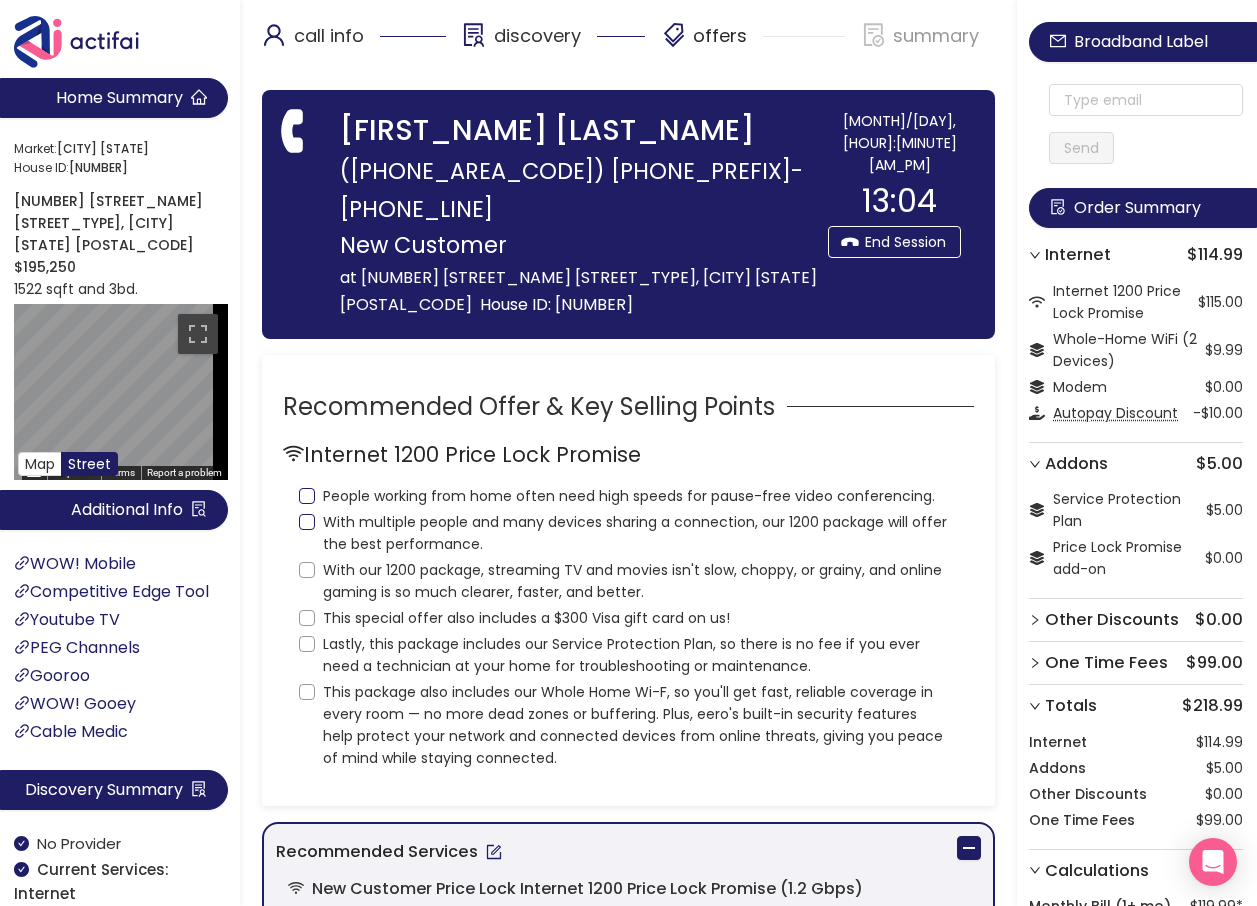 checkbox on "true" 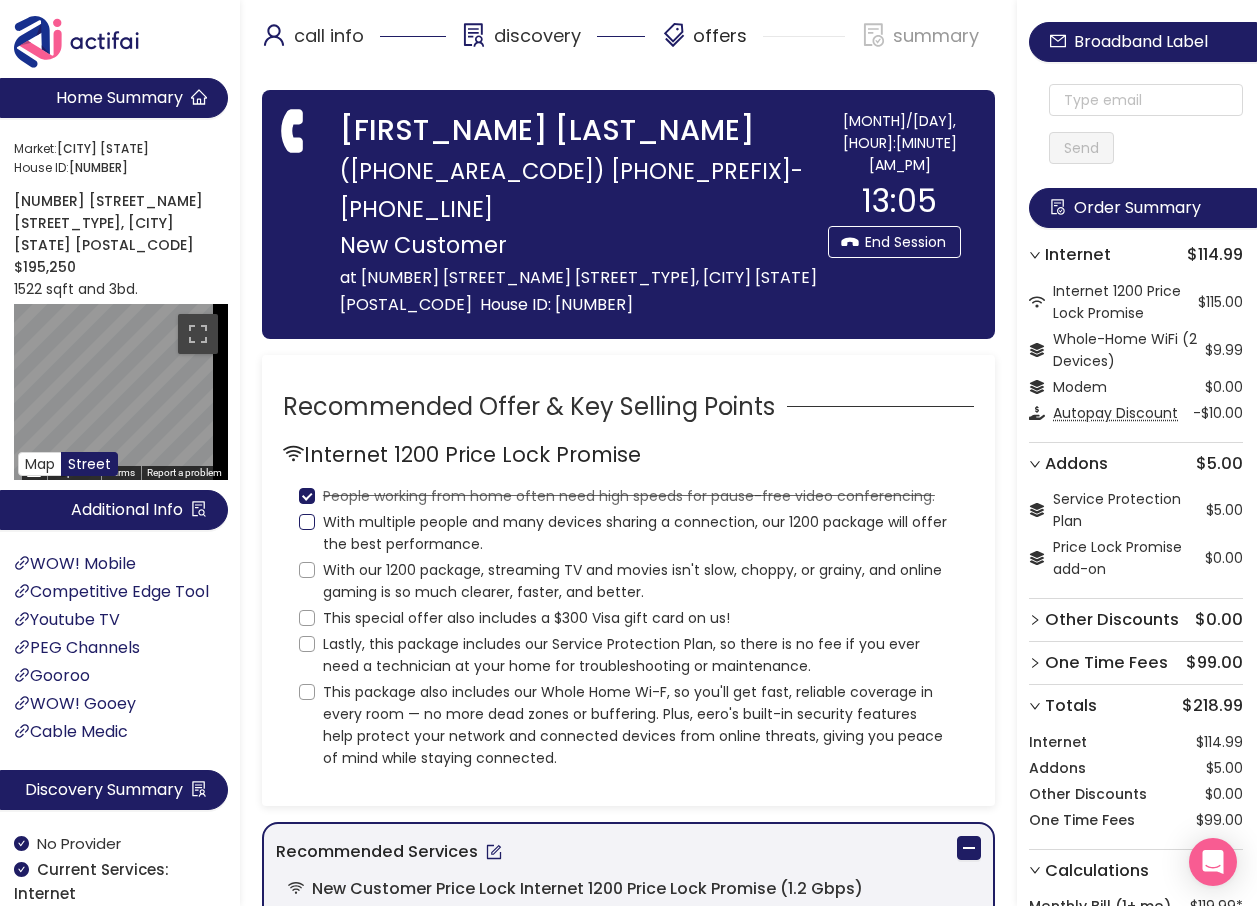 click on "With multiple people and many devices sharing a connection, our 1200 package will offer the best performance." at bounding box center [307, 522] 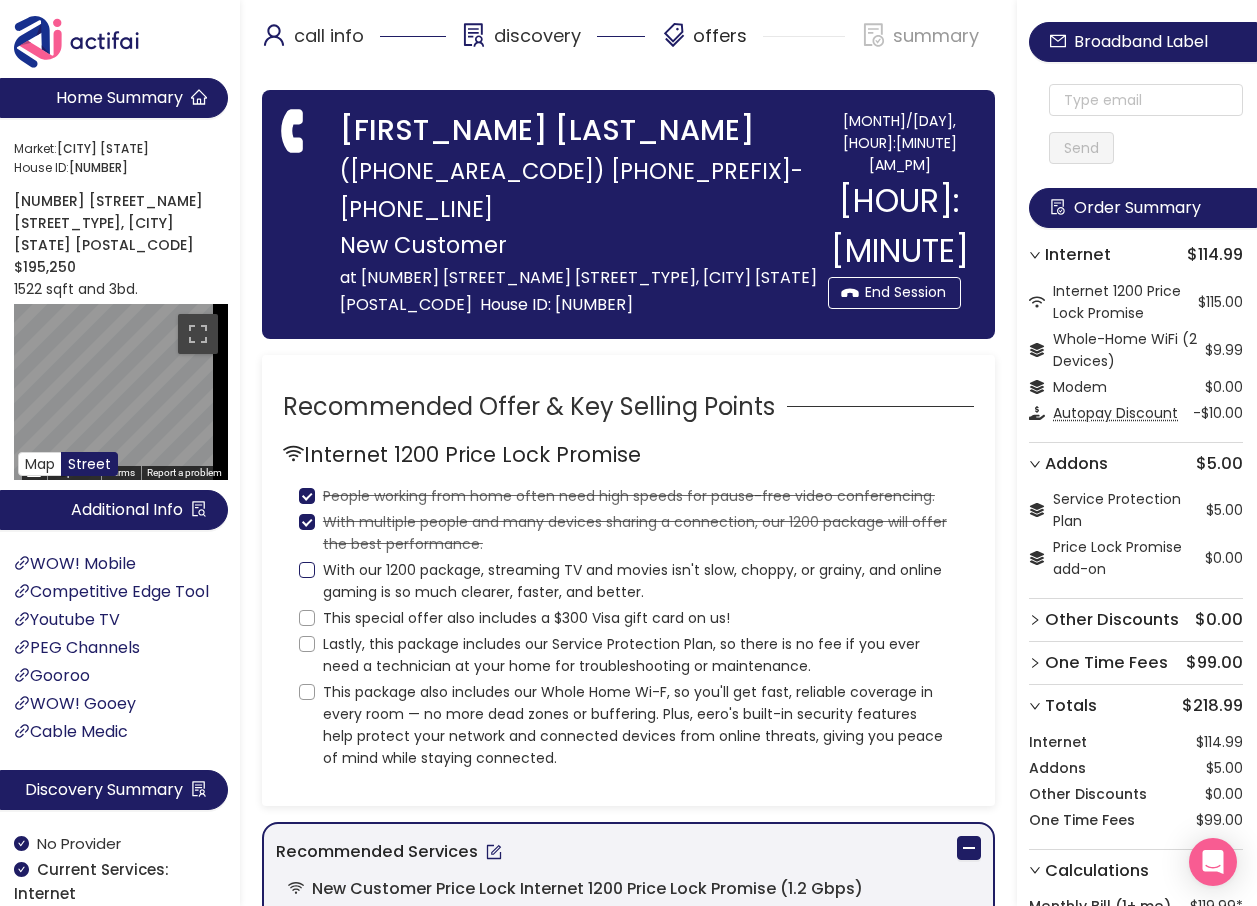 click on "With our 1200 package, streaming TV and movies isn't slow, choppy, or grainy, and online gaming is so much clearer, faster, and better." at bounding box center [307, 570] 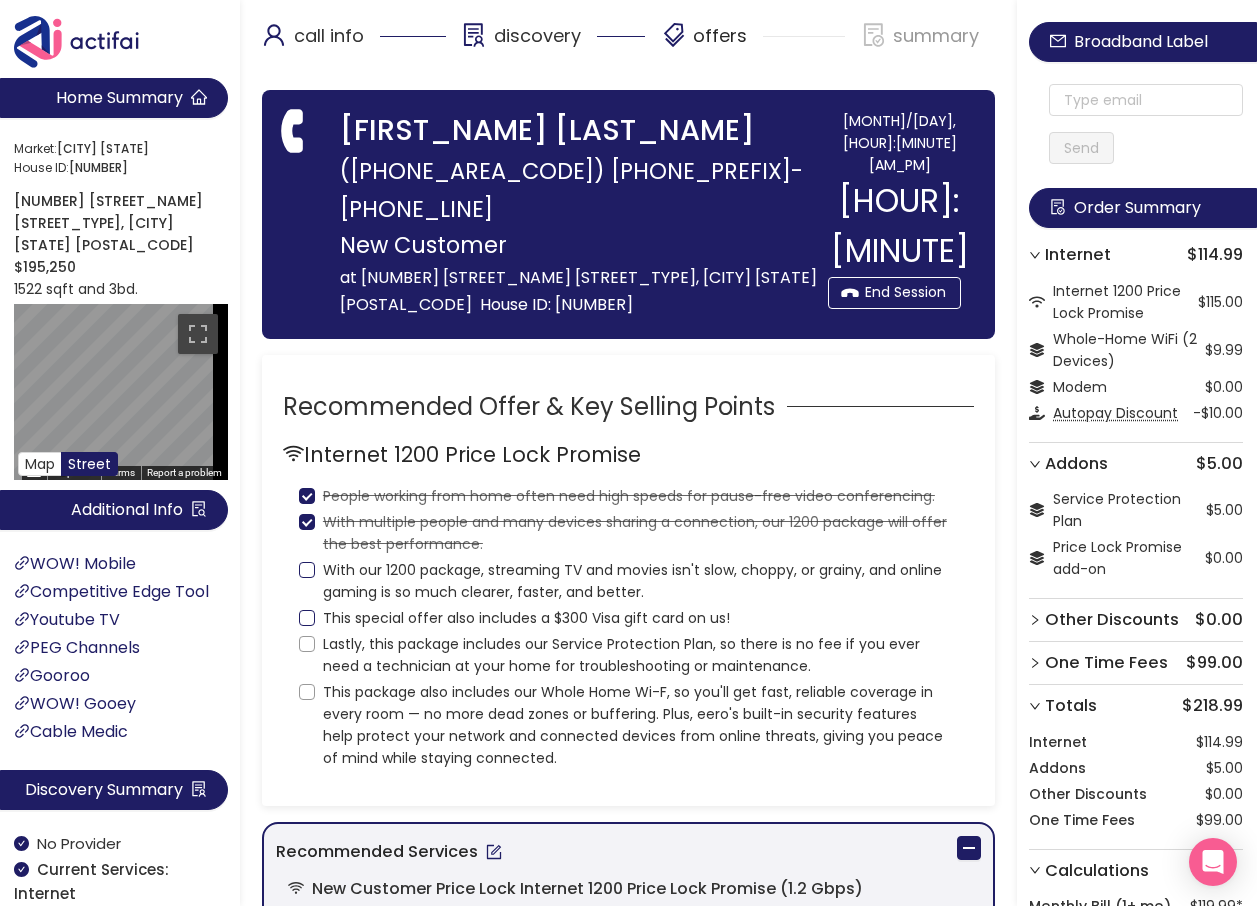 checkbox on "true" 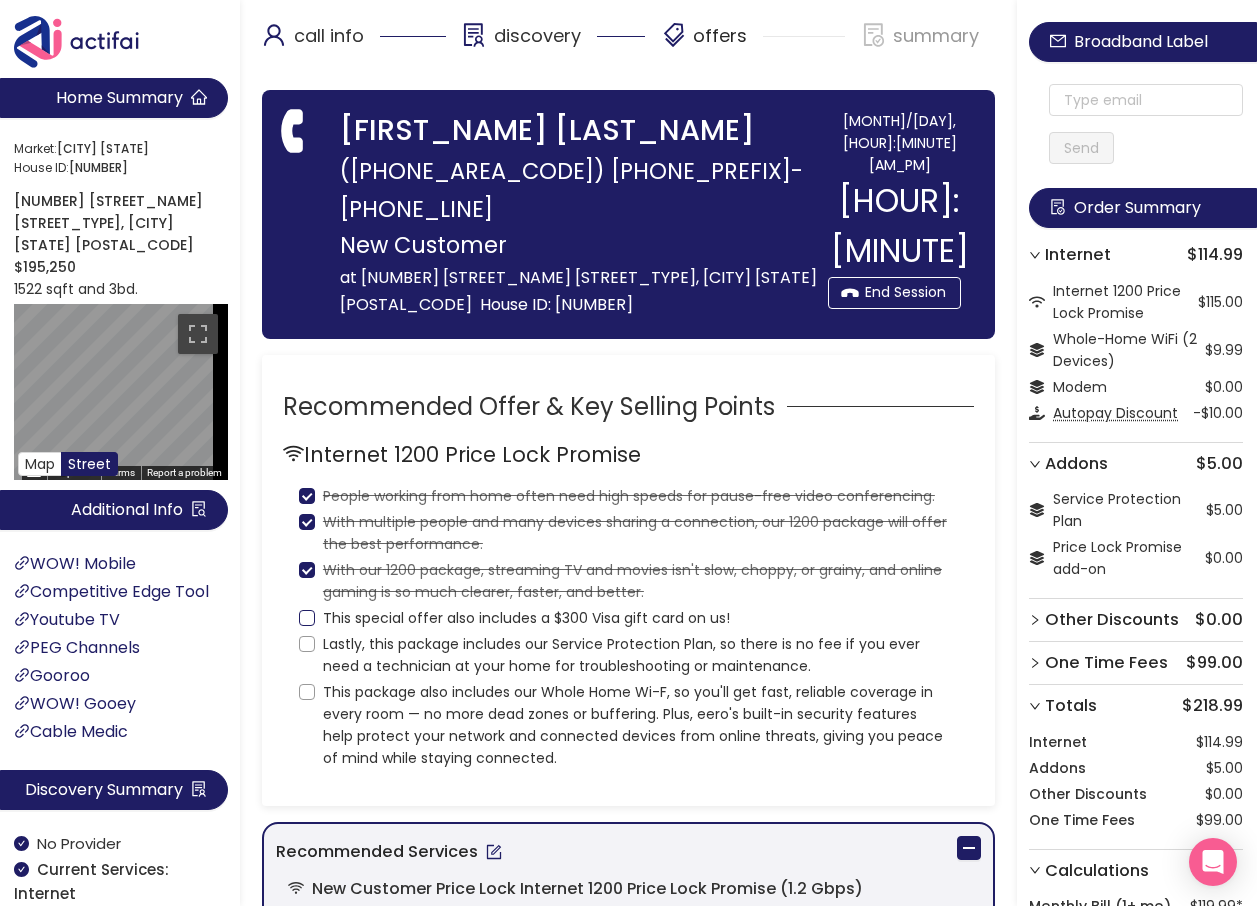 click on "This special offer also includes a $300 Visa gift card on us!" at bounding box center (307, 618) 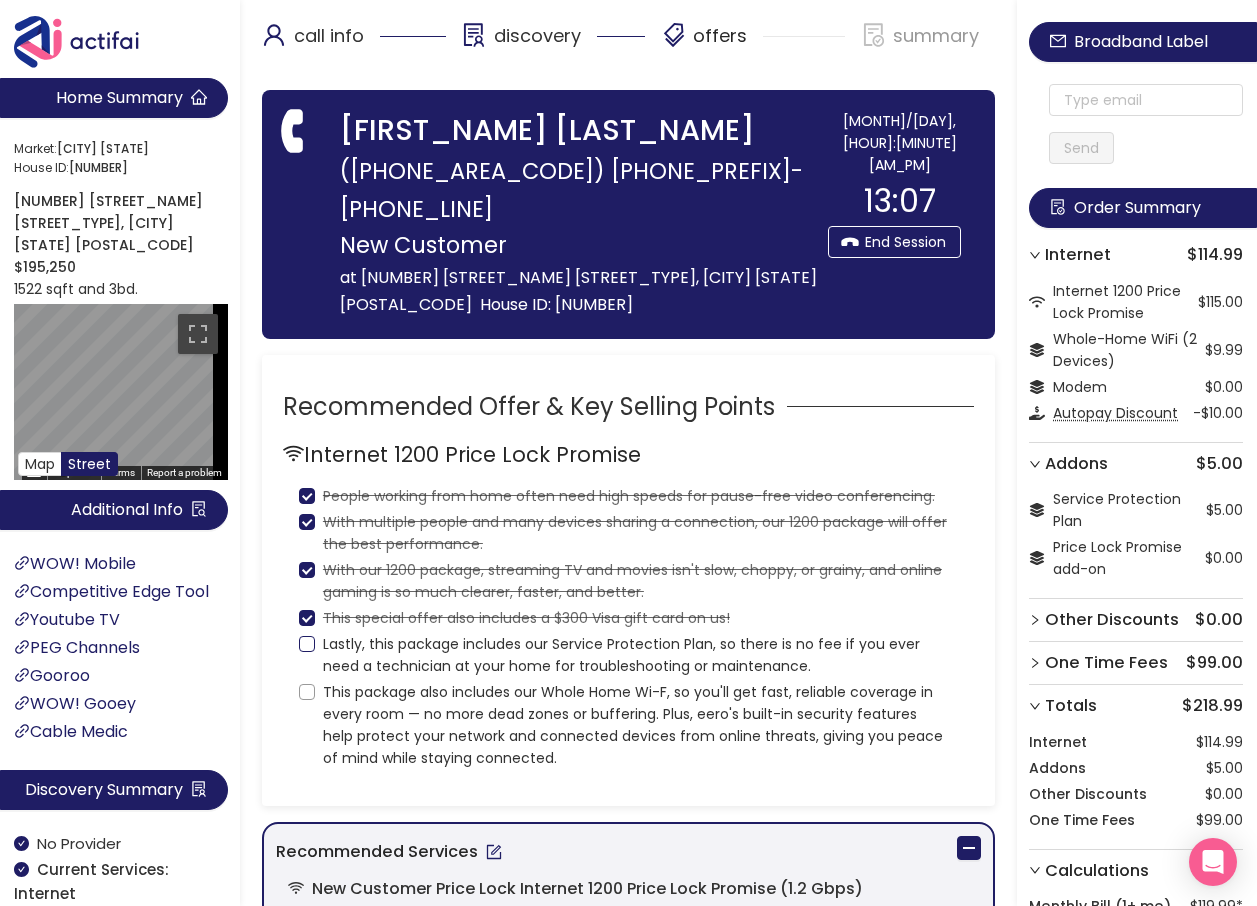 click on "Lastly, this package includes our Service Protection Plan, so there is no fee if you ever need a technician at your home for troubleshooting or maintenance." at bounding box center (307, 644) 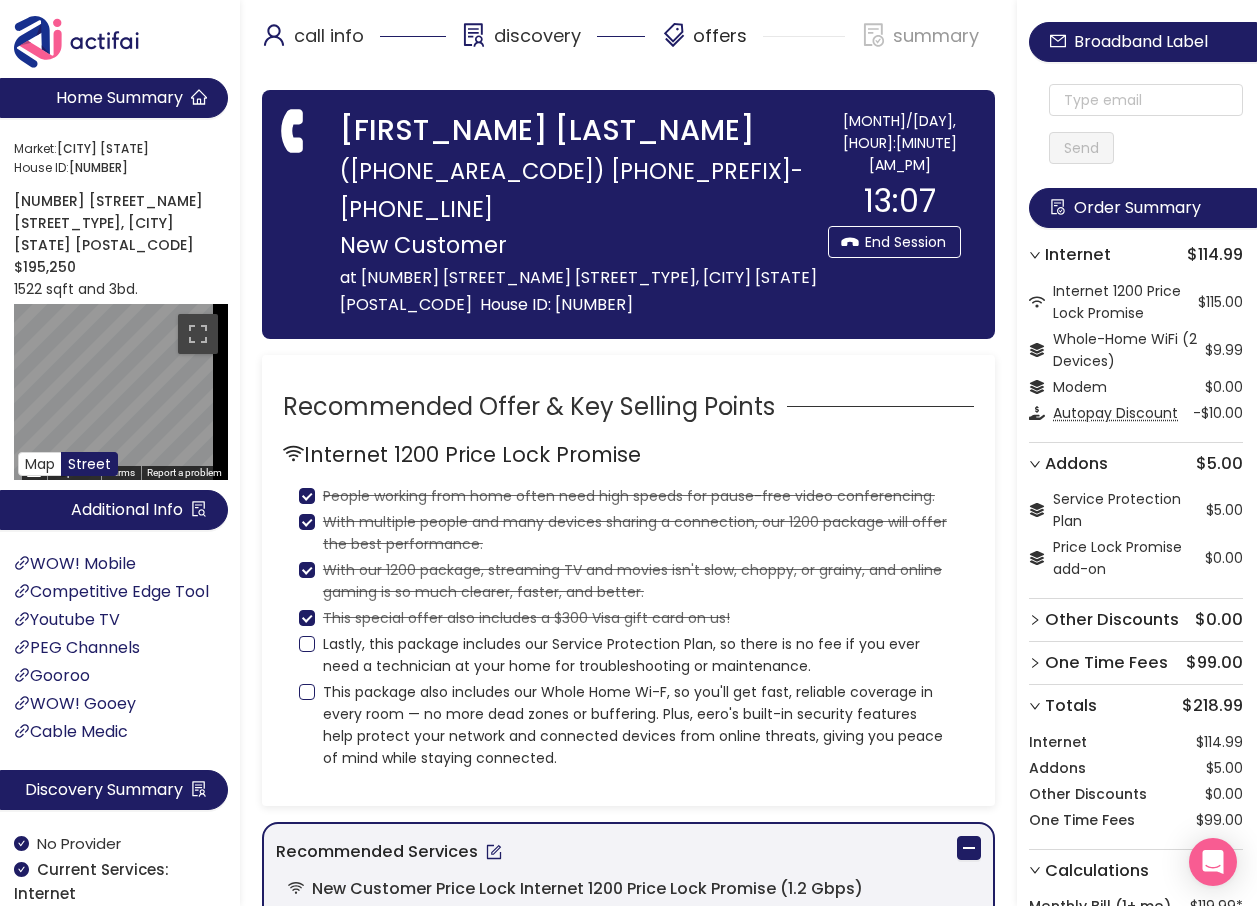 checkbox on "true" 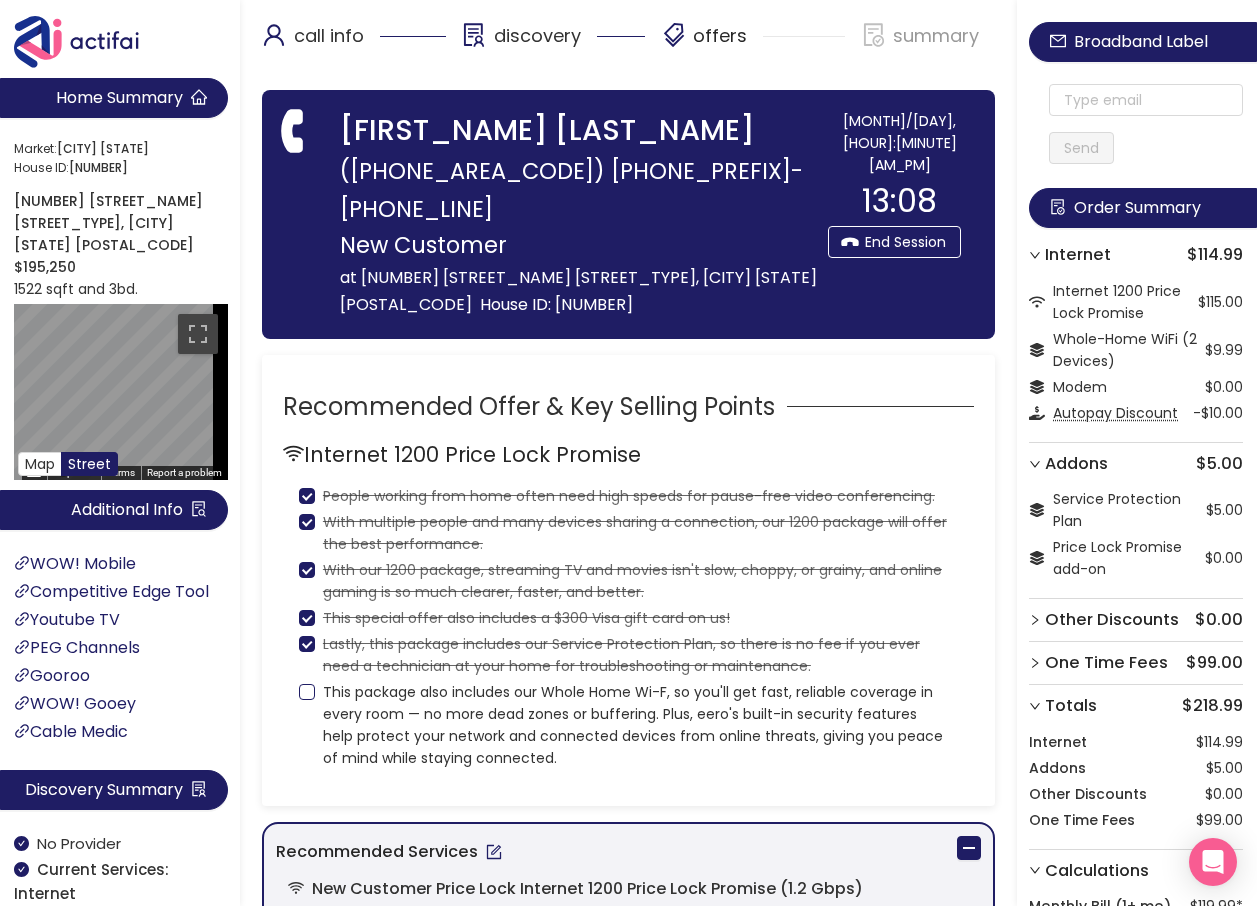 click on "This package also includes our Whole Home Wi-F, so you'll get fast, reliable coverage in every room — no more dead zones or buffering. Plus, eero's built-in security features help protect your network and connected devices from online threats, giving you peace of mind while staying connected." at bounding box center (628, 723) 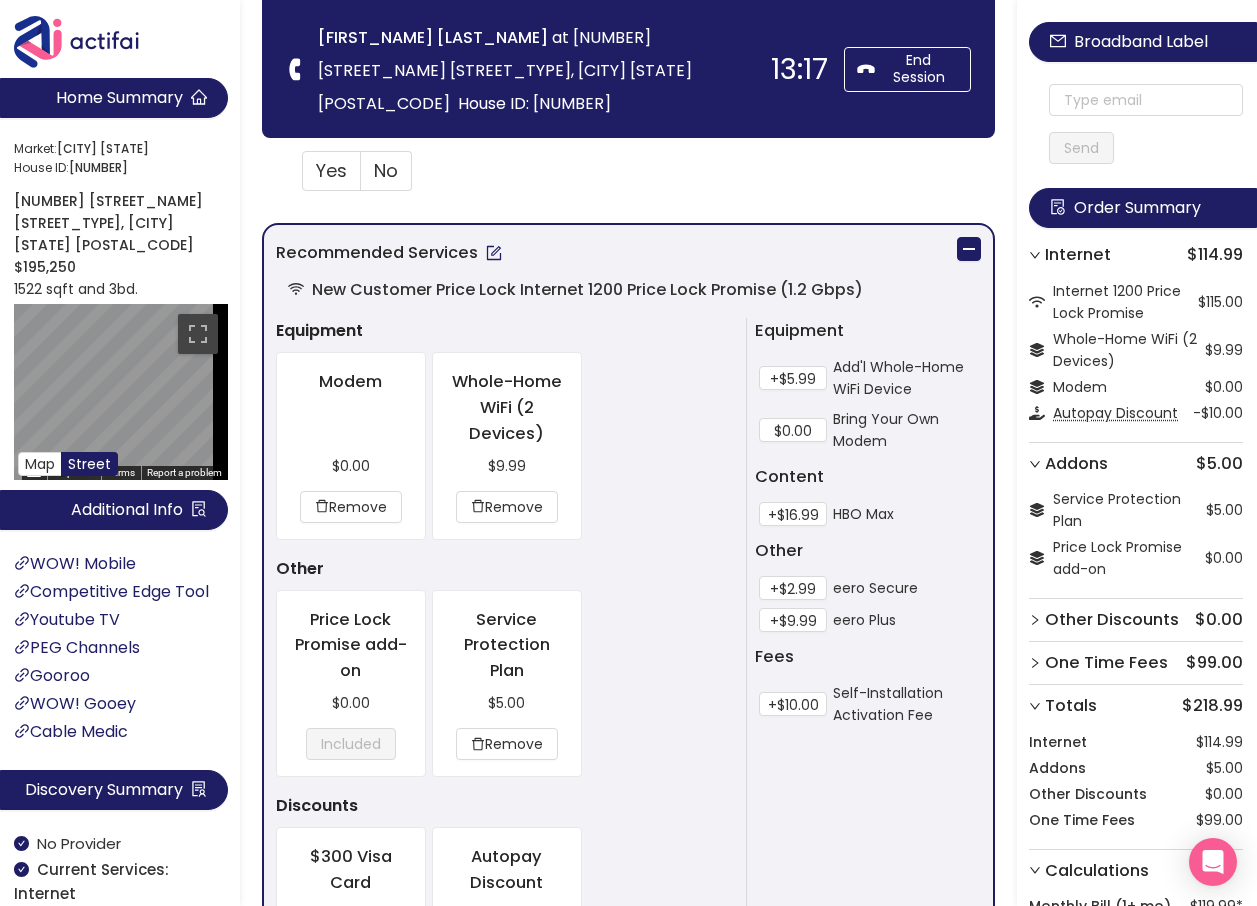 scroll, scrollTop: 900, scrollLeft: 0, axis: vertical 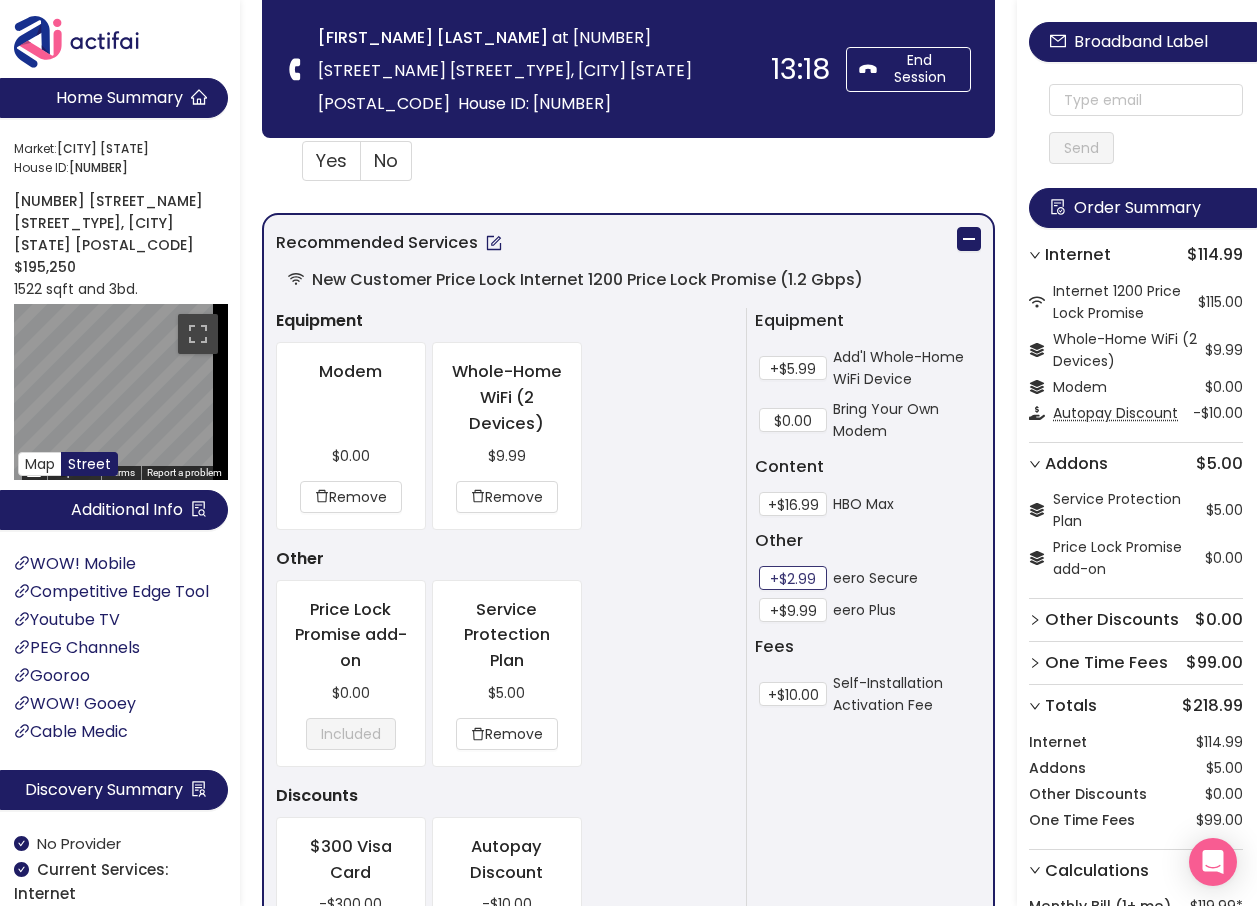 click on "+$2.99" at bounding box center (793, 578) 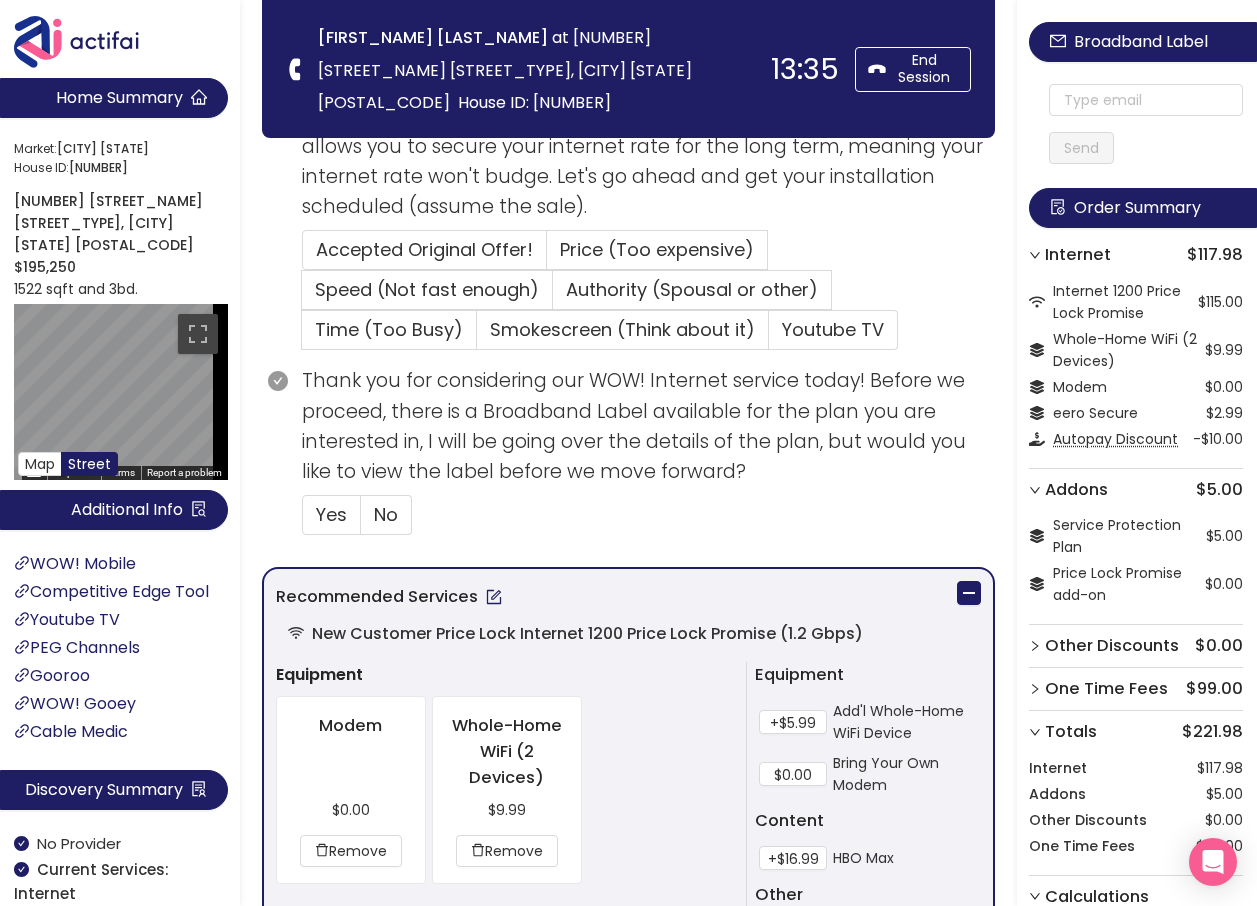 scroll, scrollTop: 500, scrollLeft: 0, axis: vertical 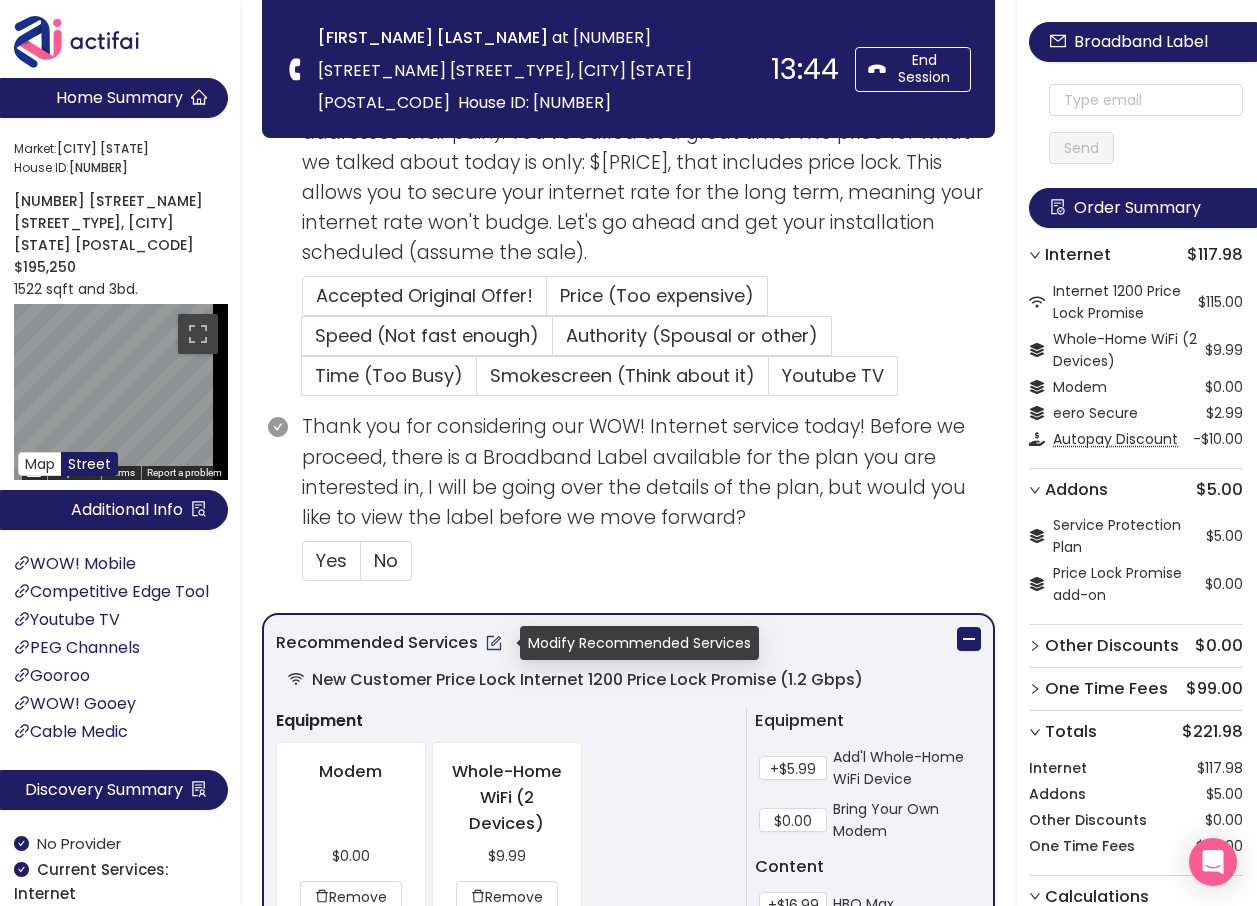 click 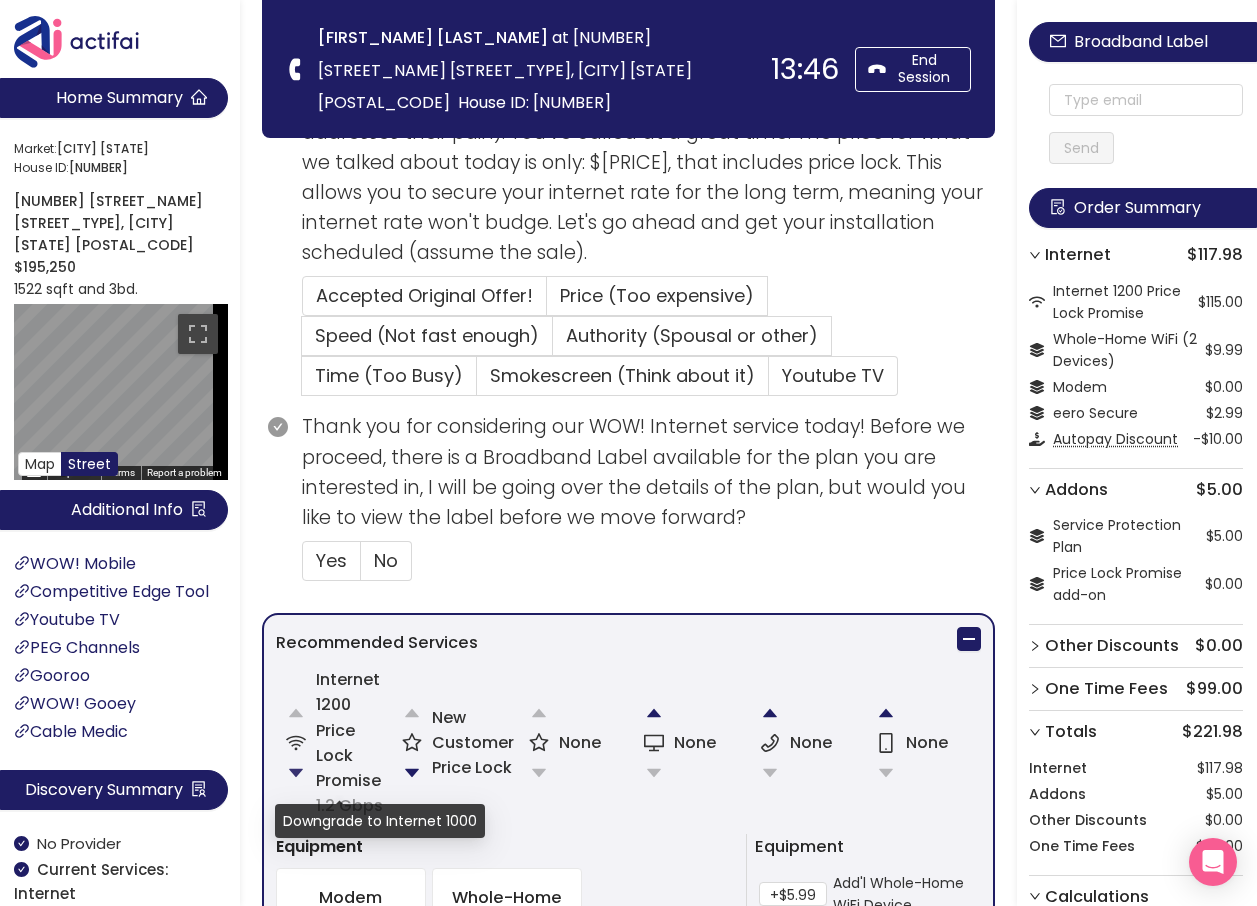 click 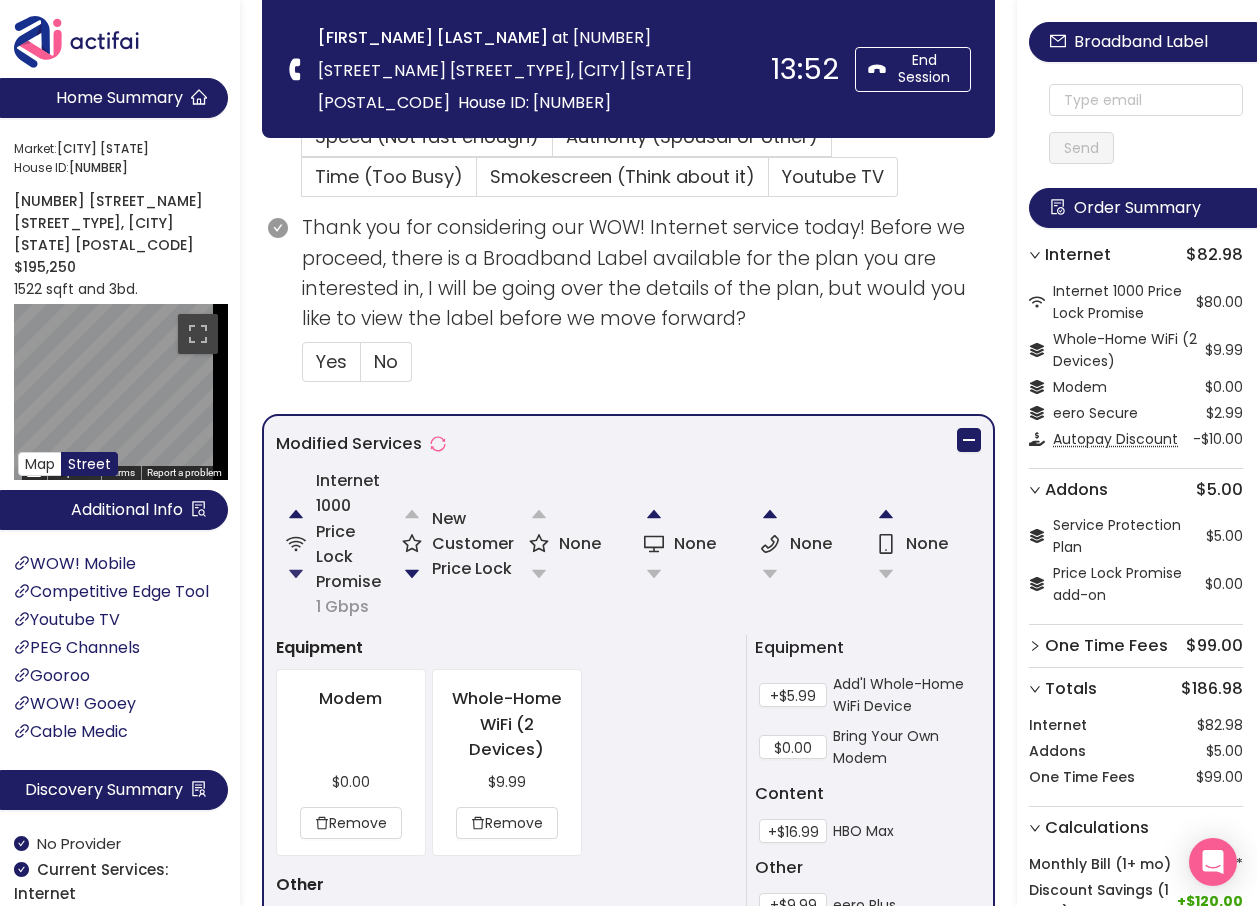 scroll, scrollTop: 700, scrollLeft: 0, axis: vertical 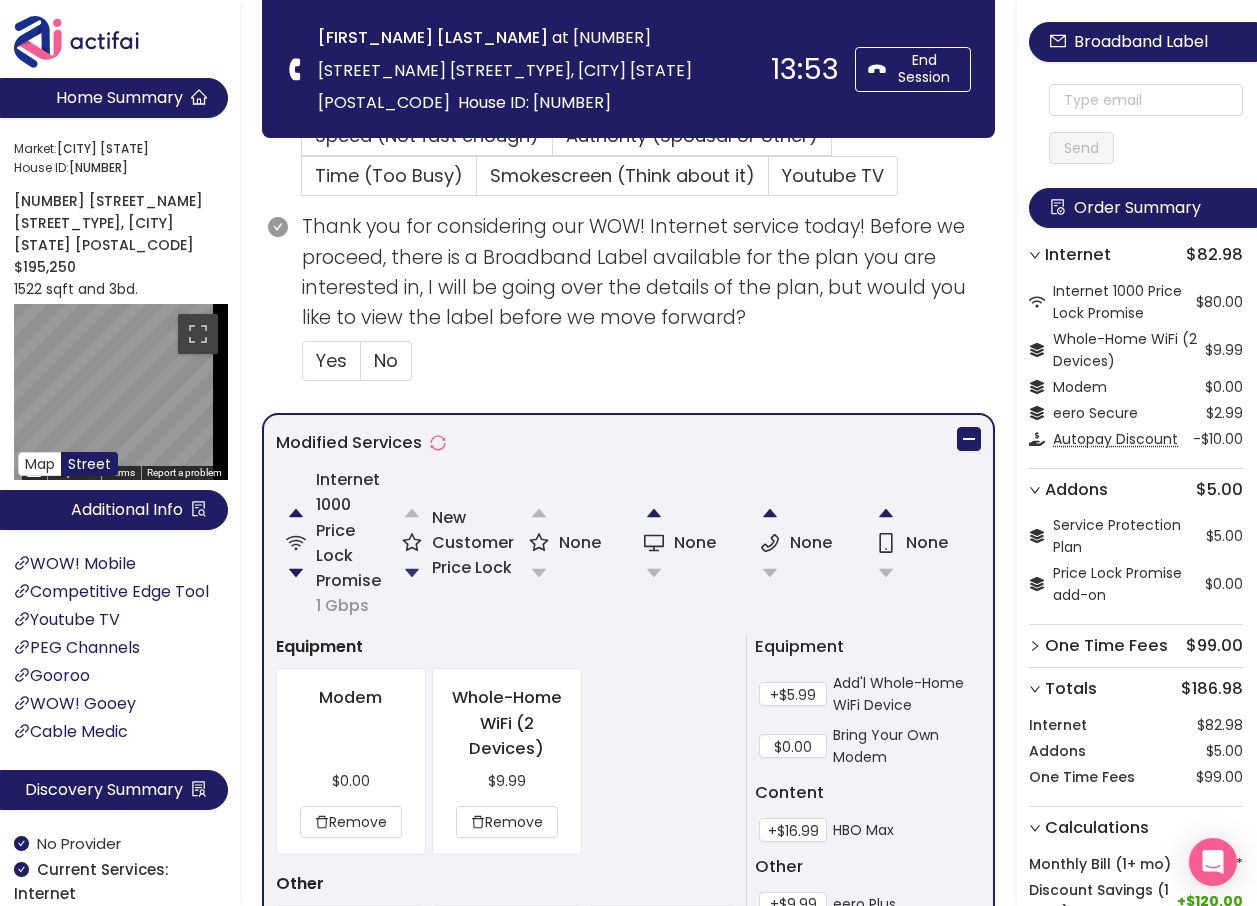 click 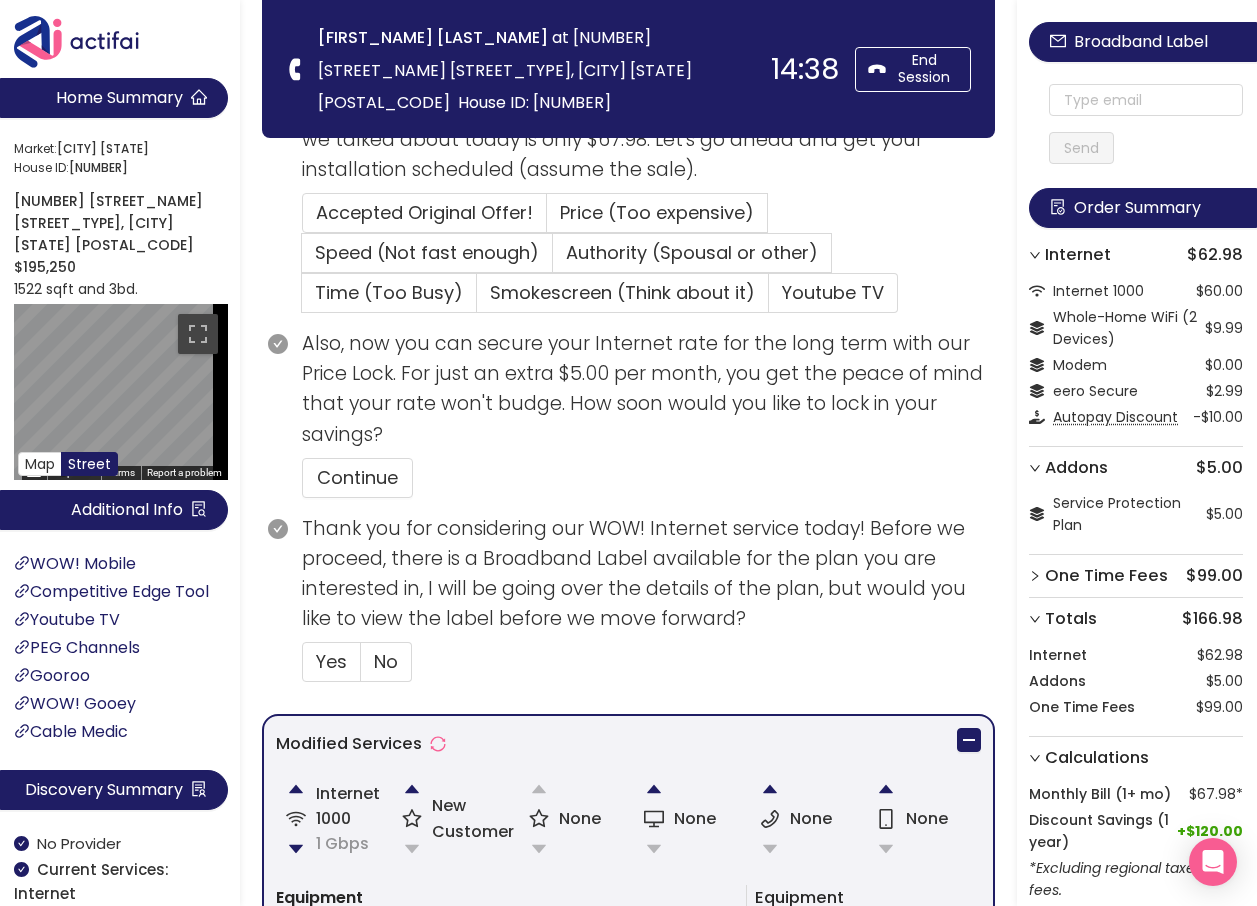 scroll, scrollTop: 425, scrollLeft: 0, axis: vertical 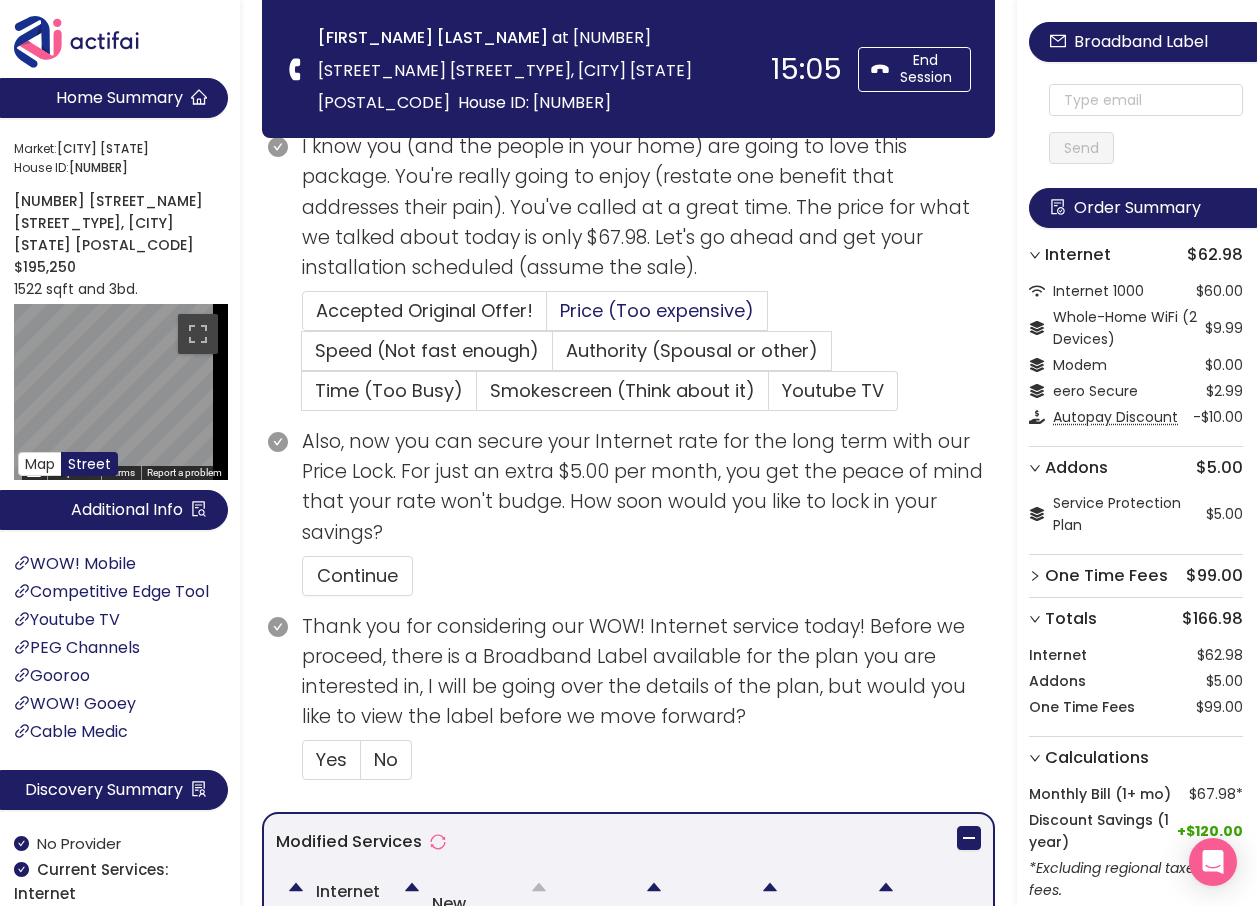 click on "Price (Too expensive)" at bounding box center [657, 310] 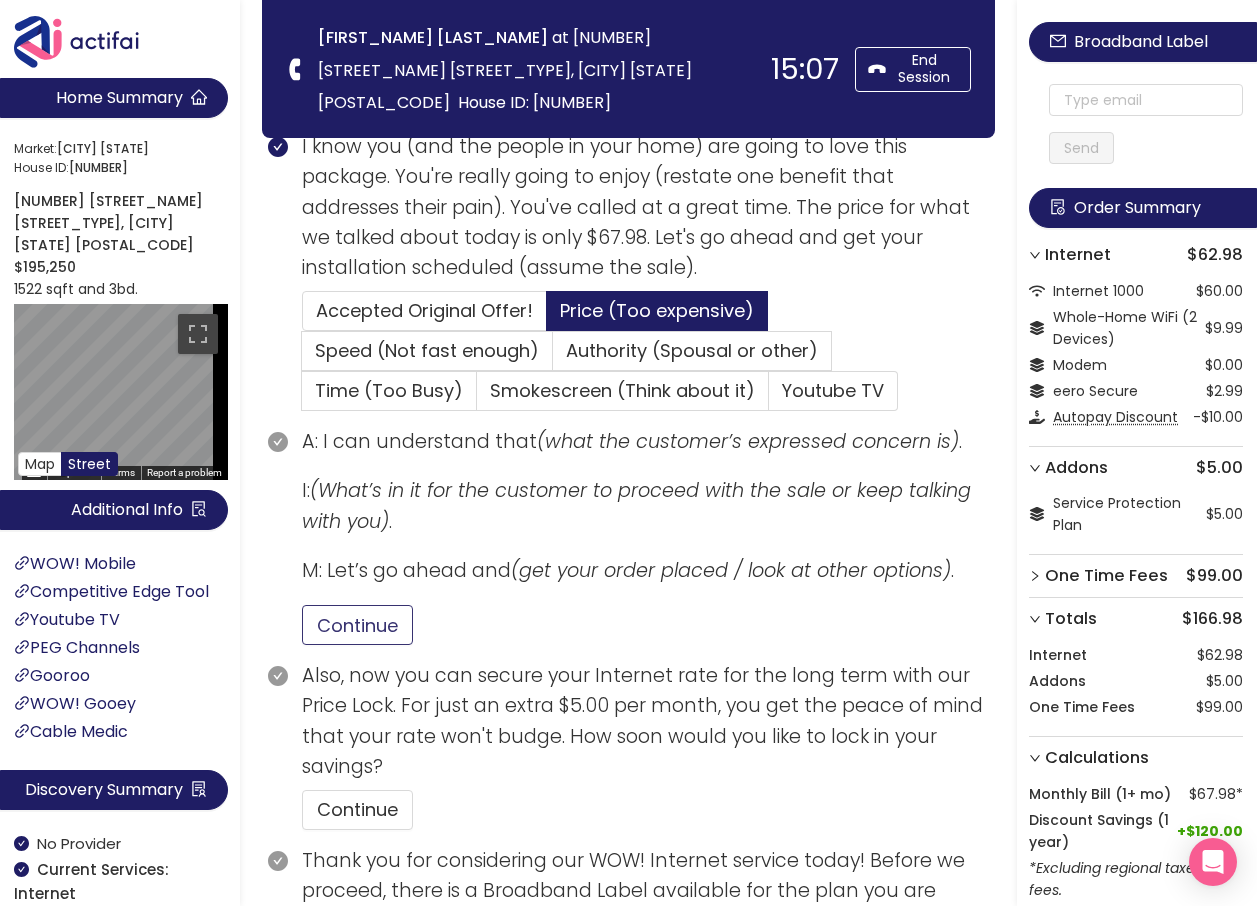 click on "Continue" at bounding box center [357, 625] 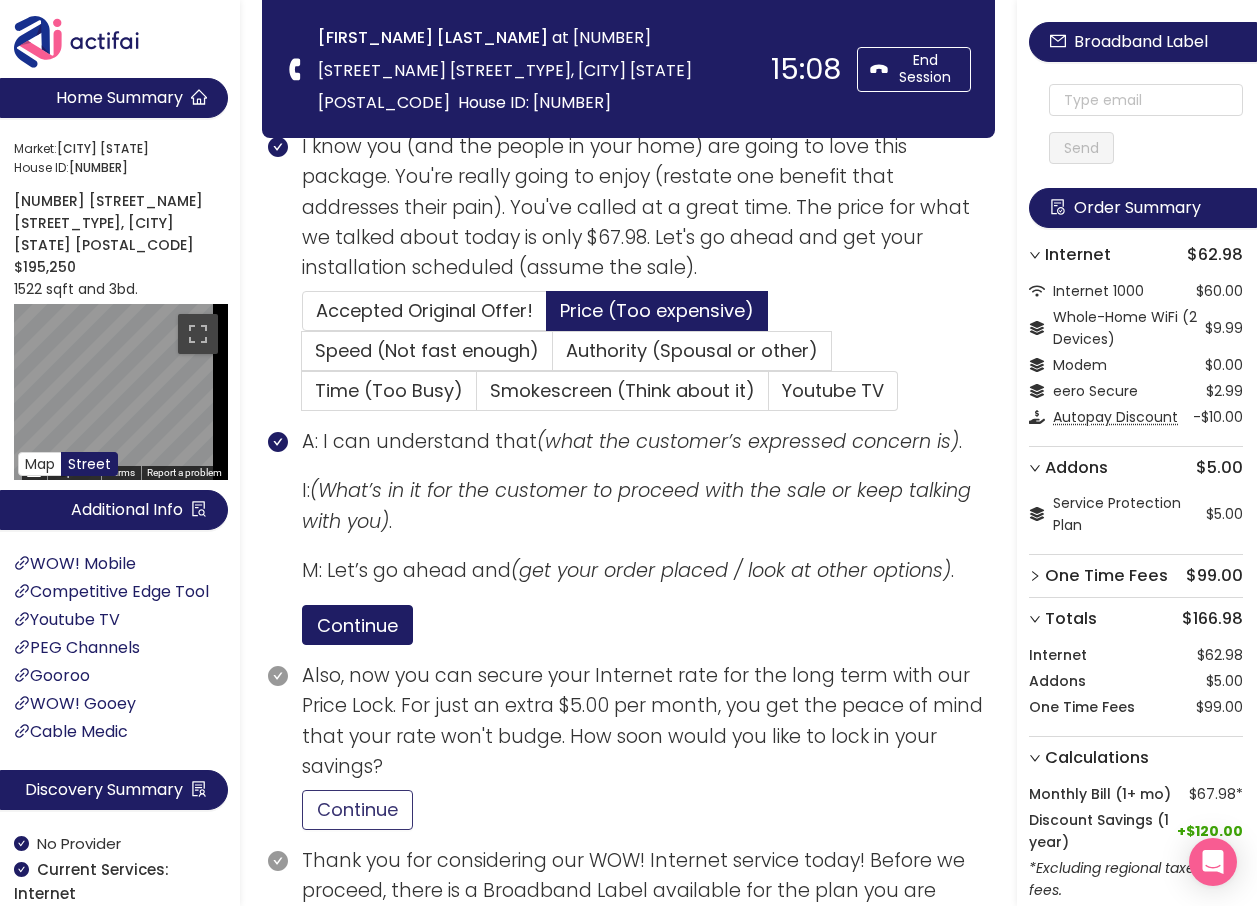 click on "Continue" at bounding box center [357, 810] 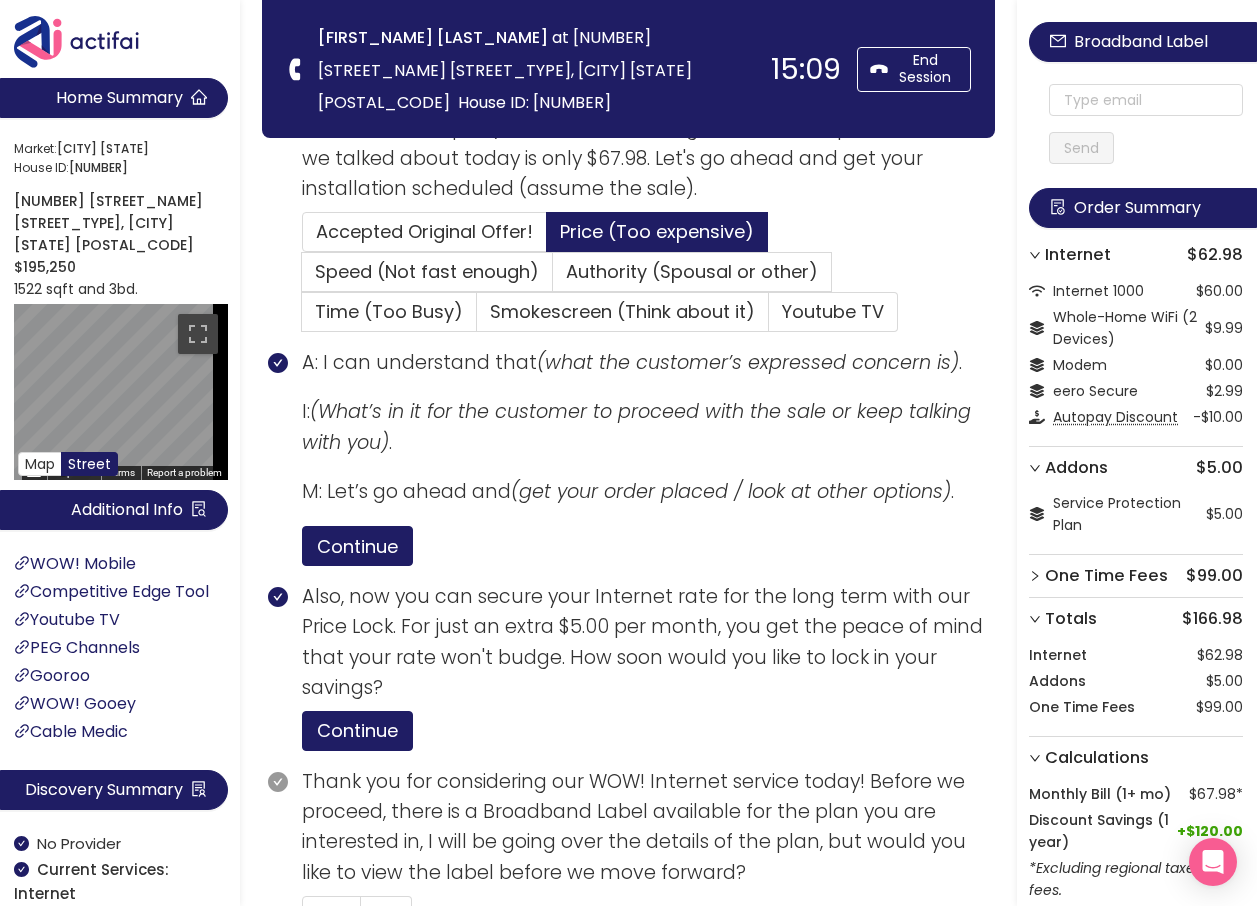 scroll, scrollTop: 725, scrollLeft: 0, axis: vertical 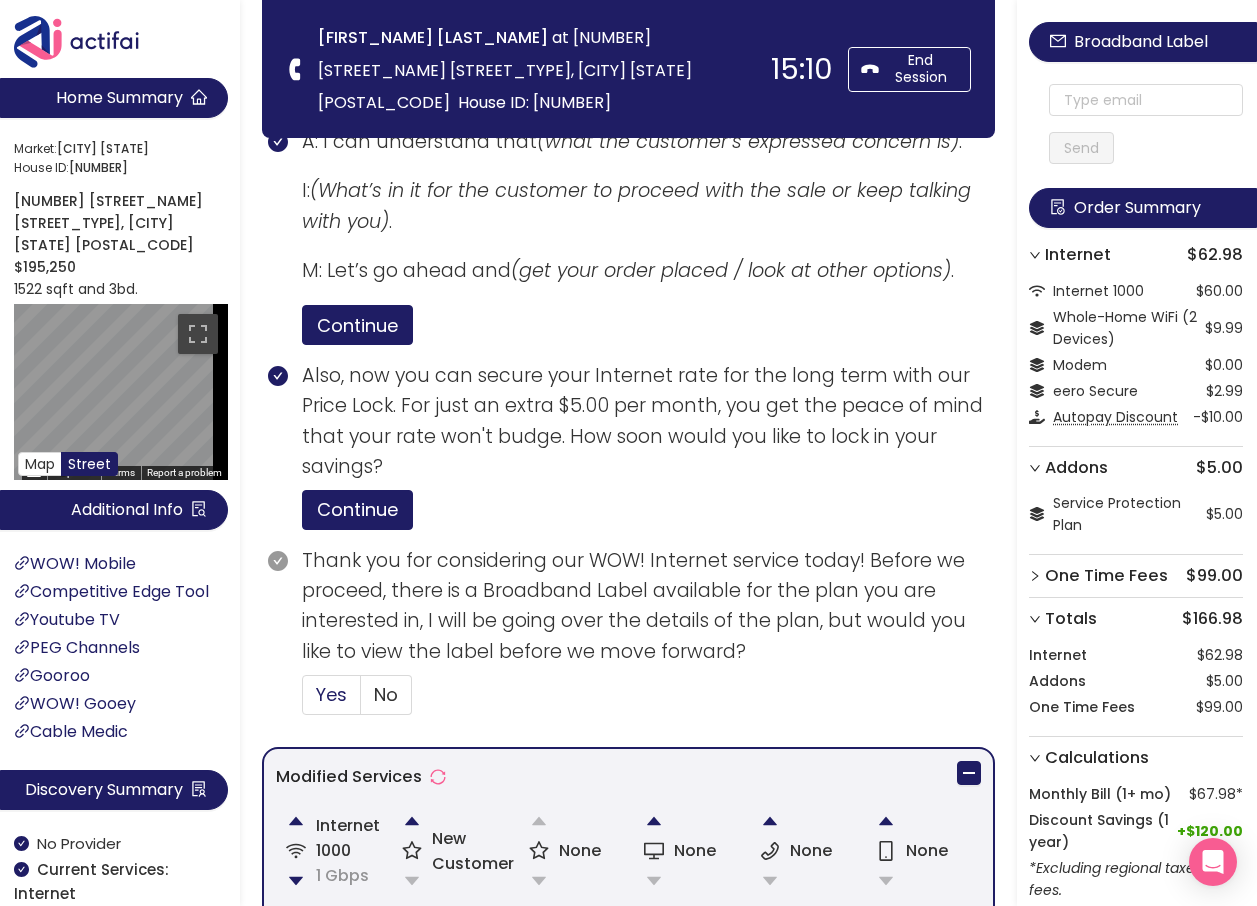 click on "Yes" at bounding box center [331, 694] 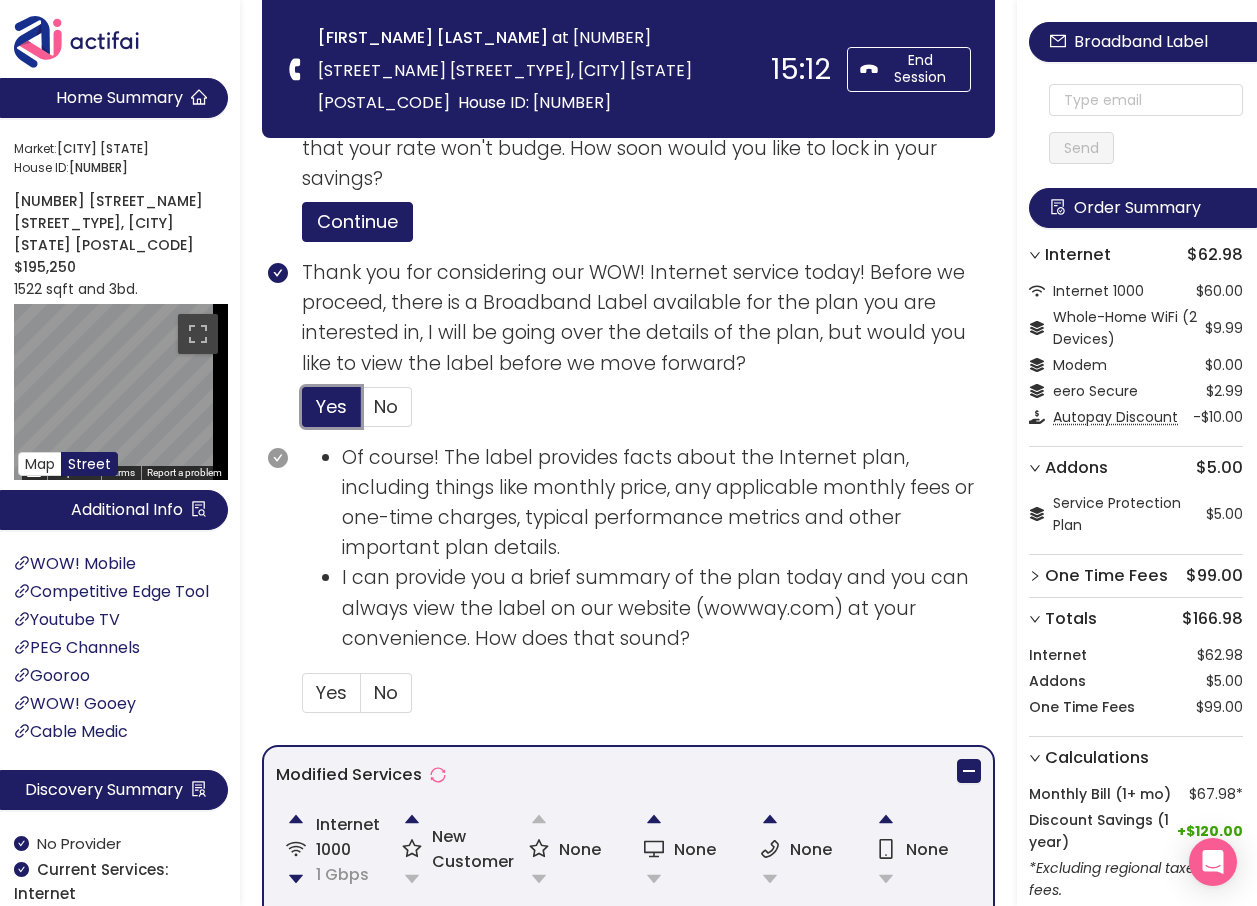 scroll, scrollTop: 1025, scrollLeft: 0, axis: vertical 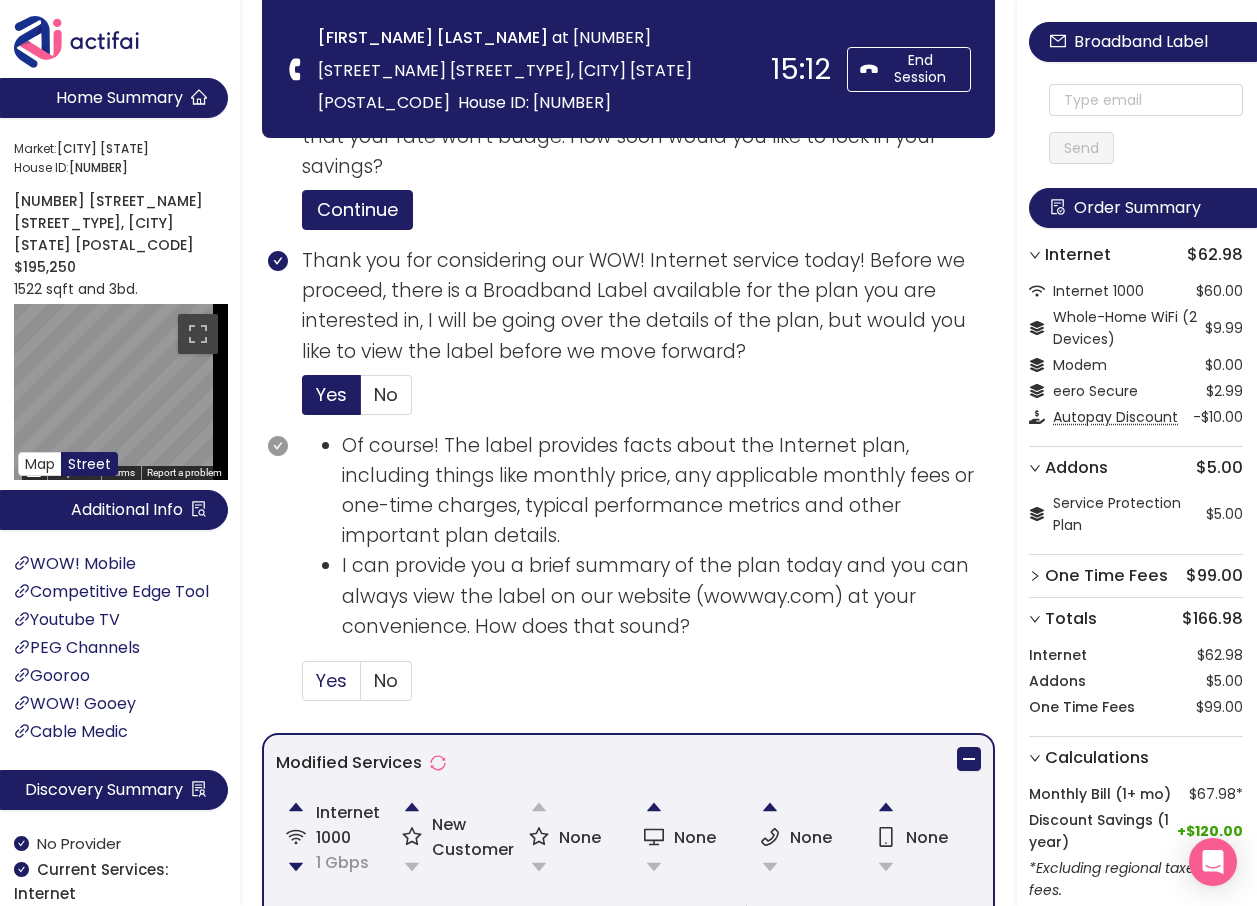 click on "Yes" at bounding box center [331, 680] 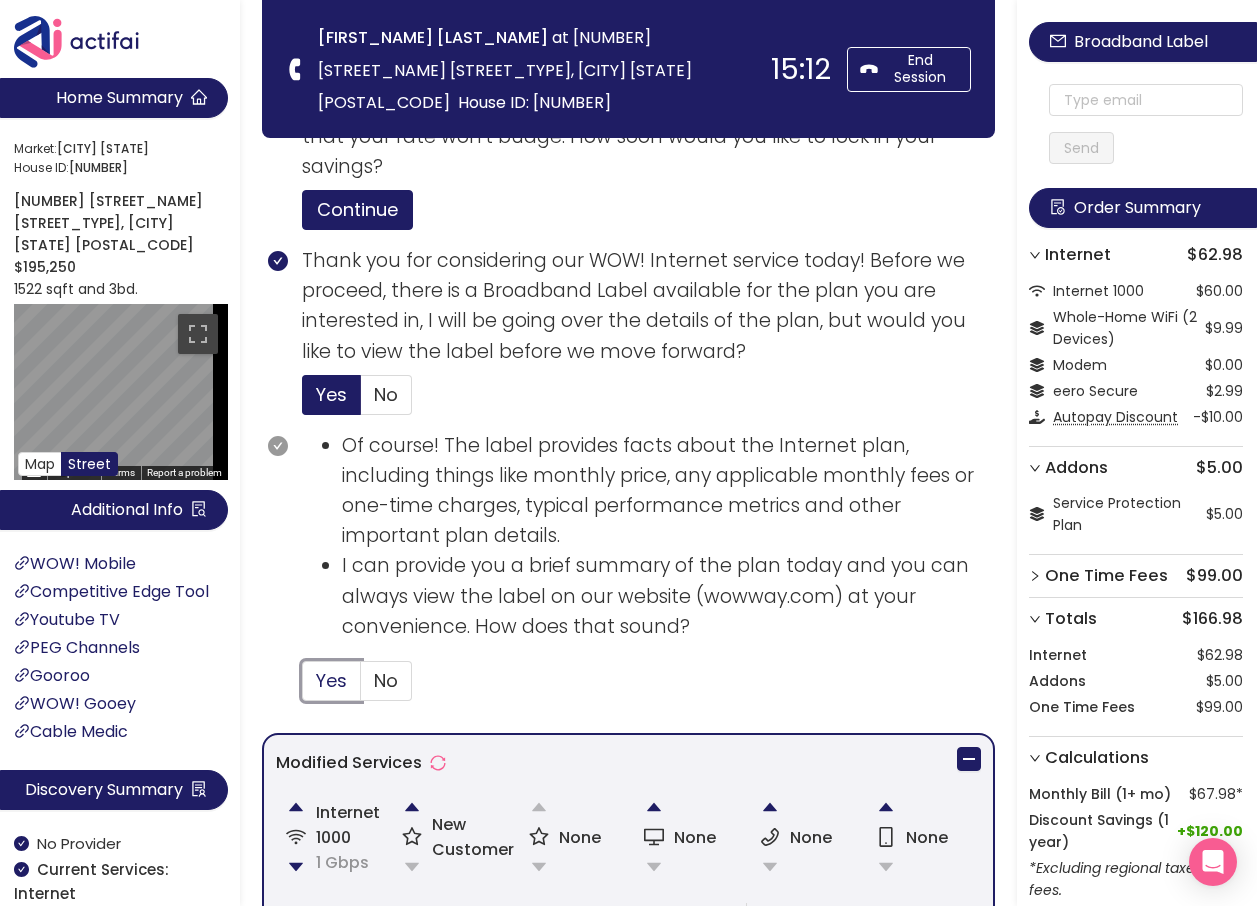 click on "Yes" at bounding box center (303, 687) 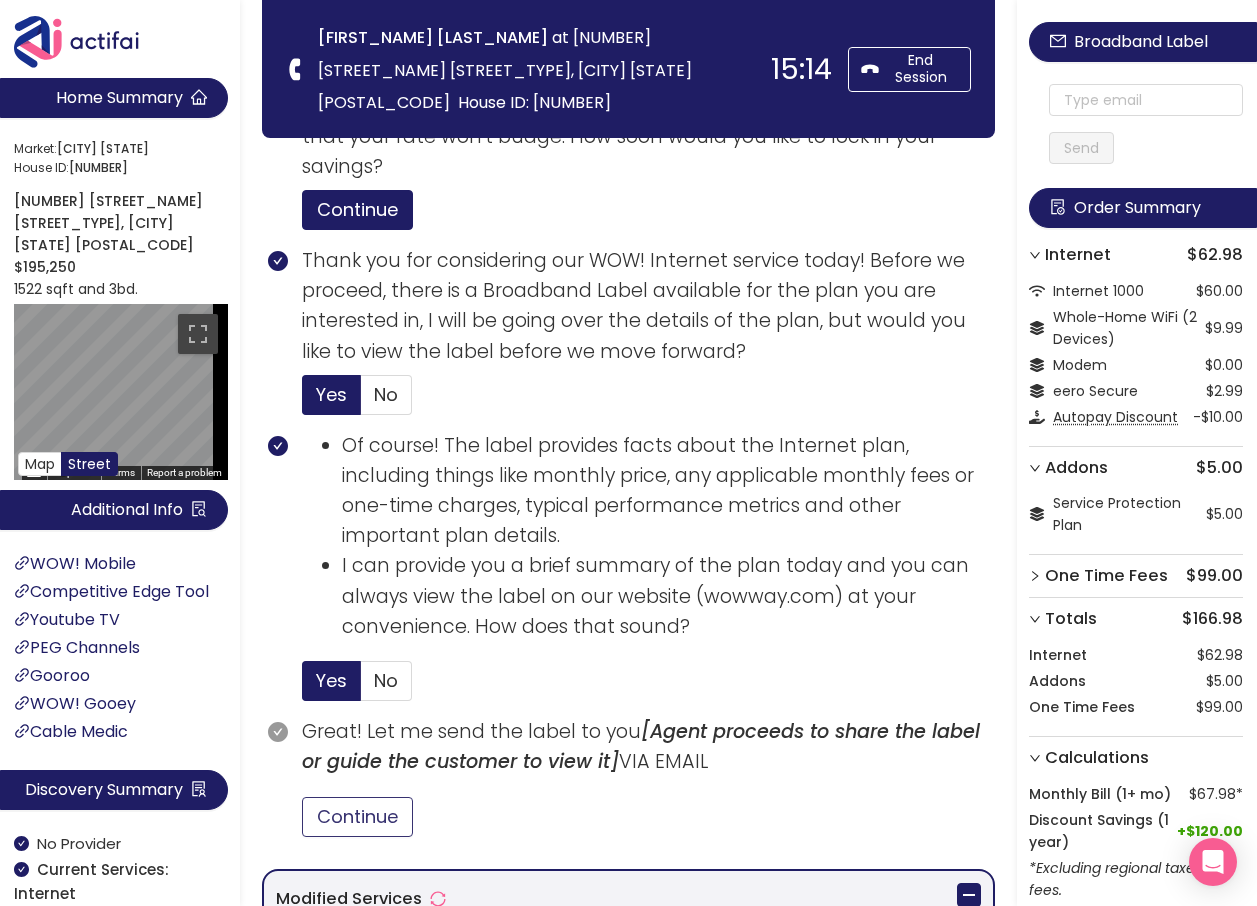 click on "Continue" at bounding box center [357, 817] 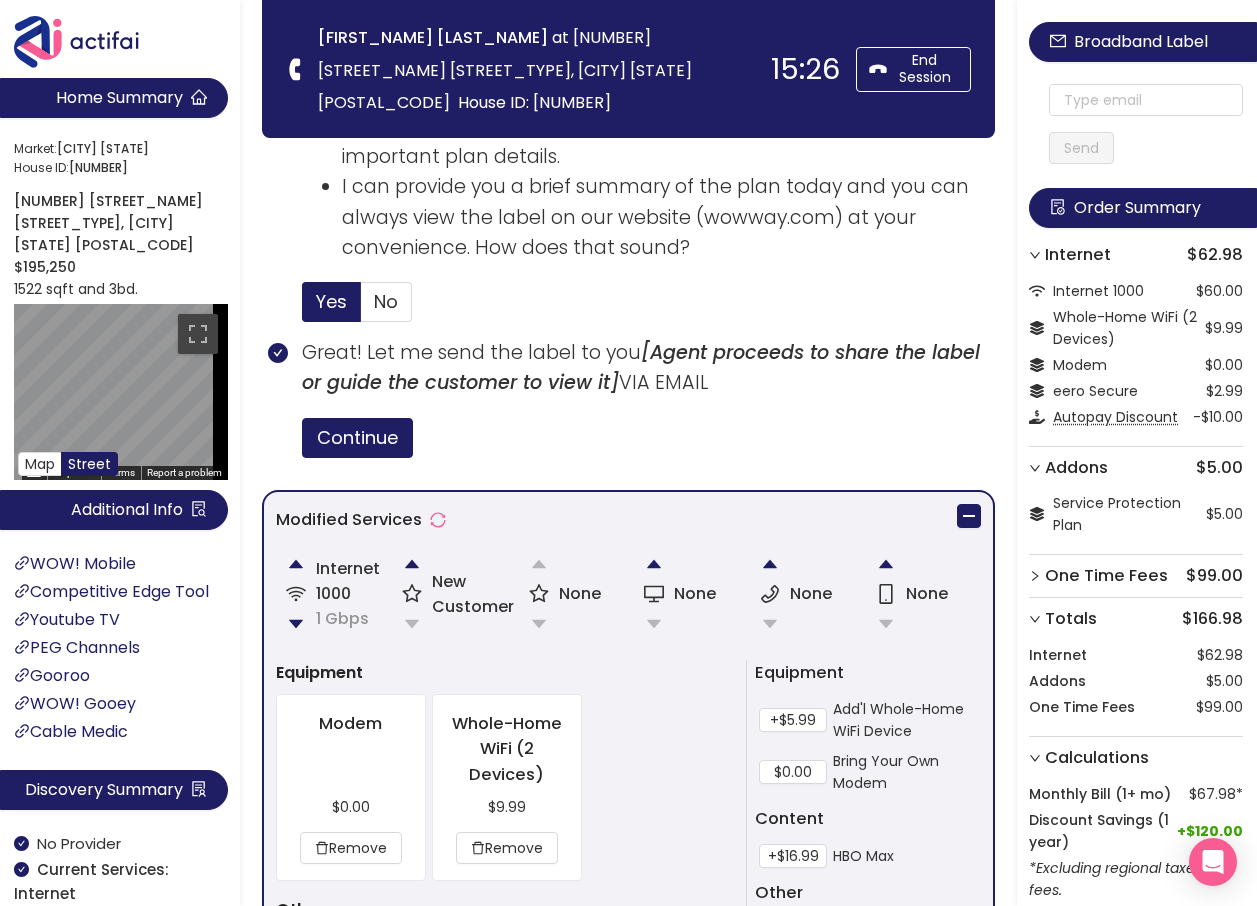 scroll, scrollTop: 1425, scrollLeft: 0, axis: vertical 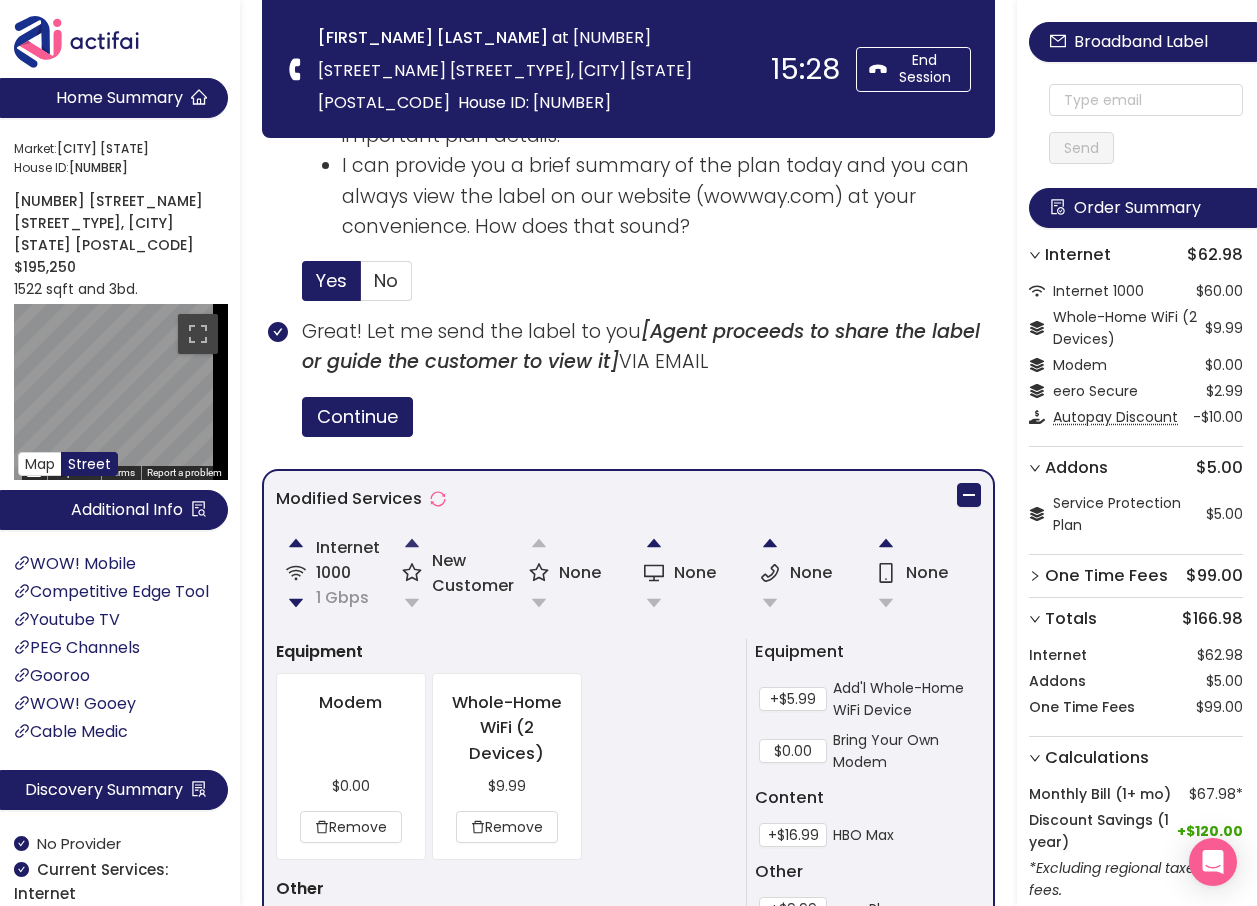 click 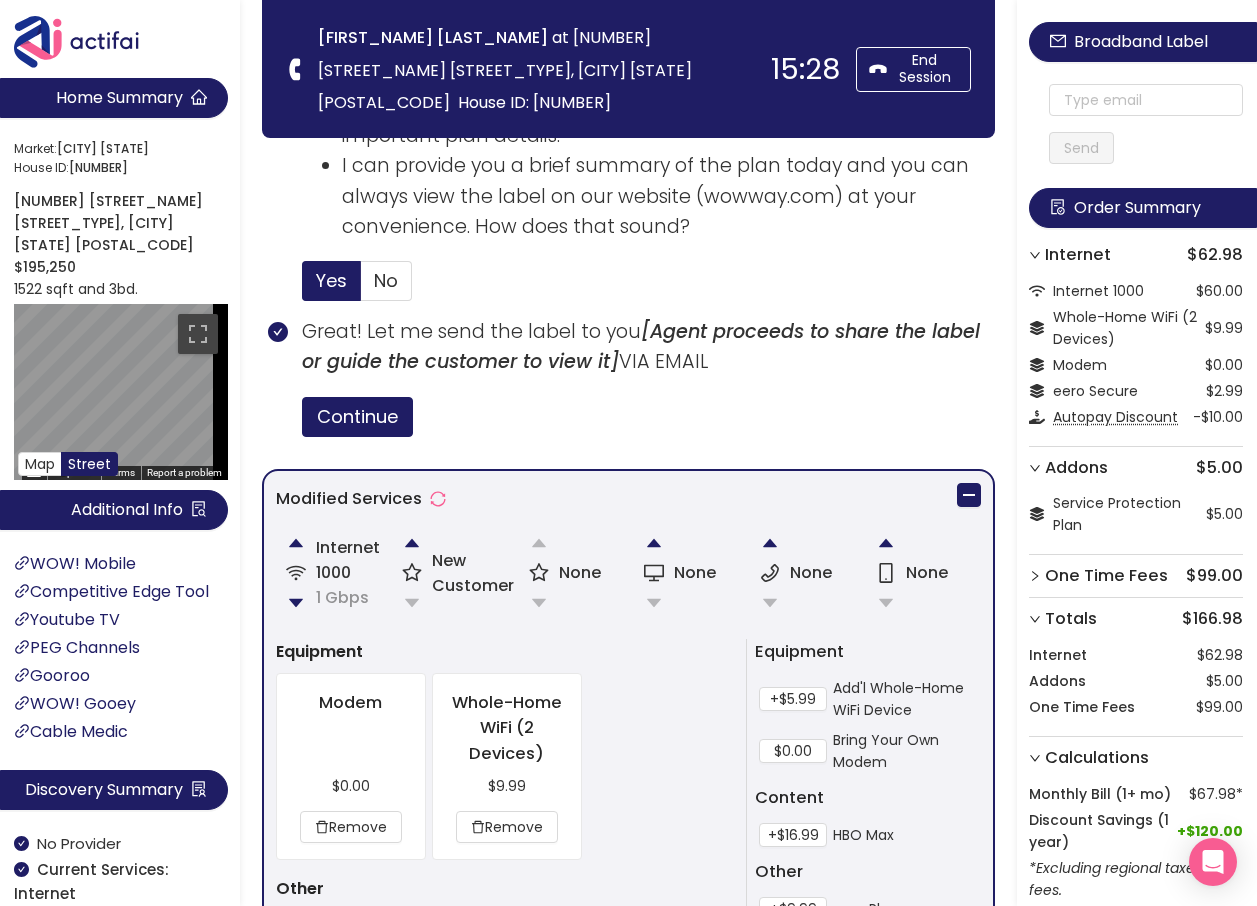 scroll, scrollTop: 1301, scrollLeft: 0, axis: vertical 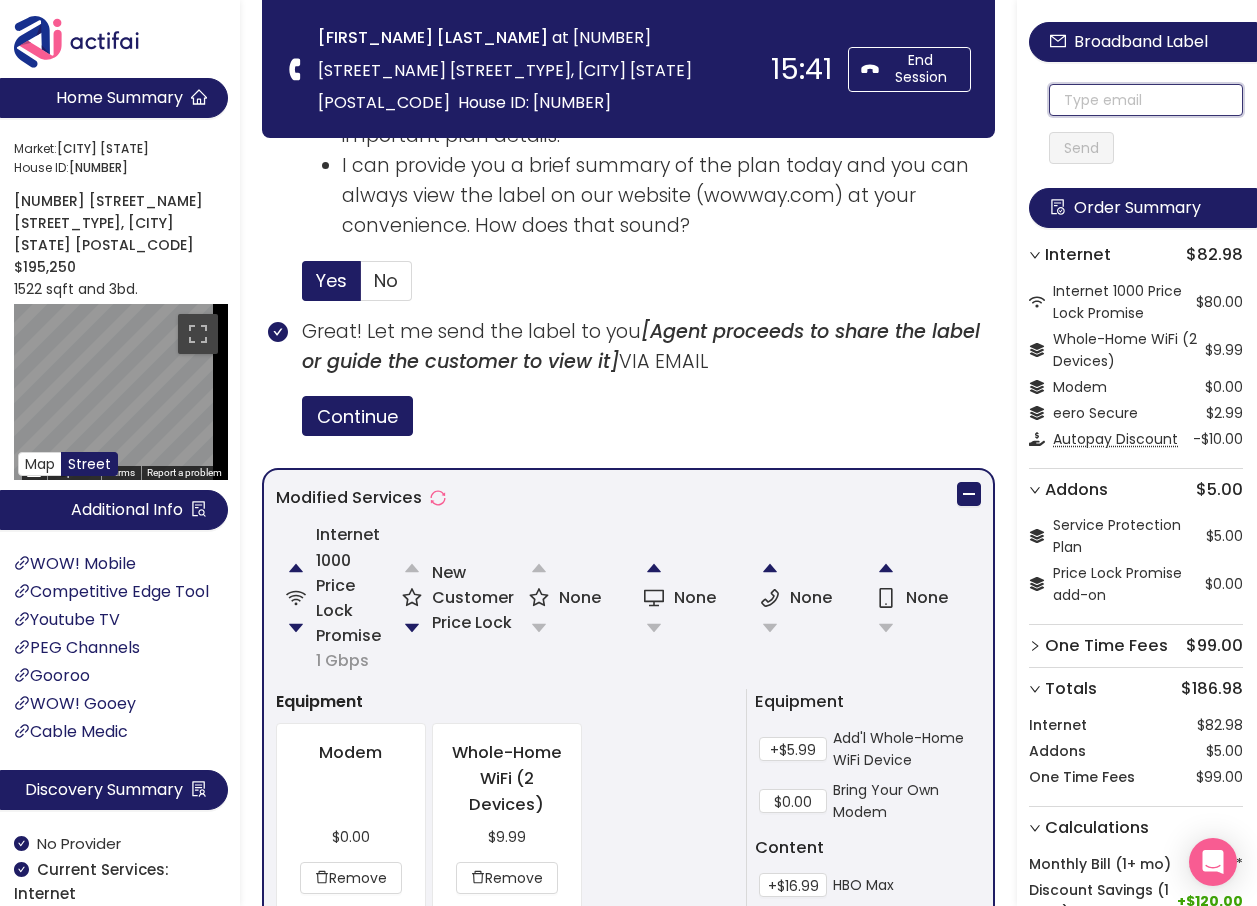 click 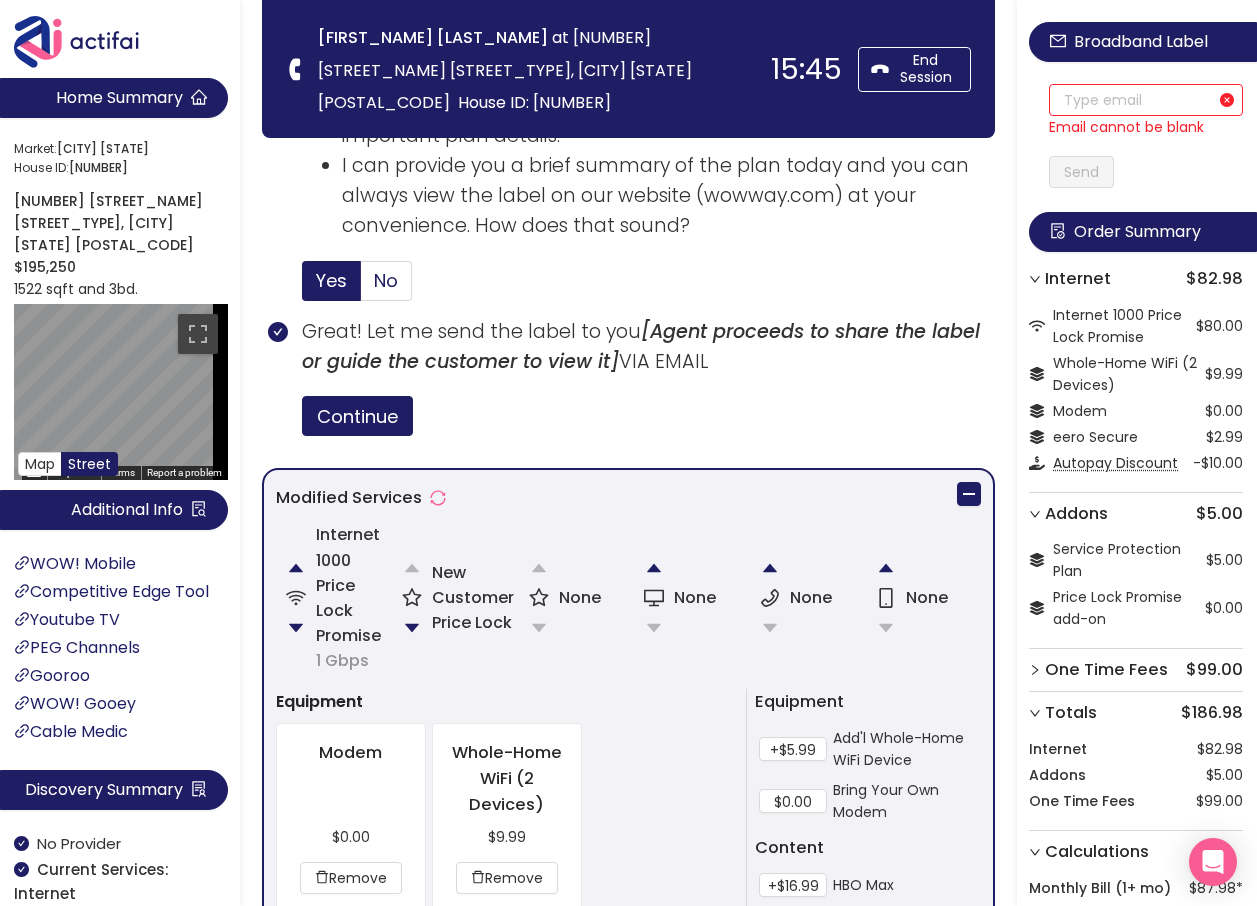 click on "No" at bounding box center [386, 280] 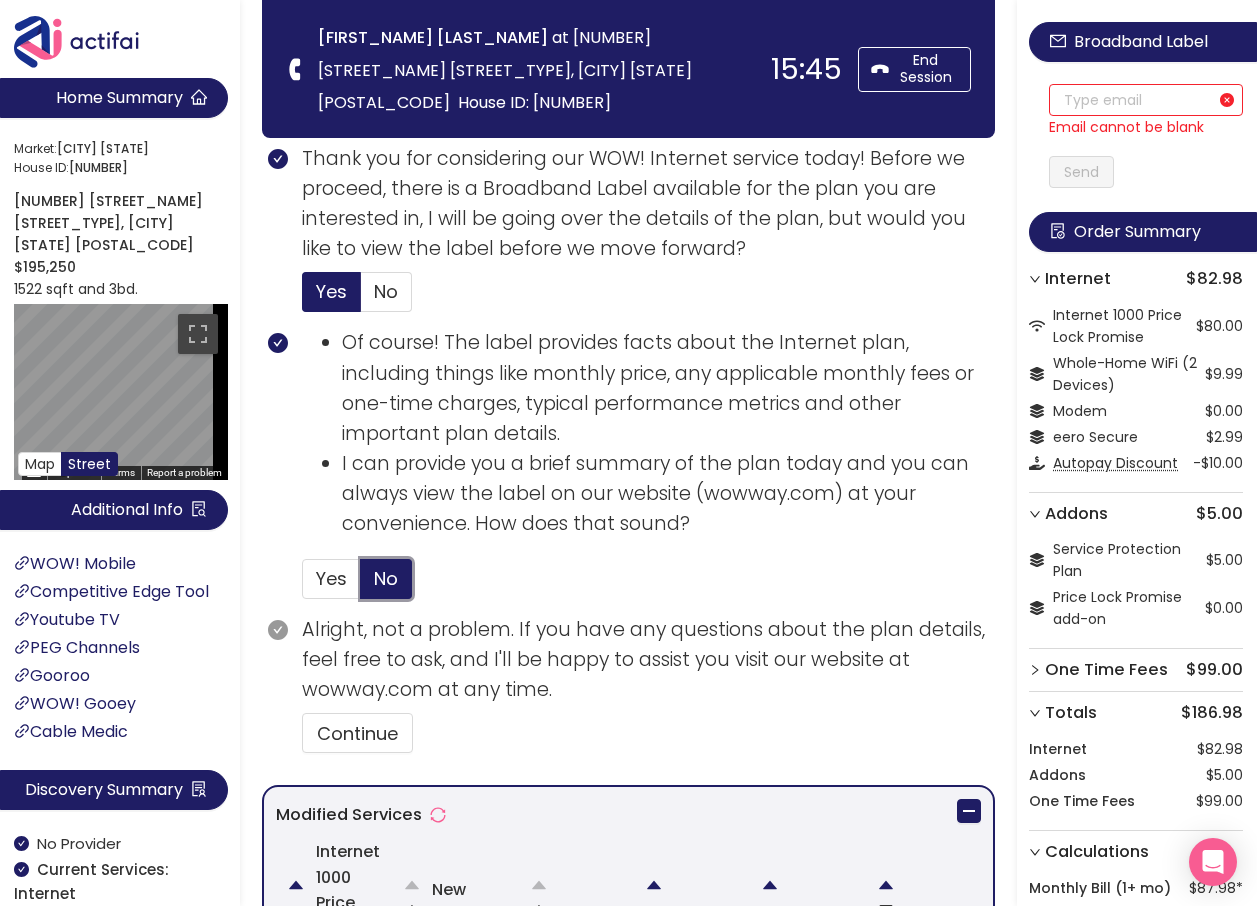 scroll, scrollTop: 1001, scrollLeft: 0, axis: vertical 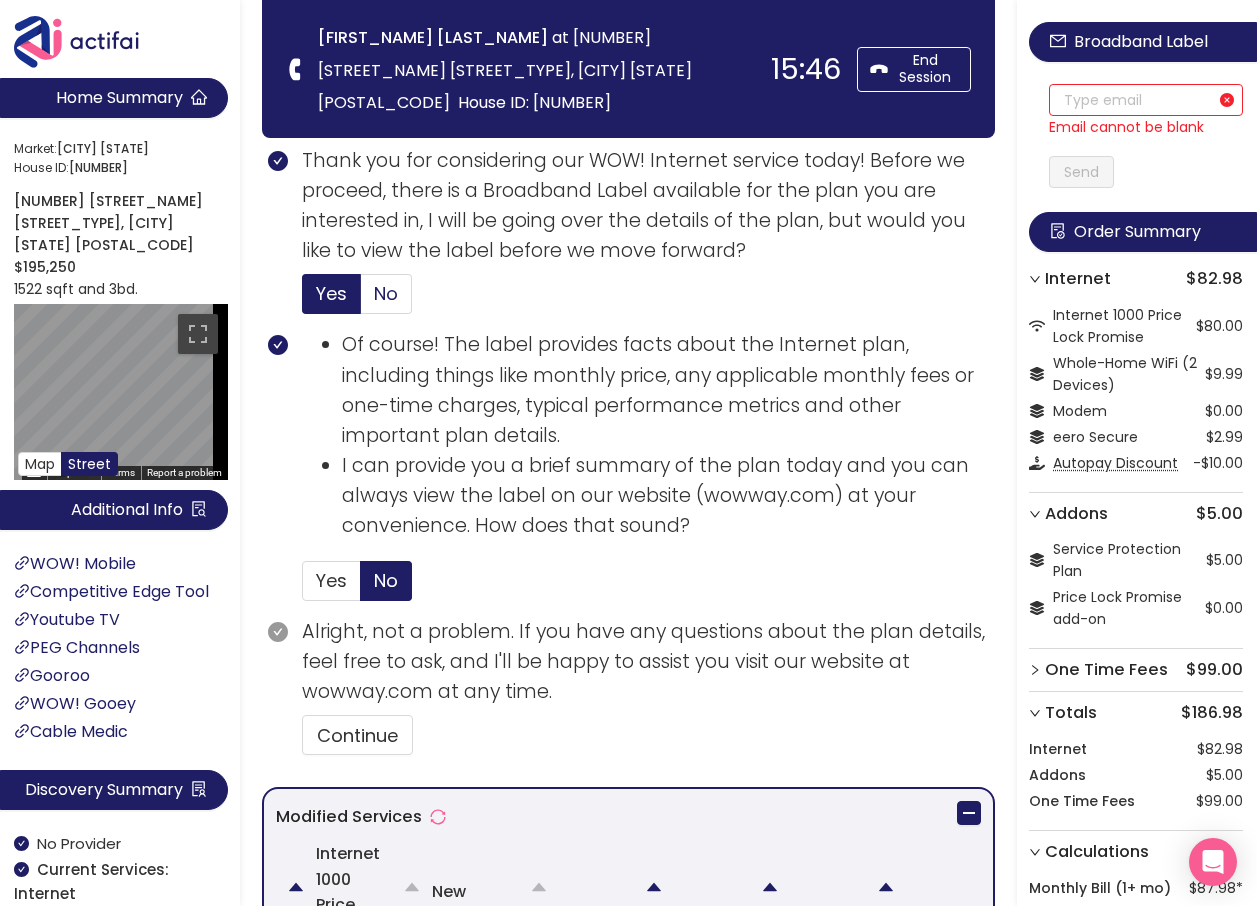 click on "No" 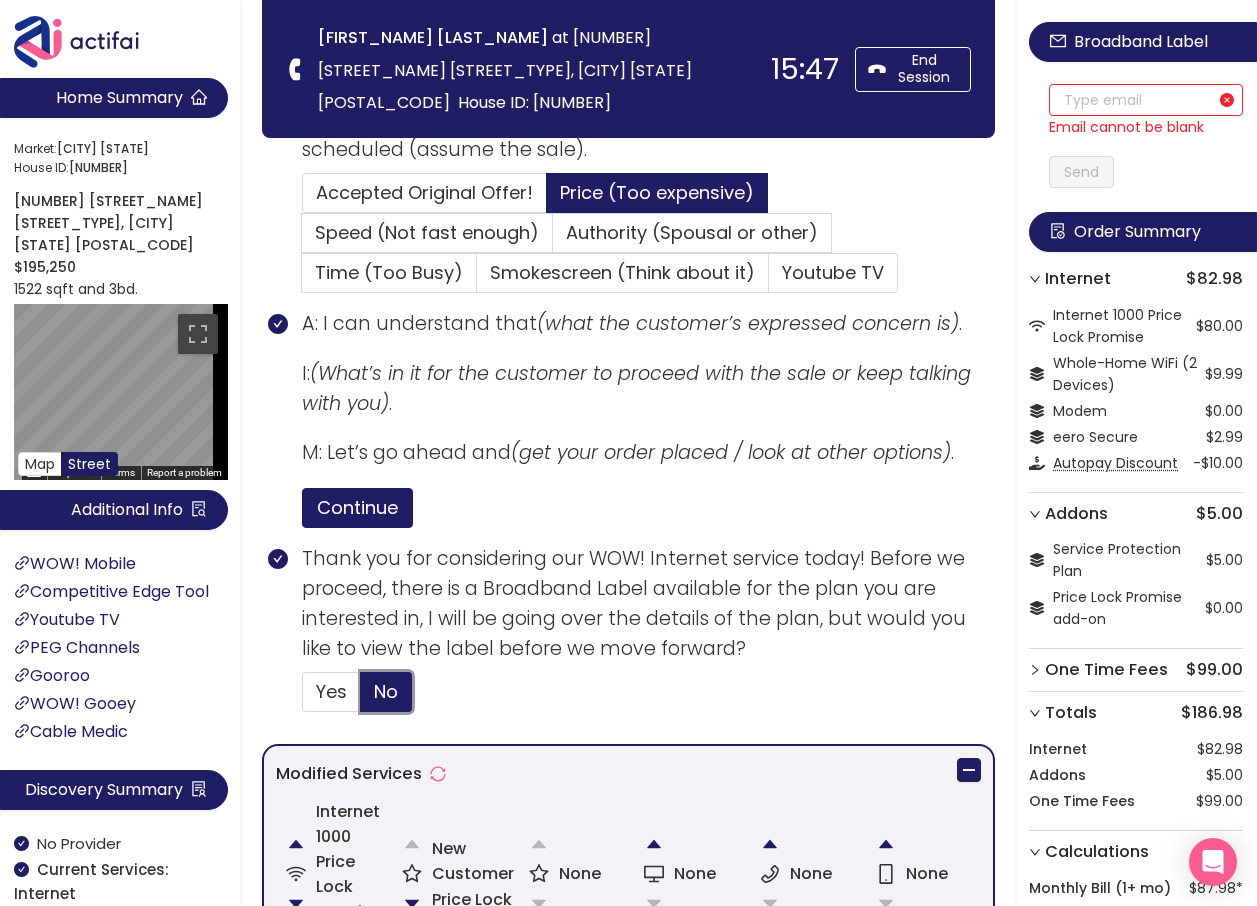 scroll, scrollTop: 601, scrollLeft: 0, axis: vertical 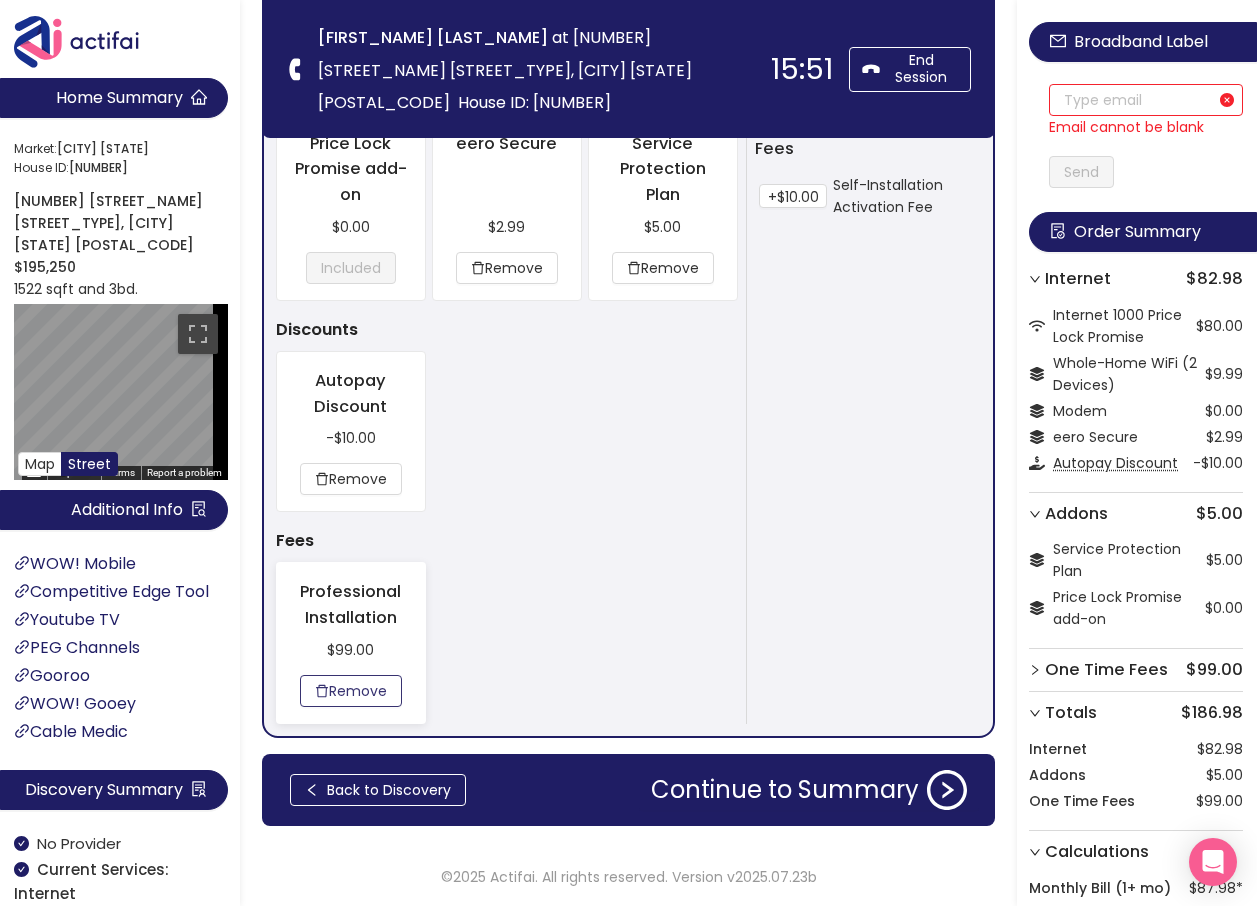 click on "Remove" at bounding box center [351, 691] 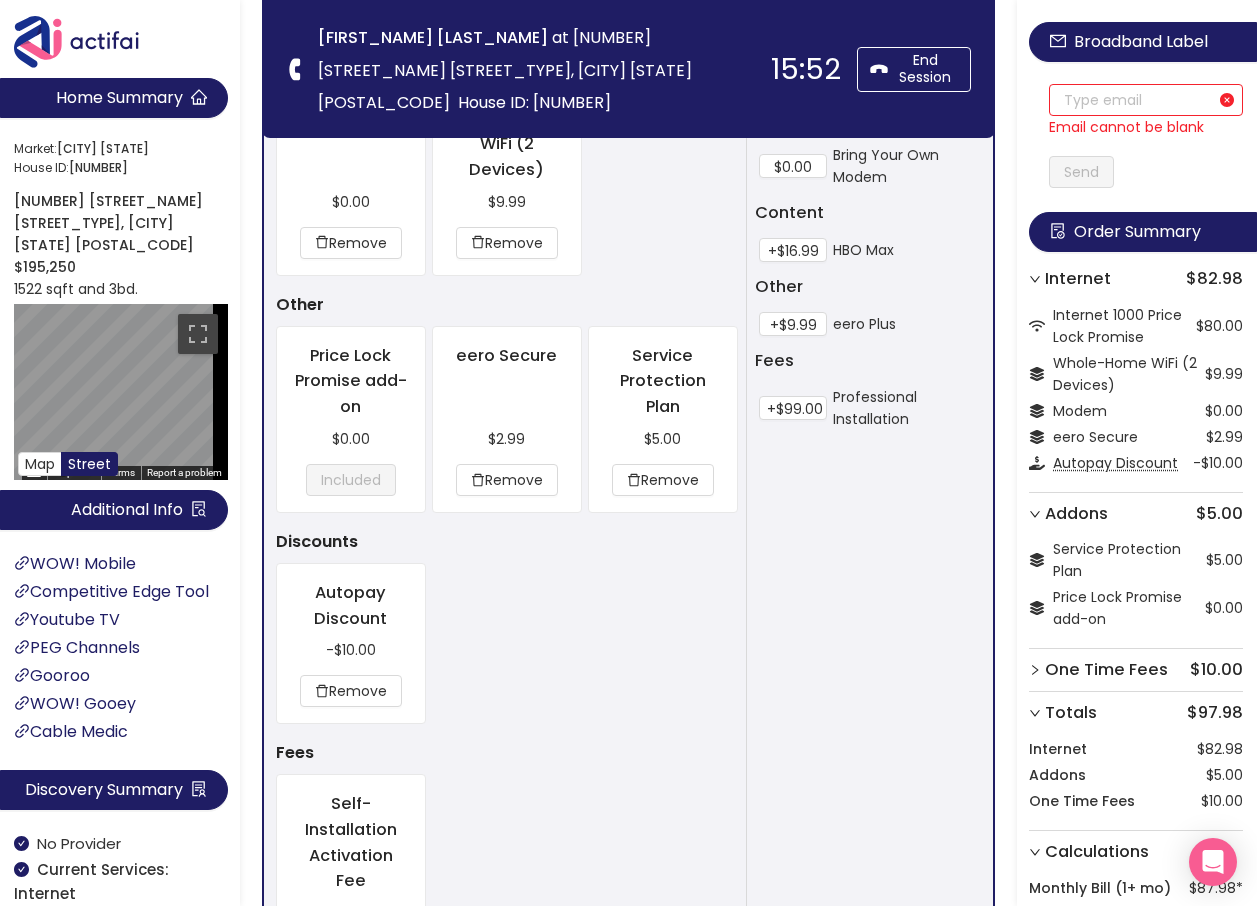 scroll, scrollTop: 1726, scrollLeft: 0, axis: vertical 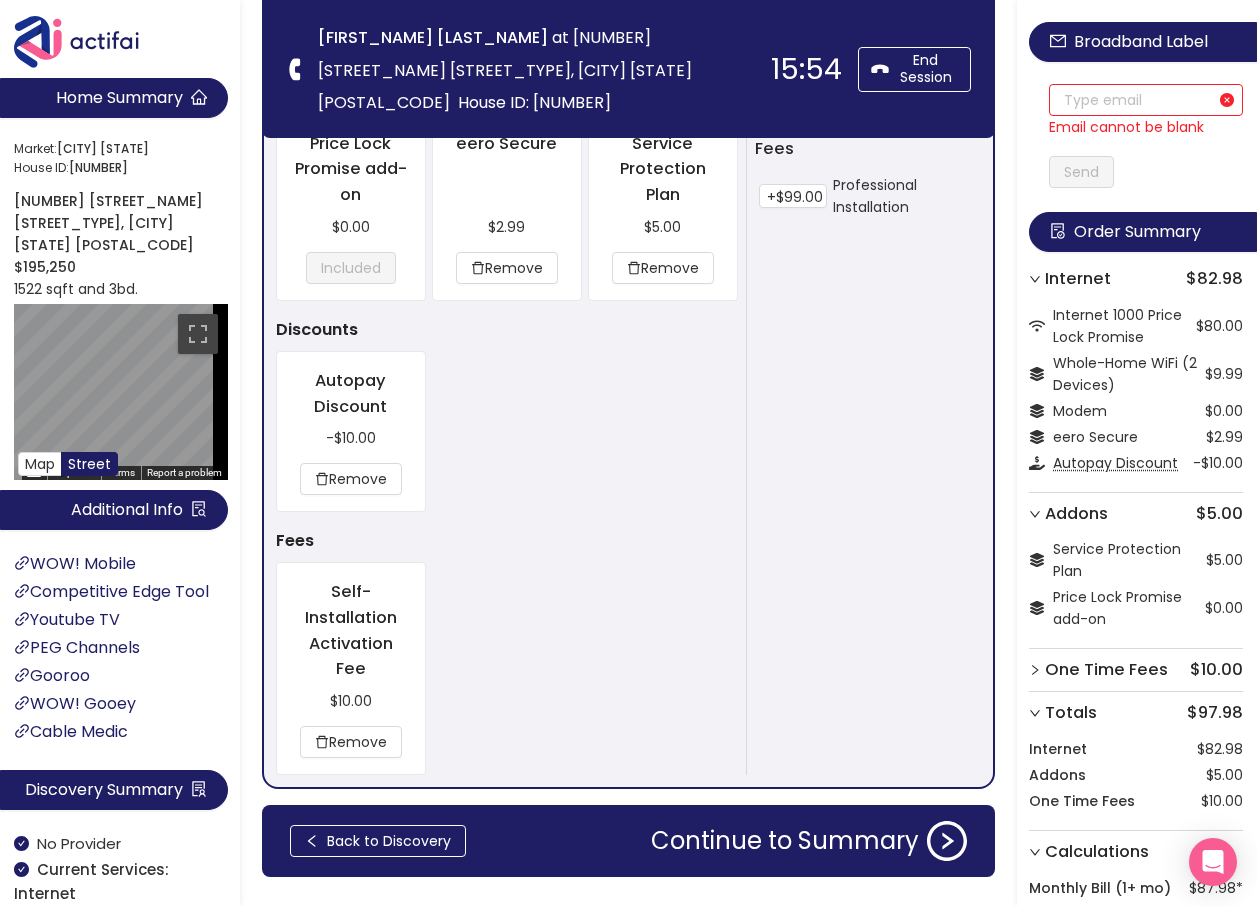 click on "Recommended Offer & Key Selling Points  Internet 1200 Price Lock Promise People working from home often need high speeds for pause-free video conferencing. With multiple people and many devices sharing a connection, our 1200 package will offer the best performance. With our 1200 package, streaming TV and movies isn't slow, choppy, or grainy, and online gaming is so much clearer, faster, and better. This special offer also includes a $300 Visa gift card on us! Lastly, this package includes our Service Protection Plan, so there is no fee if you ever need a technician at your home for troubleshooting or maintenance. This package also includes our Whole Home Wi-F, so you'll get fast, reliable coverage in every room — no more dead zones or buffering. Plus, eero's built-in security features help protect your network and connected devices from online threats, giving you peace of mind while staying connected.  Accepted Original Offer!  Price (Too expensive)  Speed (Not fast enough)  Authority (Spousal or other) . ." at bounding box center [628, -372] 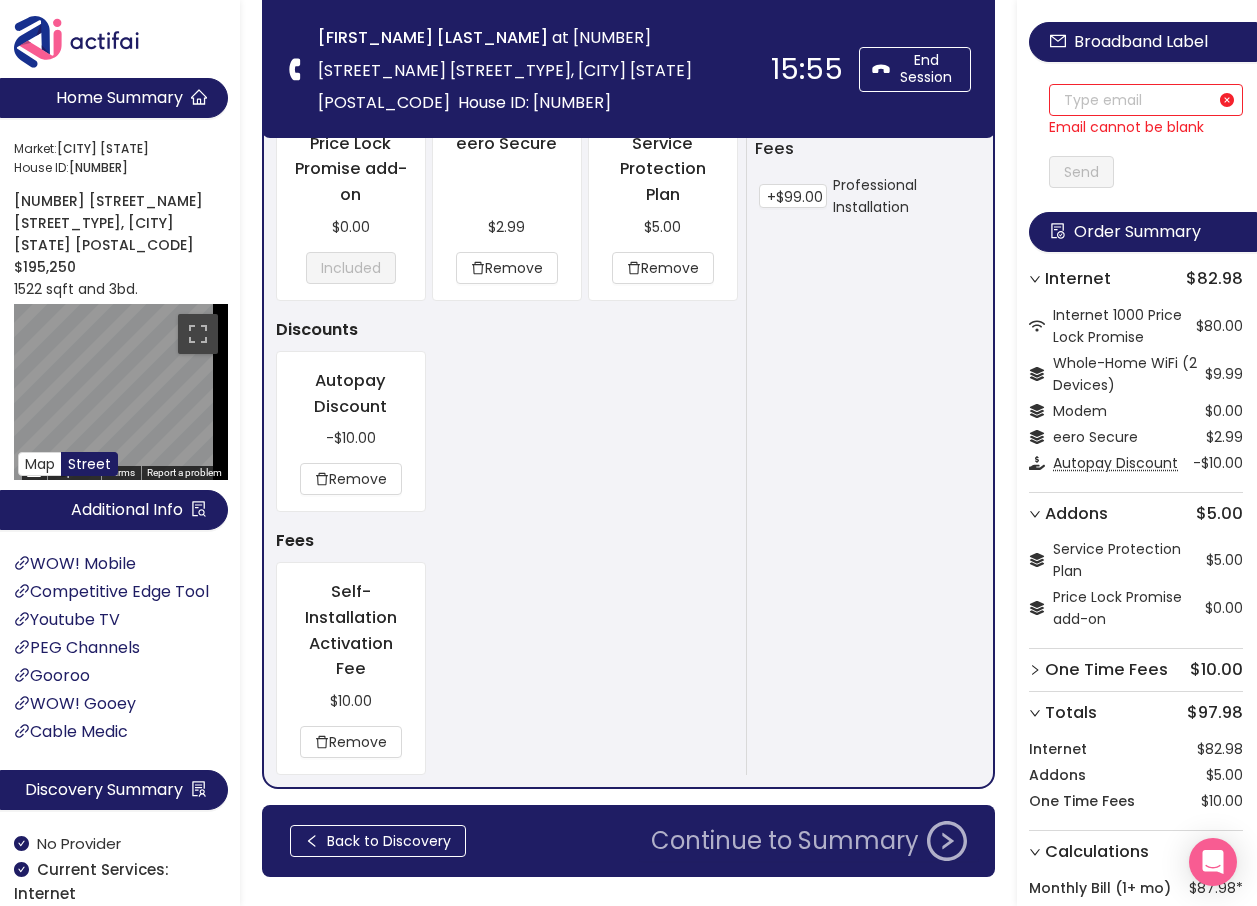 click on "Continue to Summary" 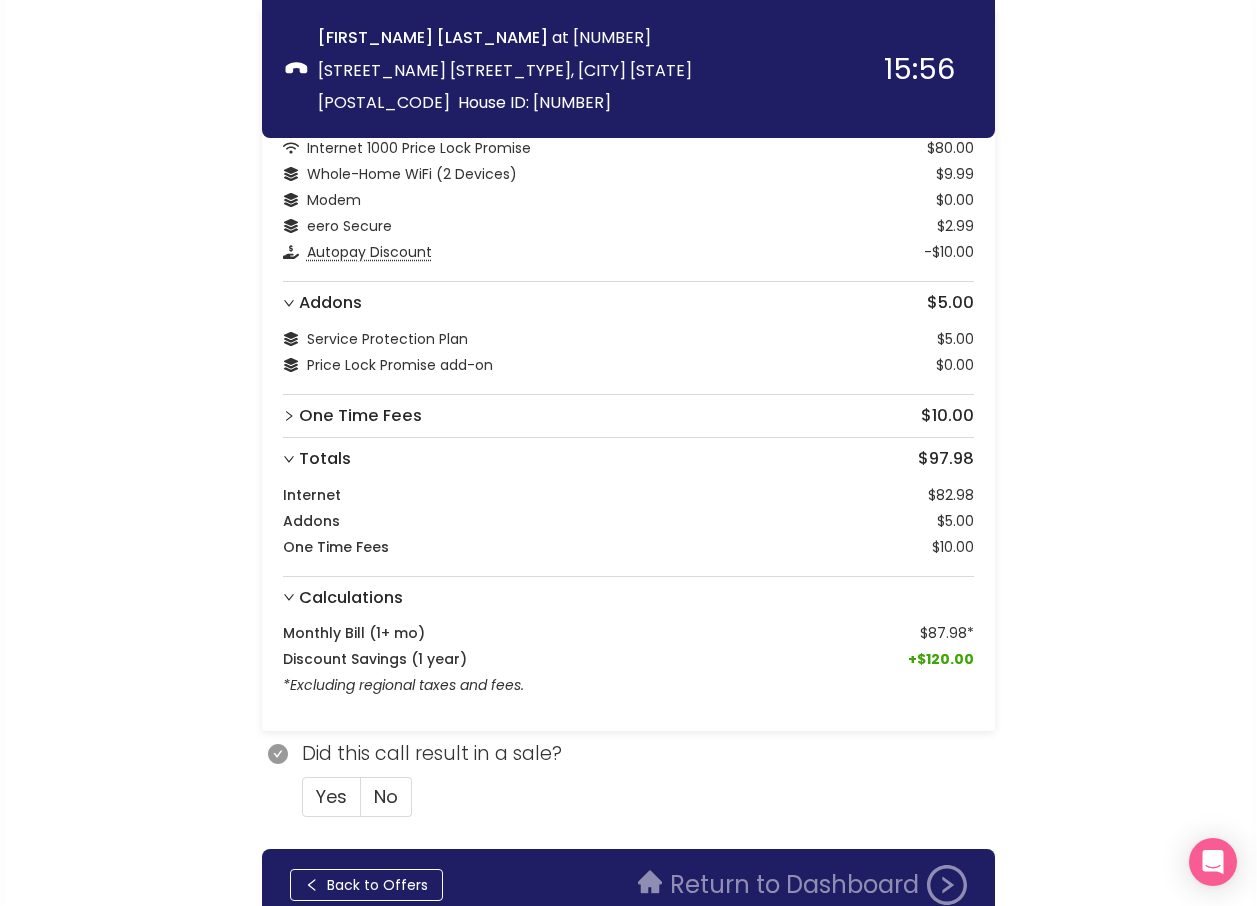 scroll, scrollTop: 176, scrollLeft: 0, axis: vertical 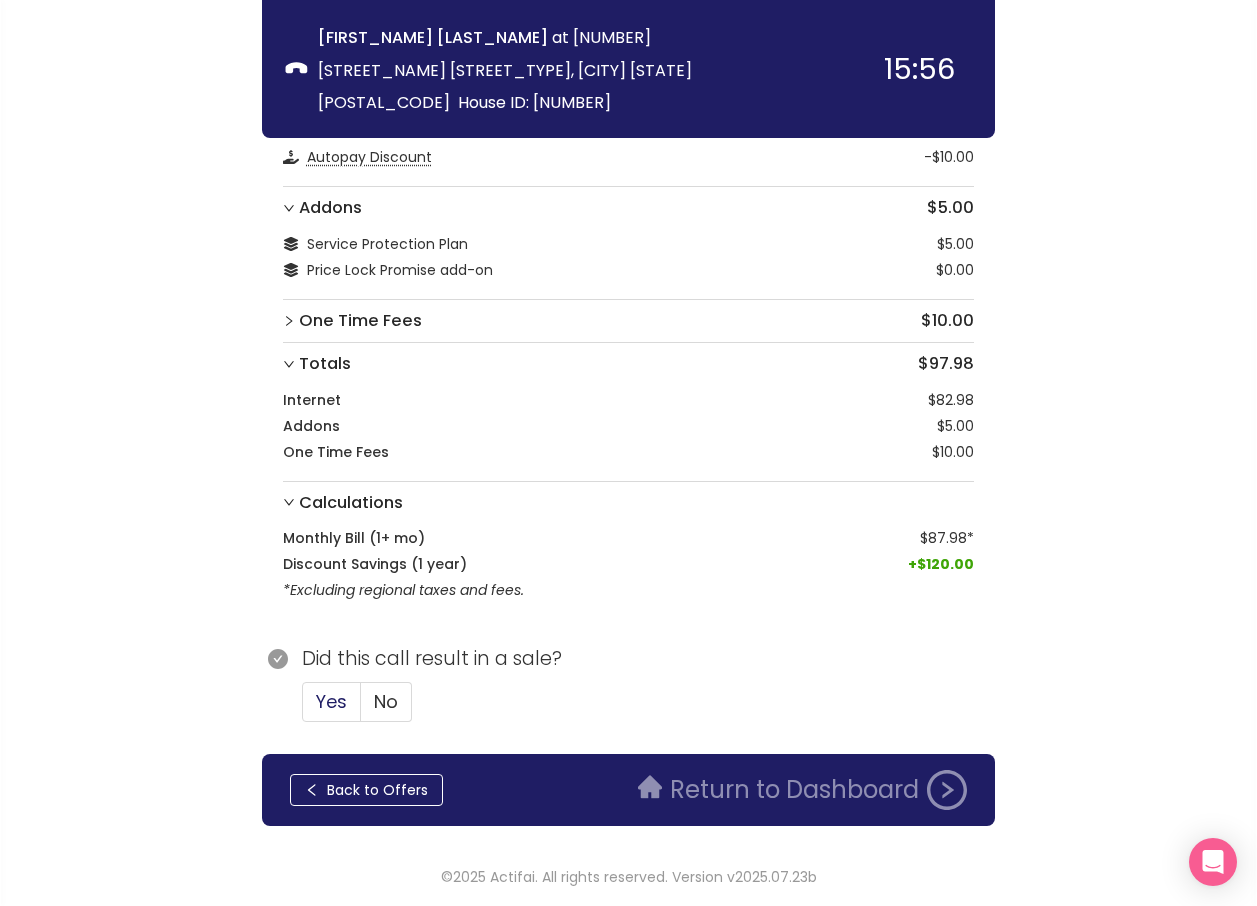 click on "Yes" at bounding box center [331, 701] 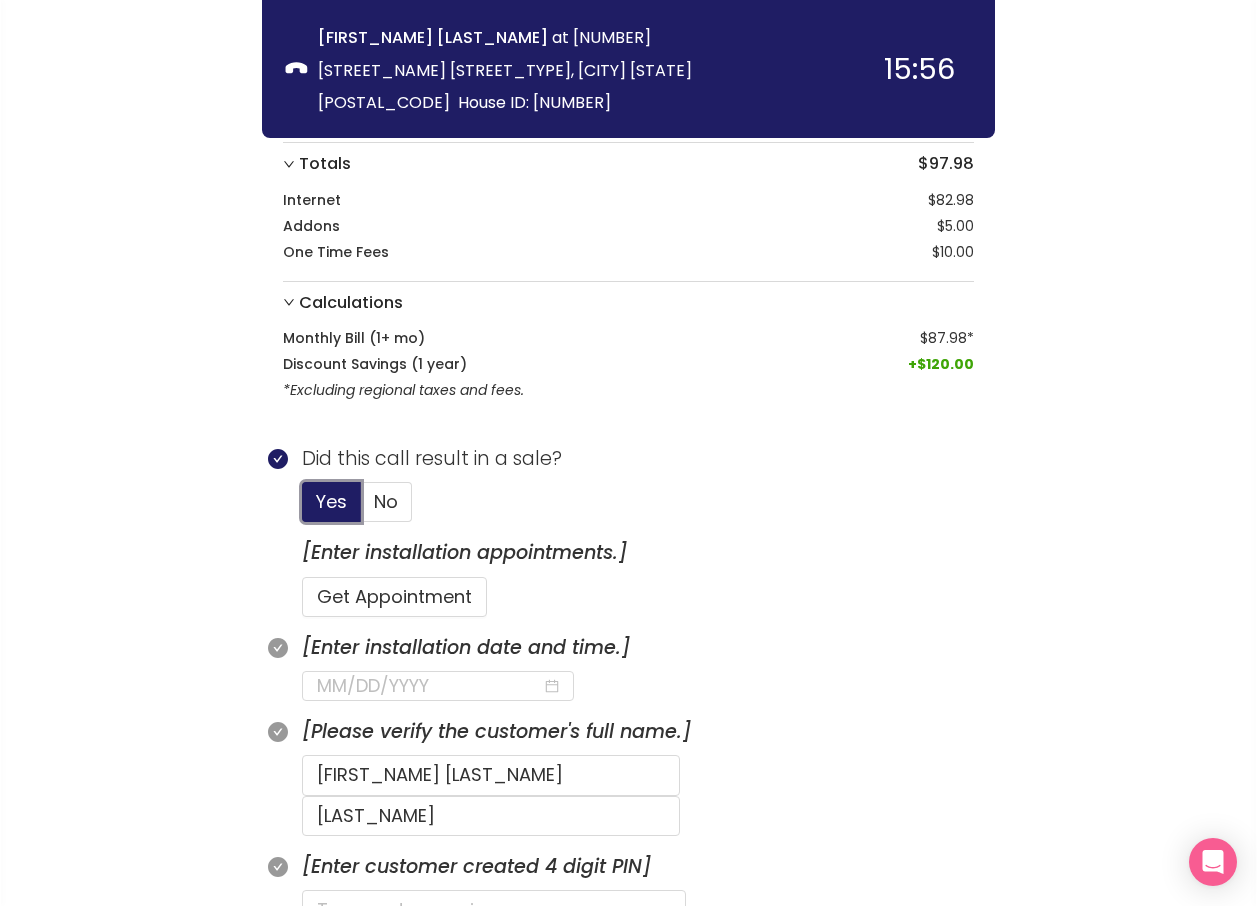 scroll, scrollTop: 476, scrollLeft: 0, axis: vertical 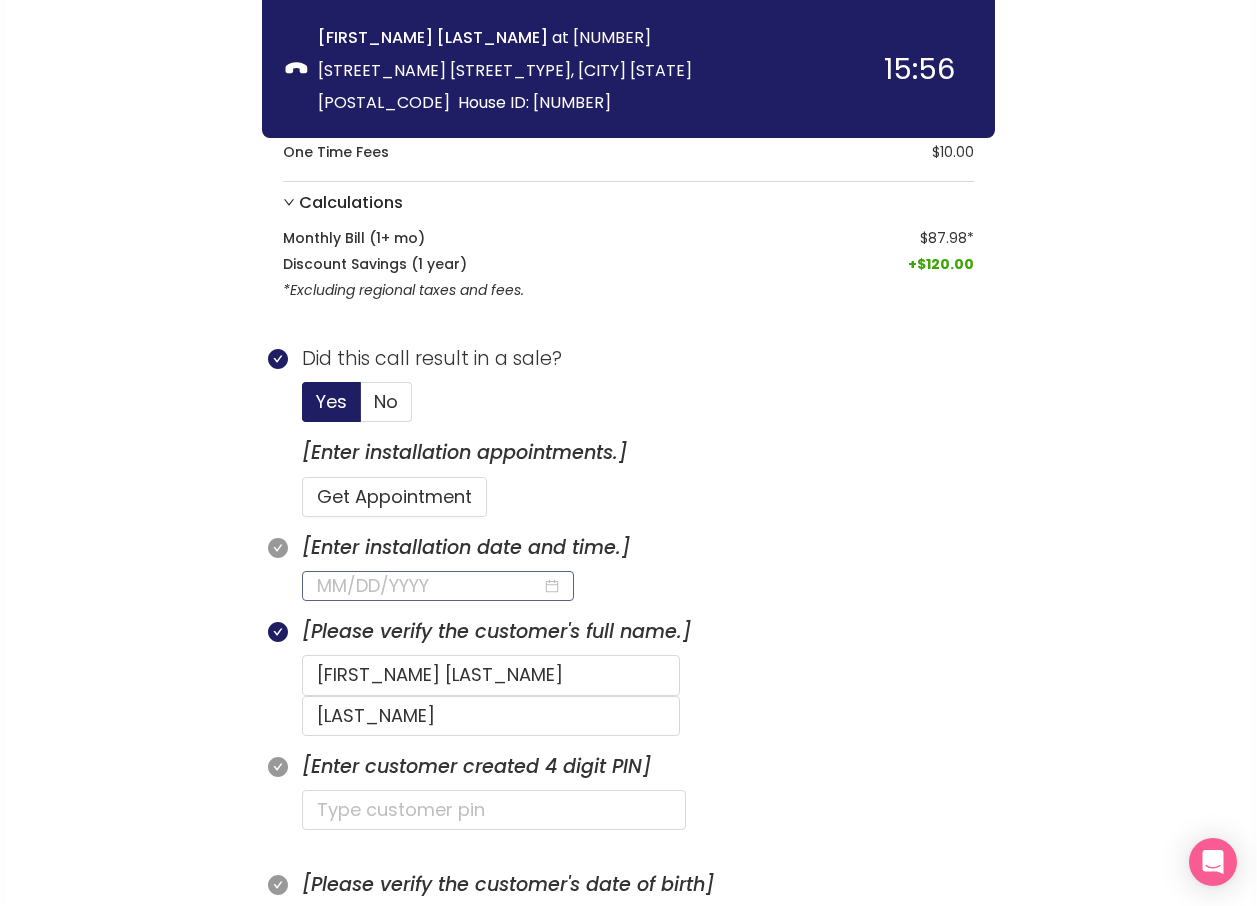 click at bounding box center [429, 586] 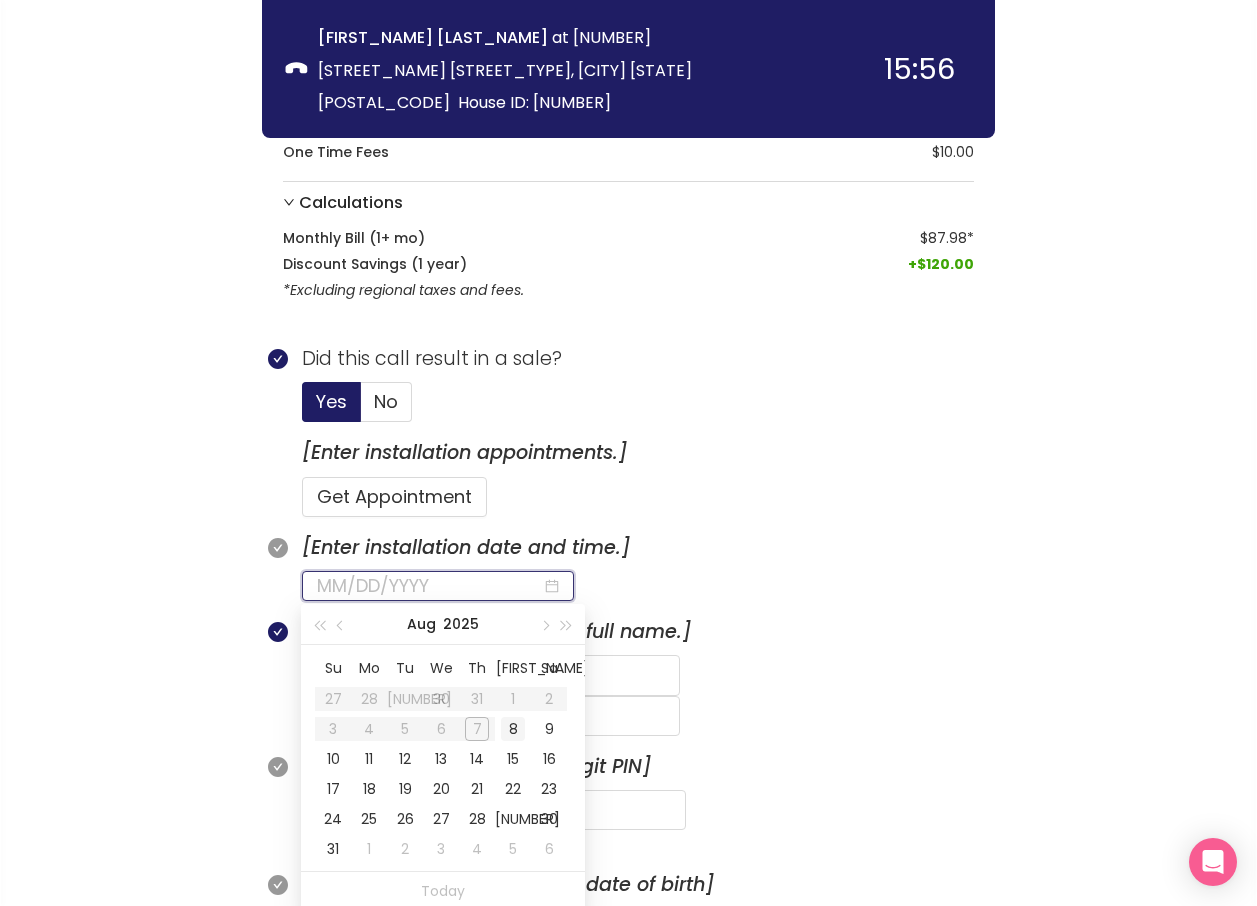type on "08/08/2025" 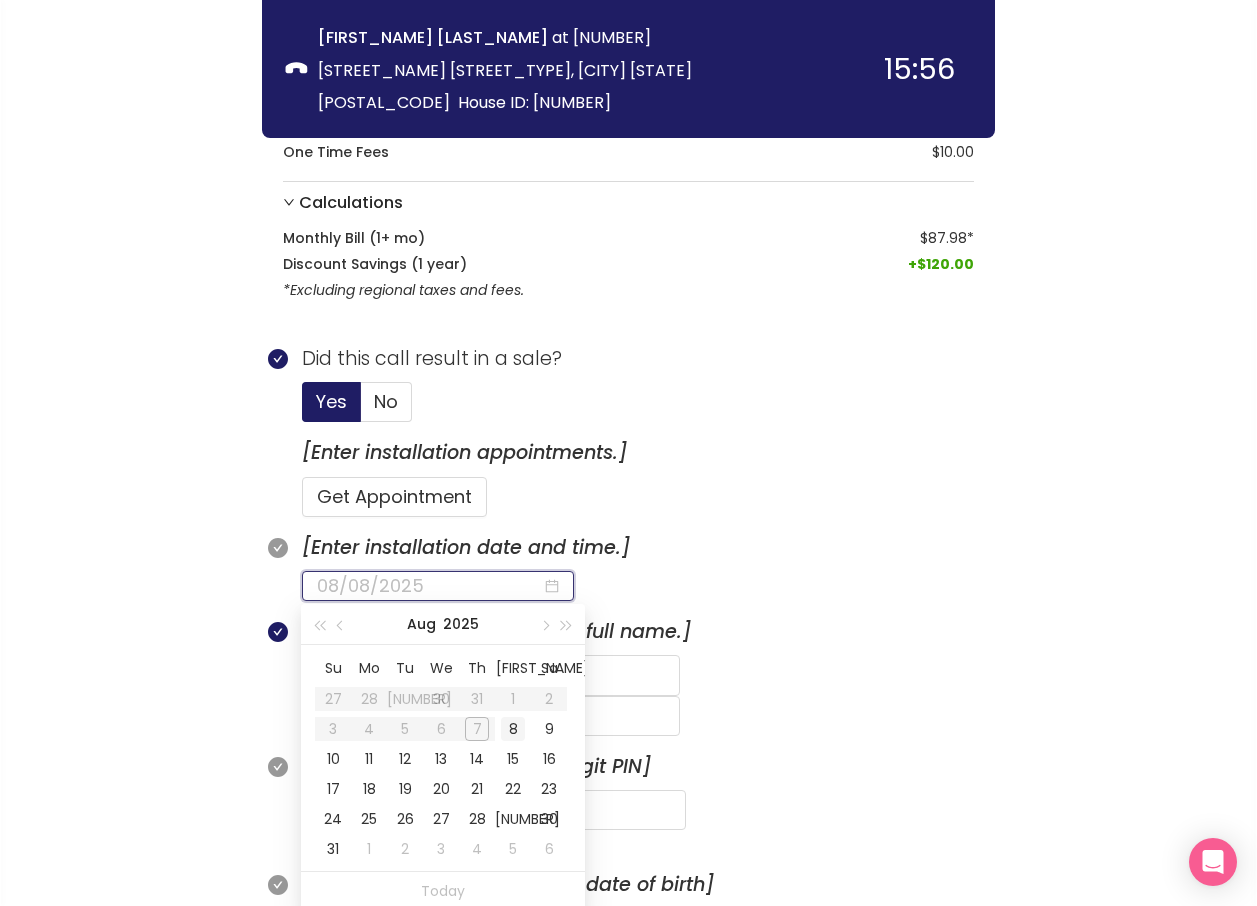click on "8" at bounding box center (513, 729) 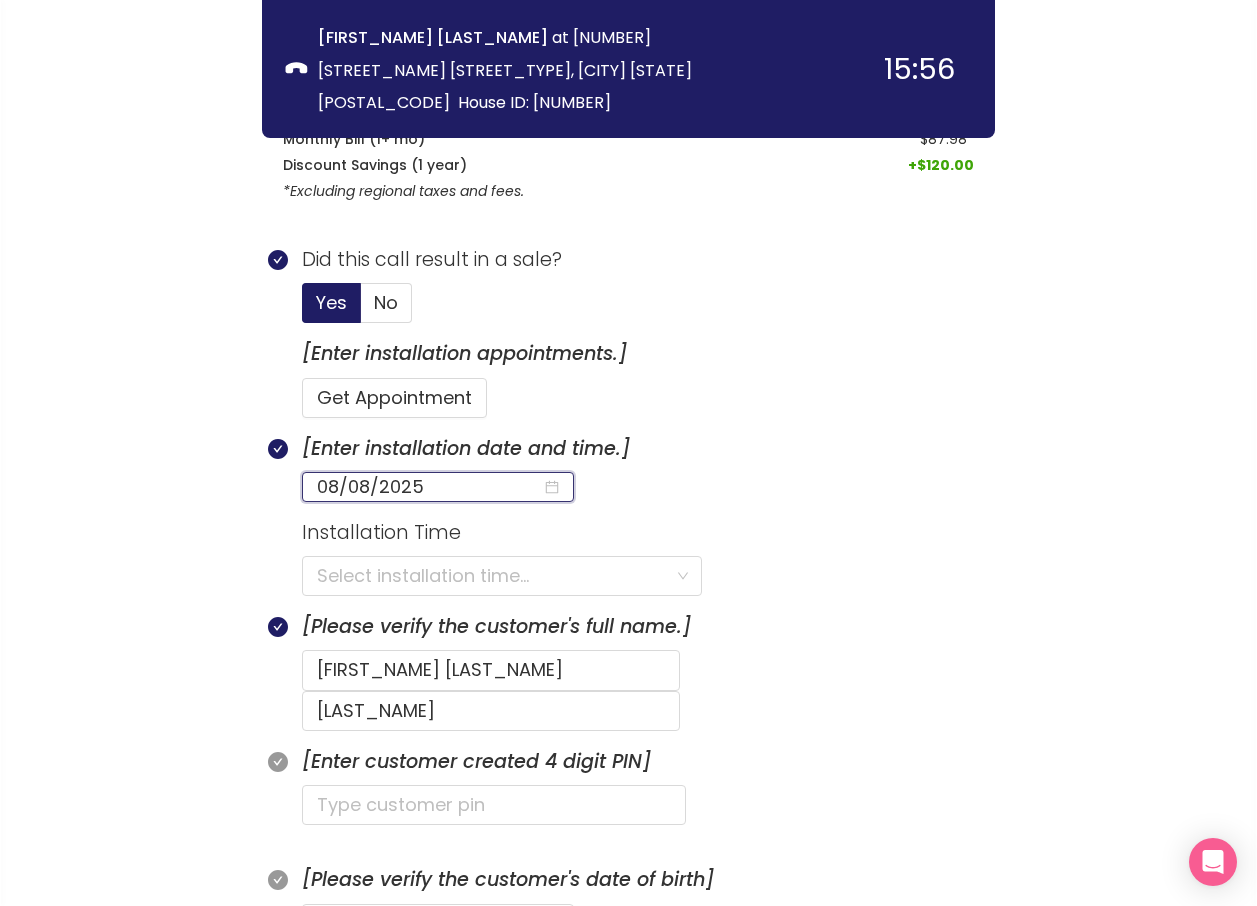 scroll, scrollTop: 576, scrollLeft: 0, axis: vertical 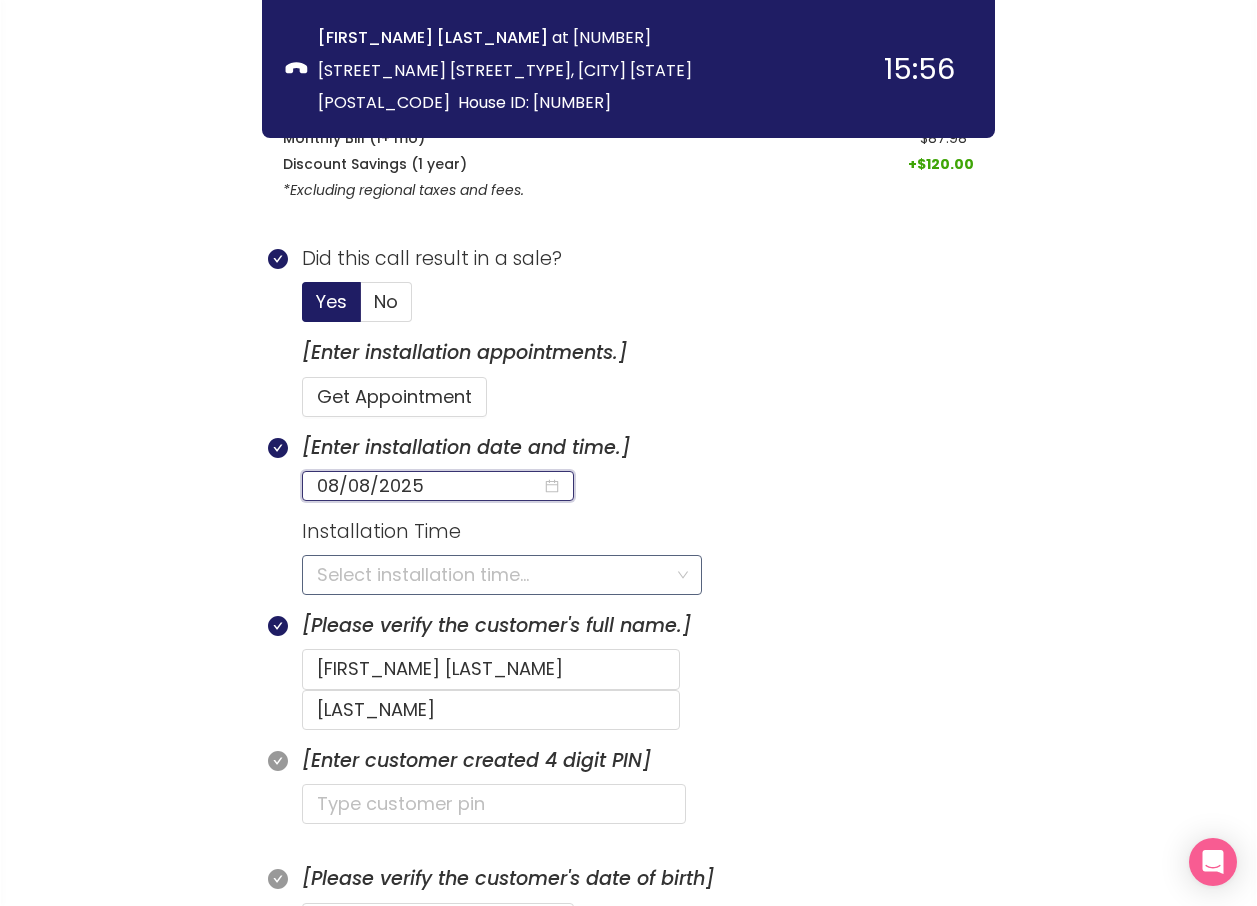 click at bounding box center [495, 575] 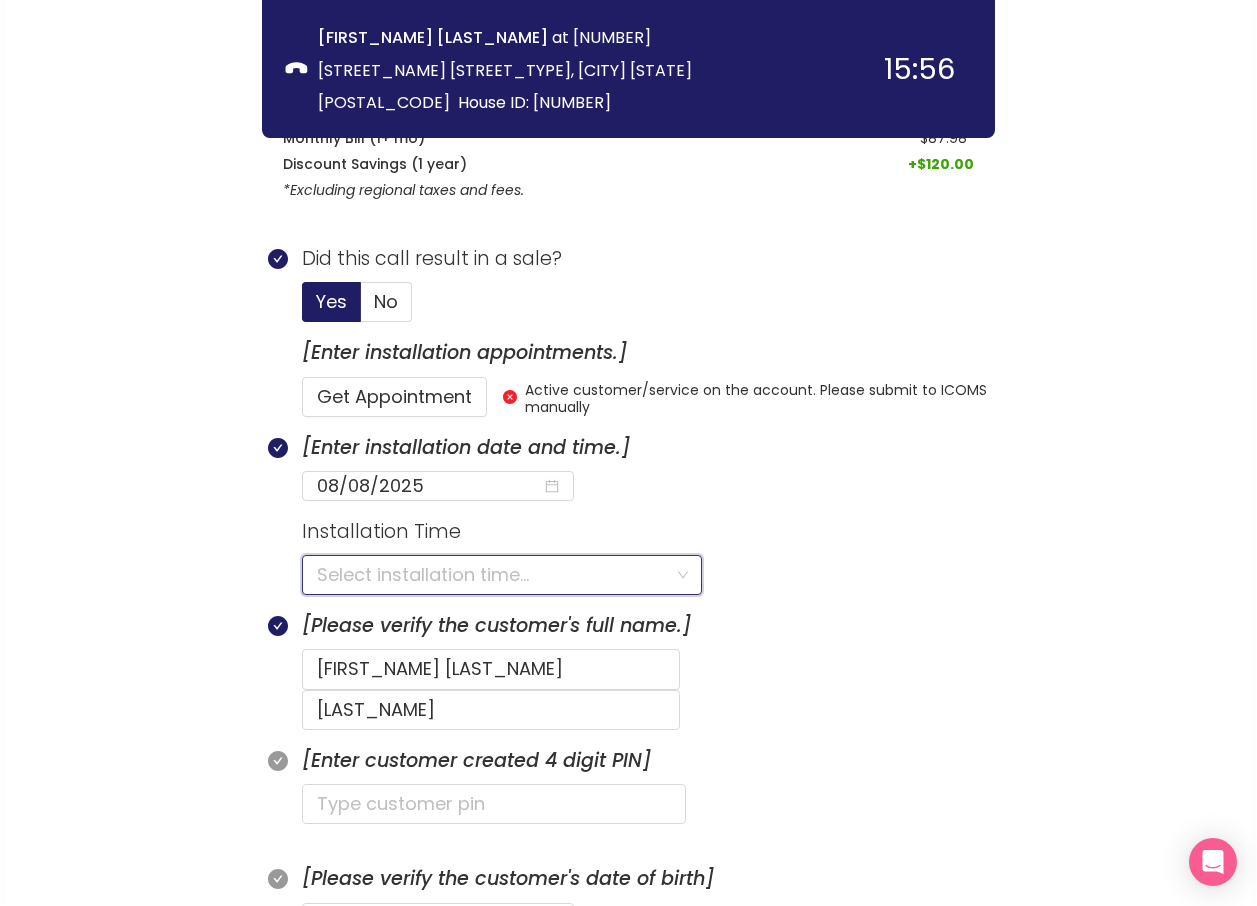 click on "Installation Time  Select installation time..." 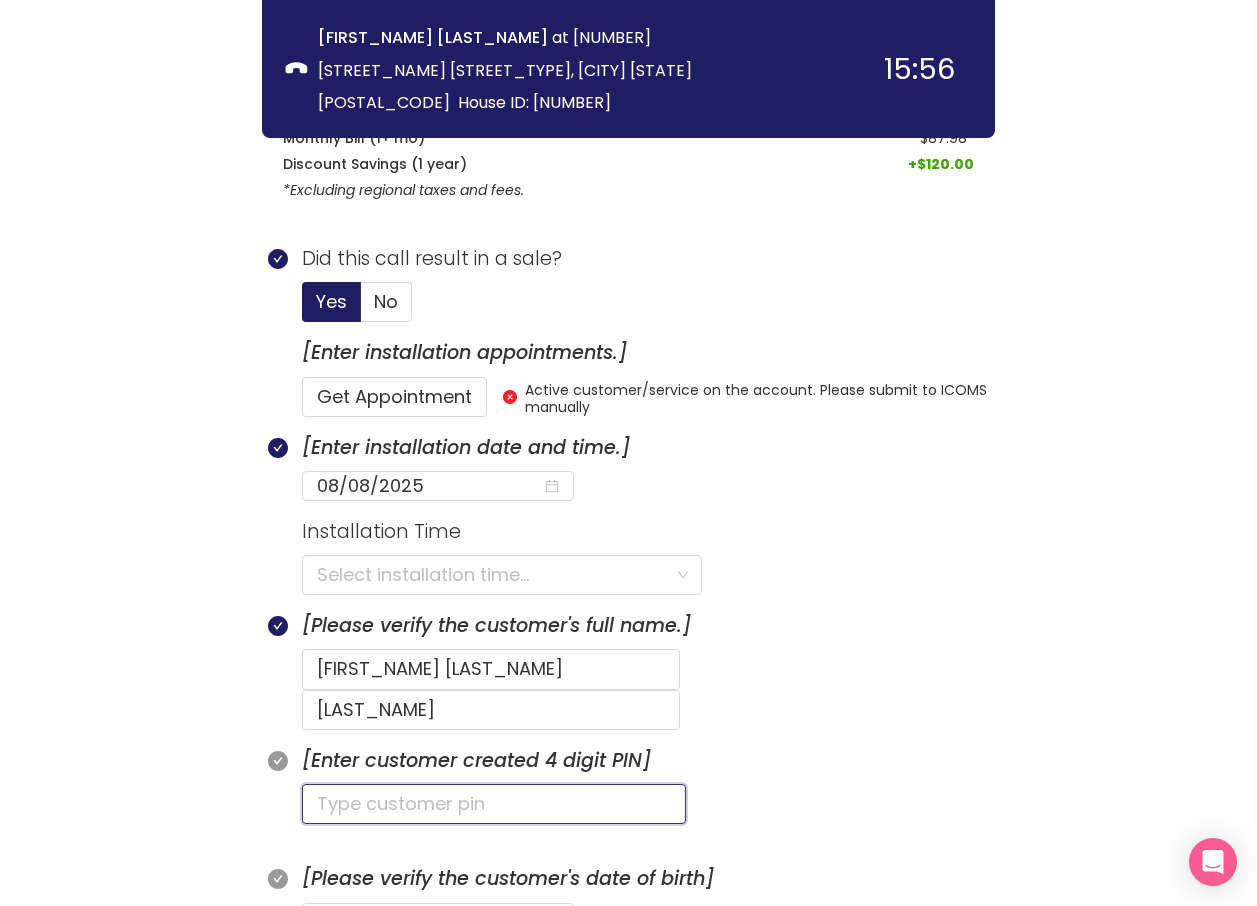 click 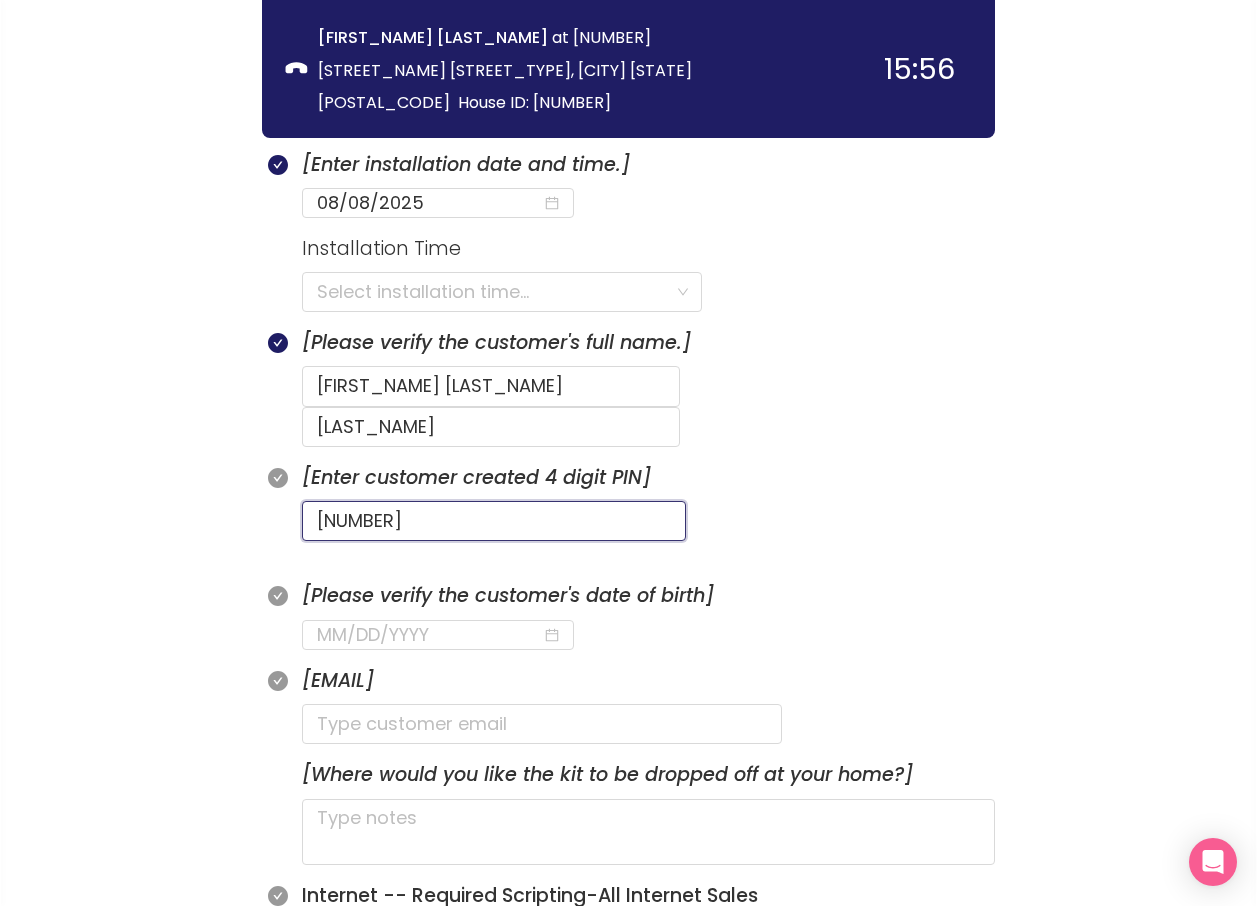 scroll, scrollTop: 976, scrollLeft: 0, axis: vertical 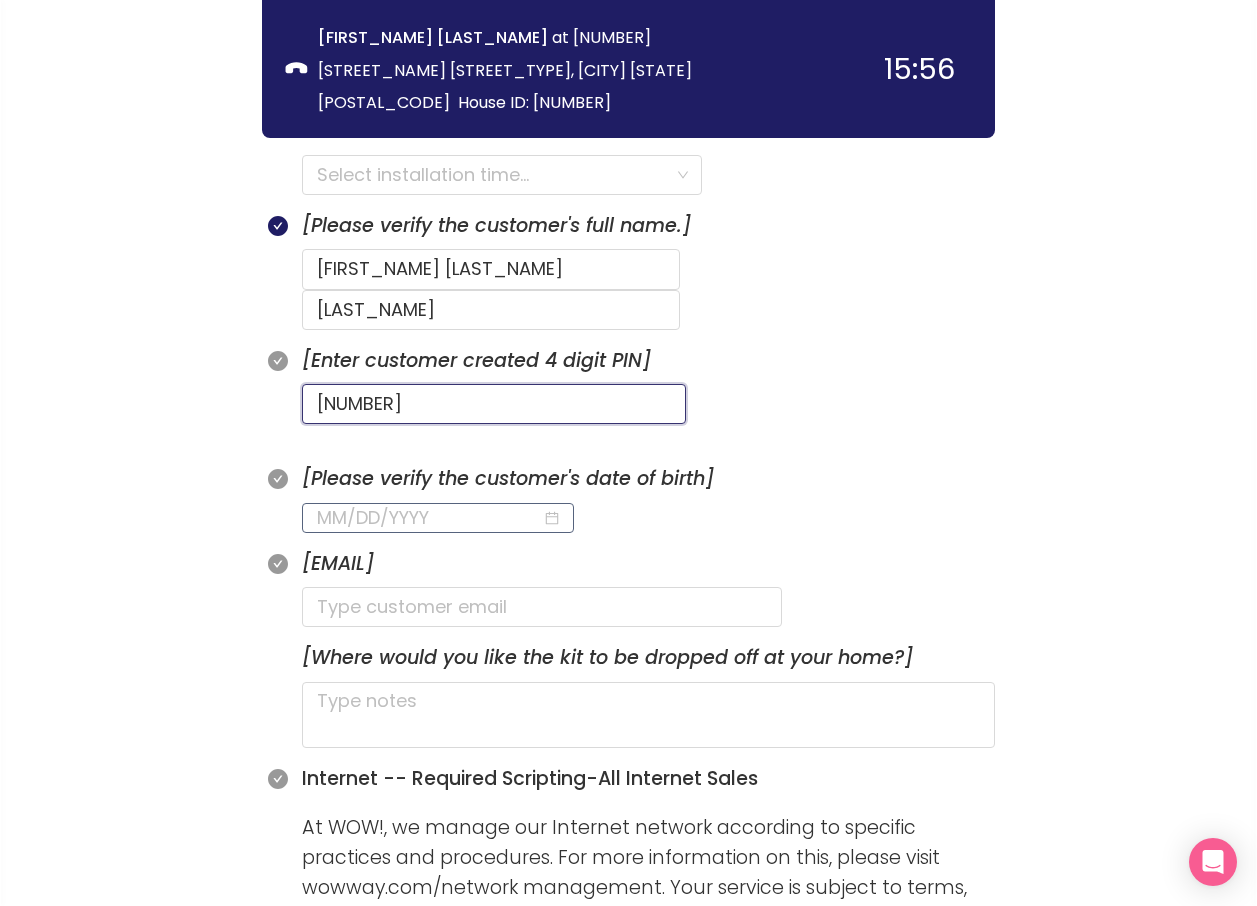 type on "[NUMBER]" 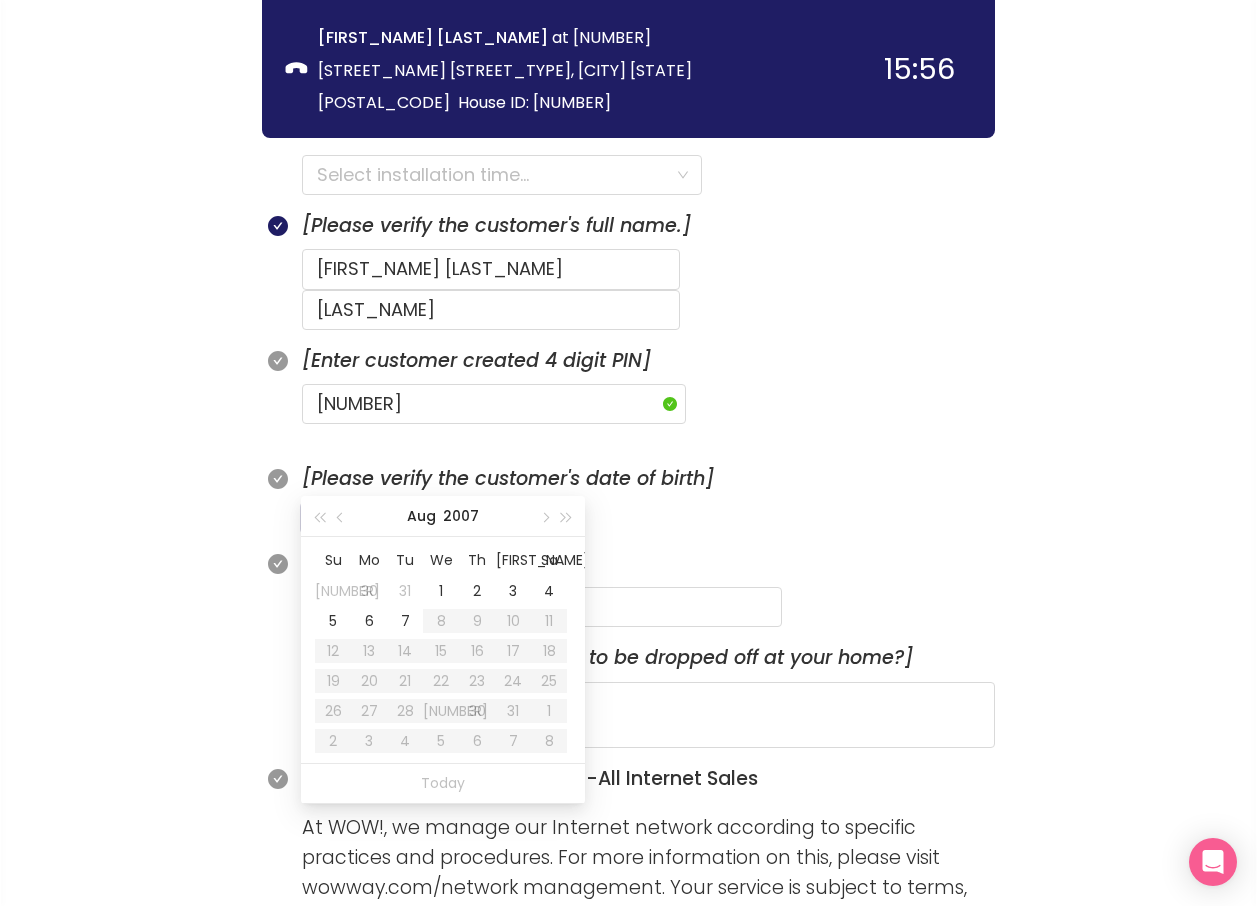 click at bounding box center [429, 518] 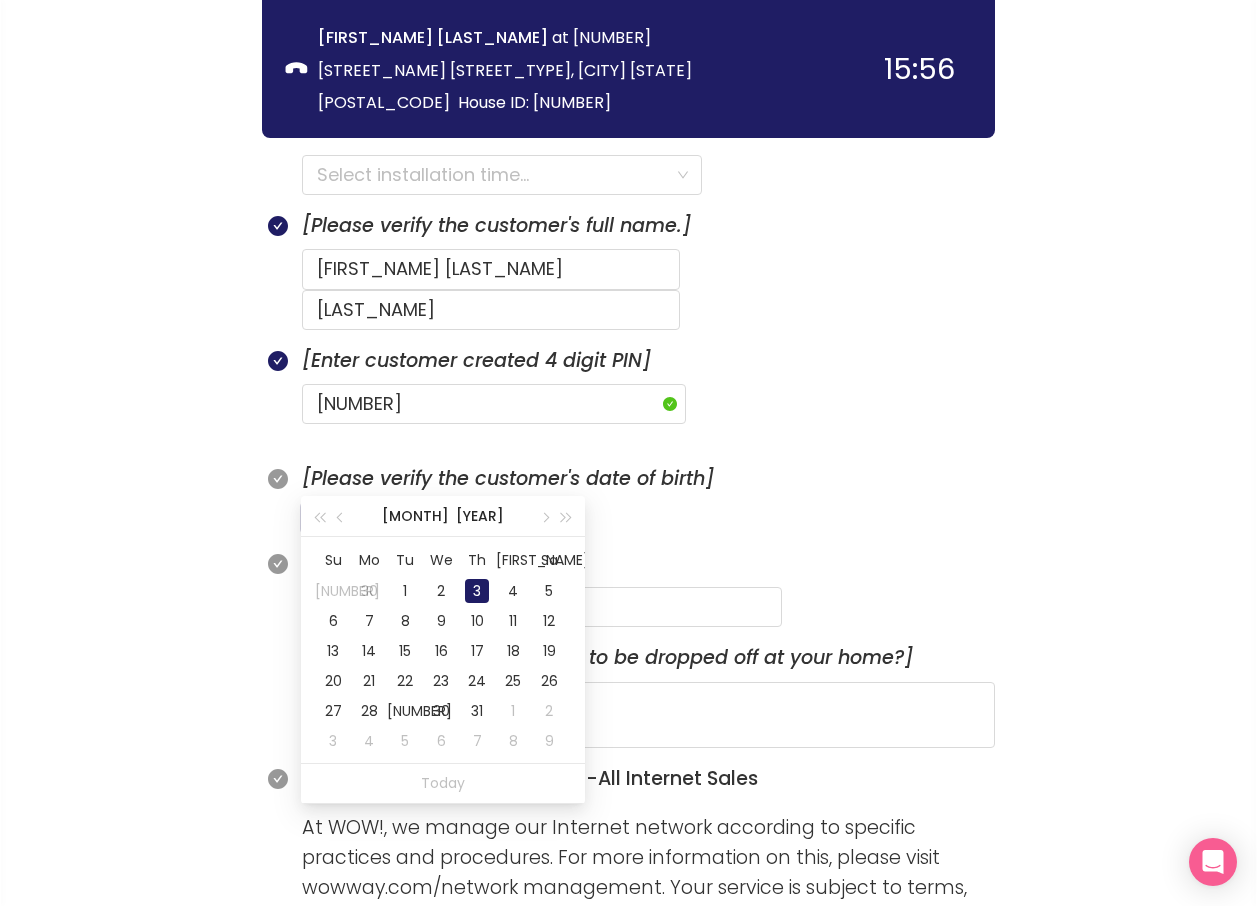 click on "3" at bounding box center (477, 591) 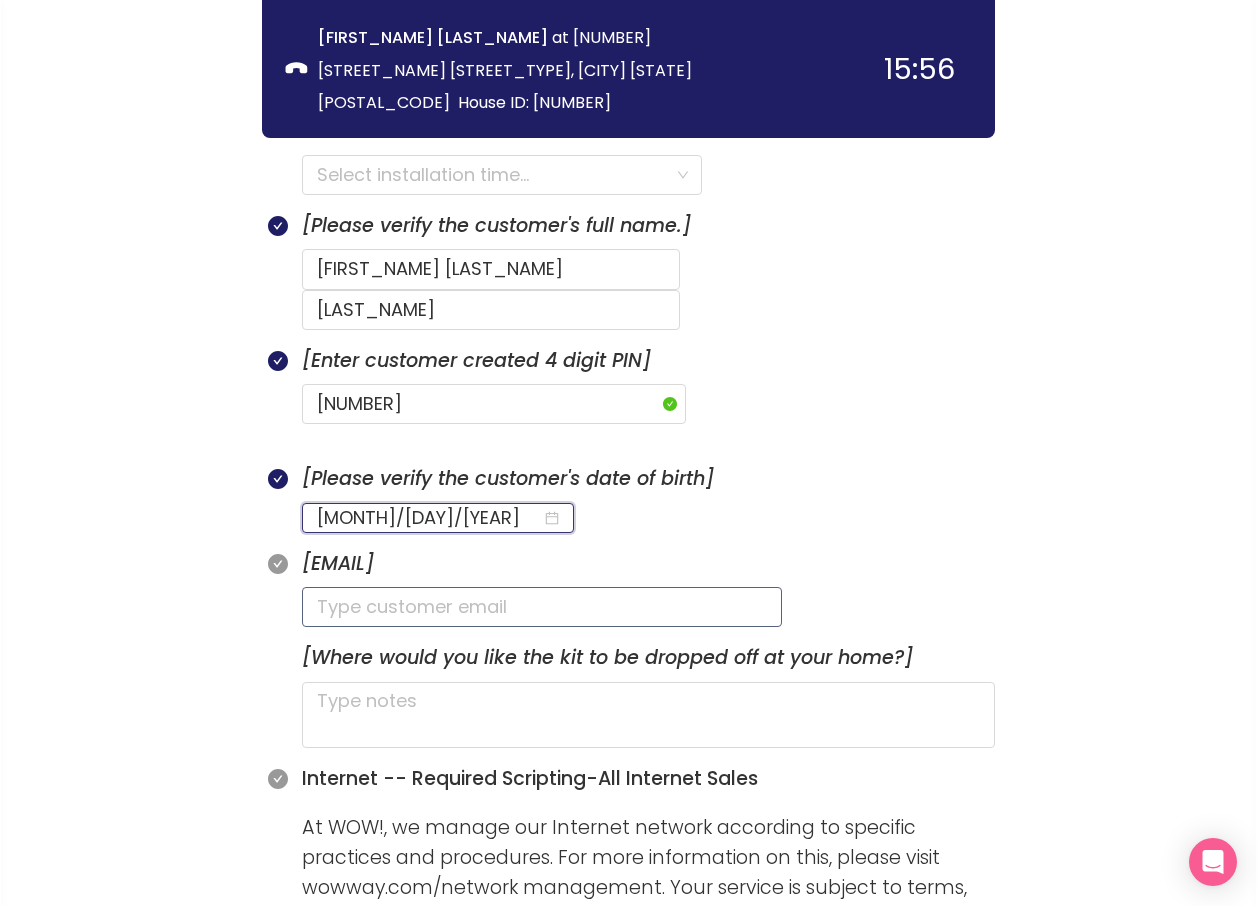 type on "[MONTH]/[DAY]/[YEAR]" 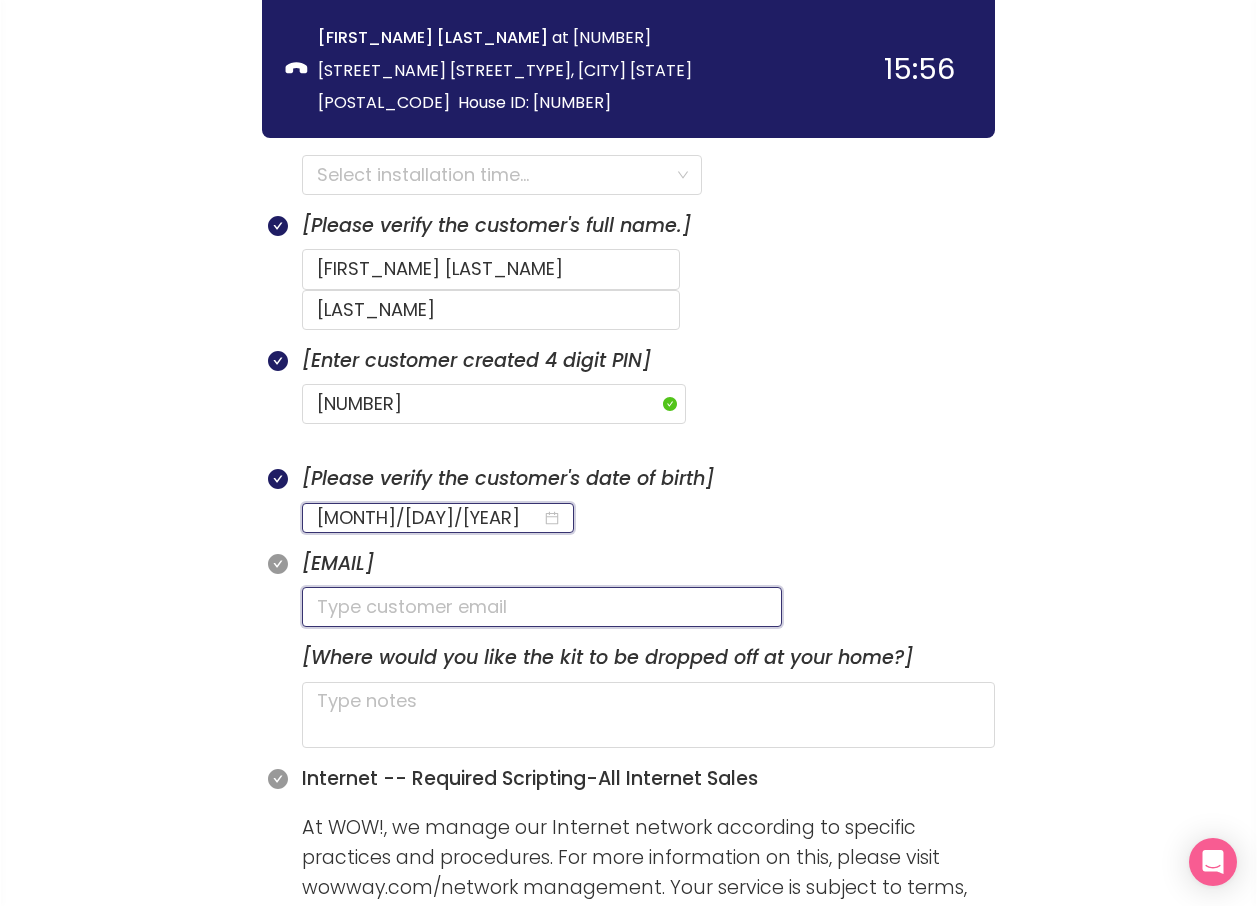 click 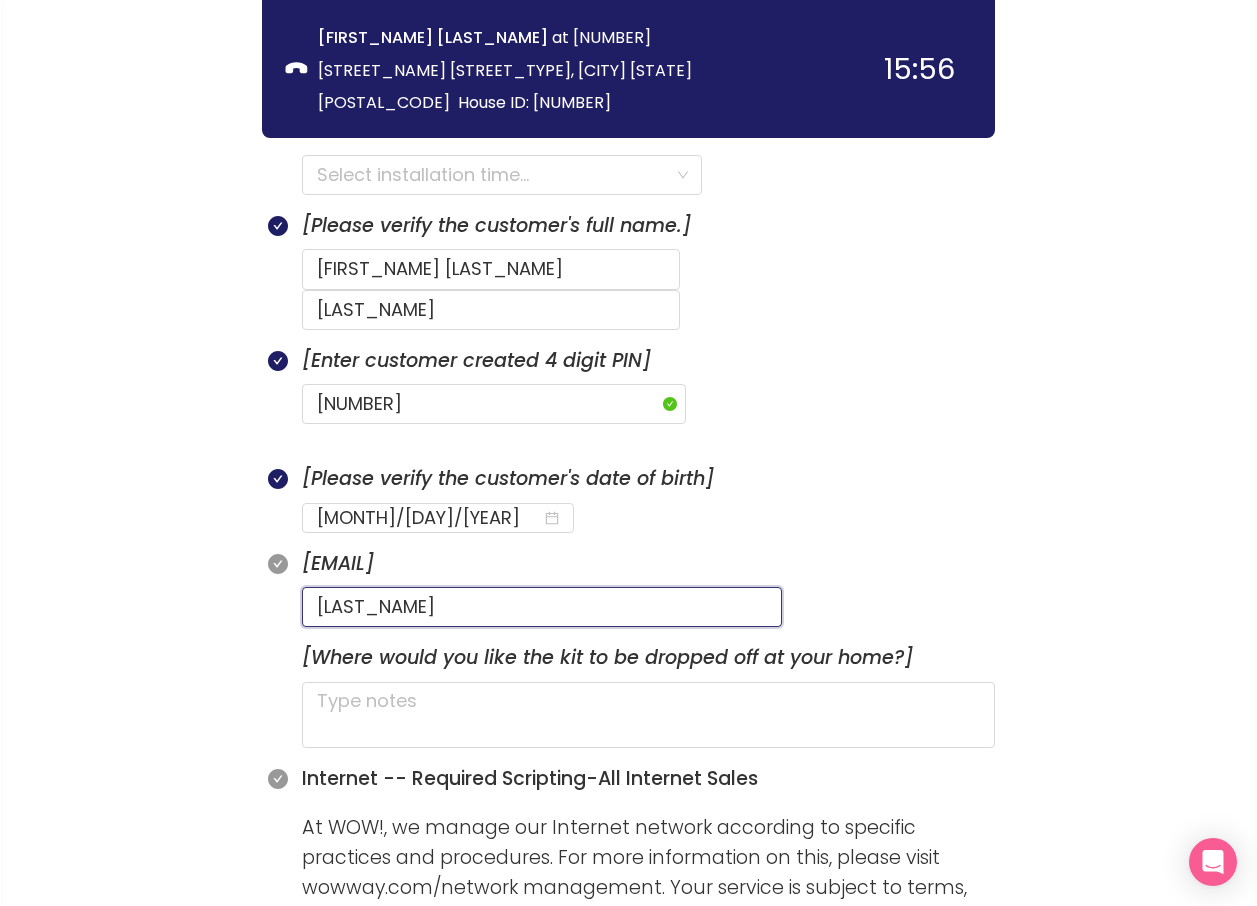 type on "[LAST_NAME]" 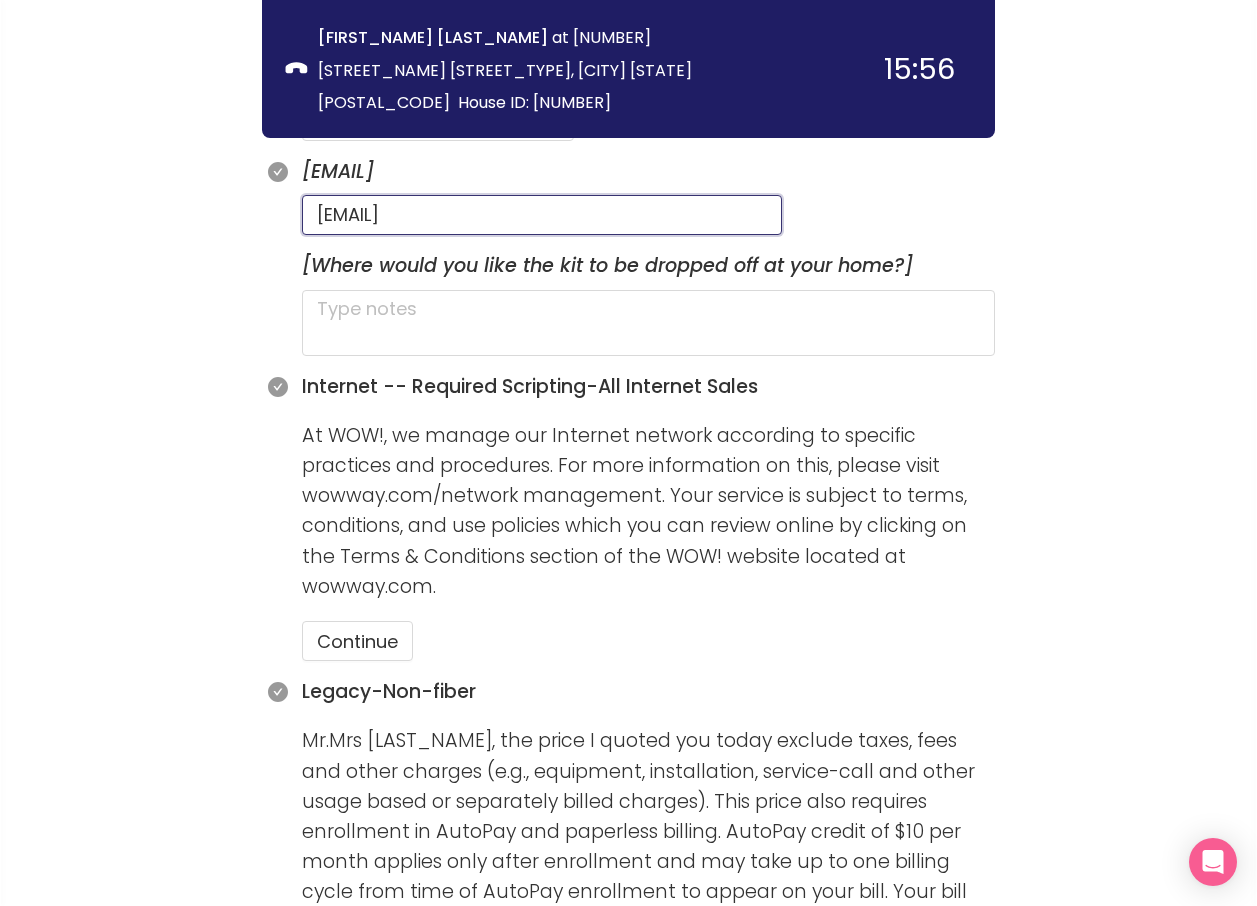 scroll, scrollTop: 1376, scrollLeft: 0, axis: vertical 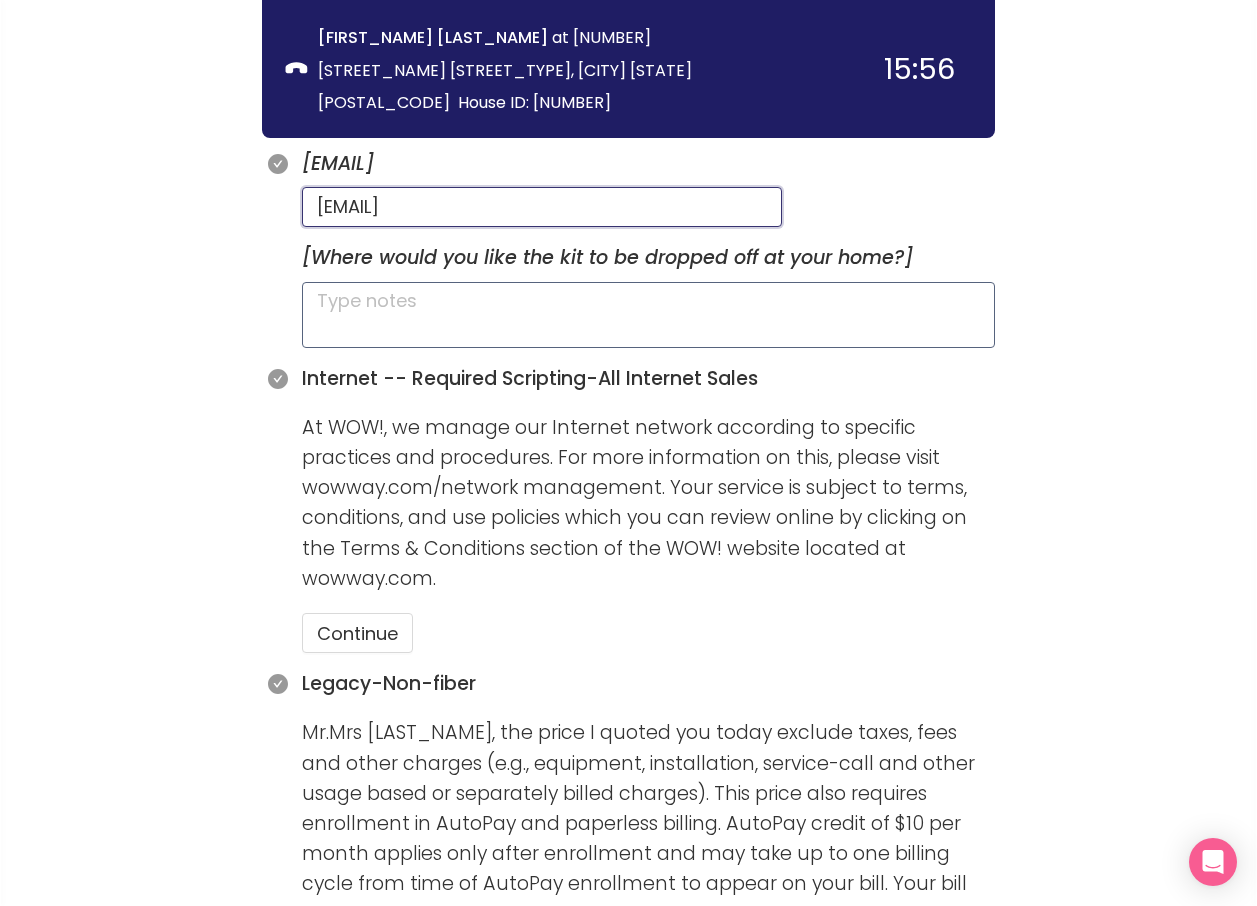type on "[EMAIL]" 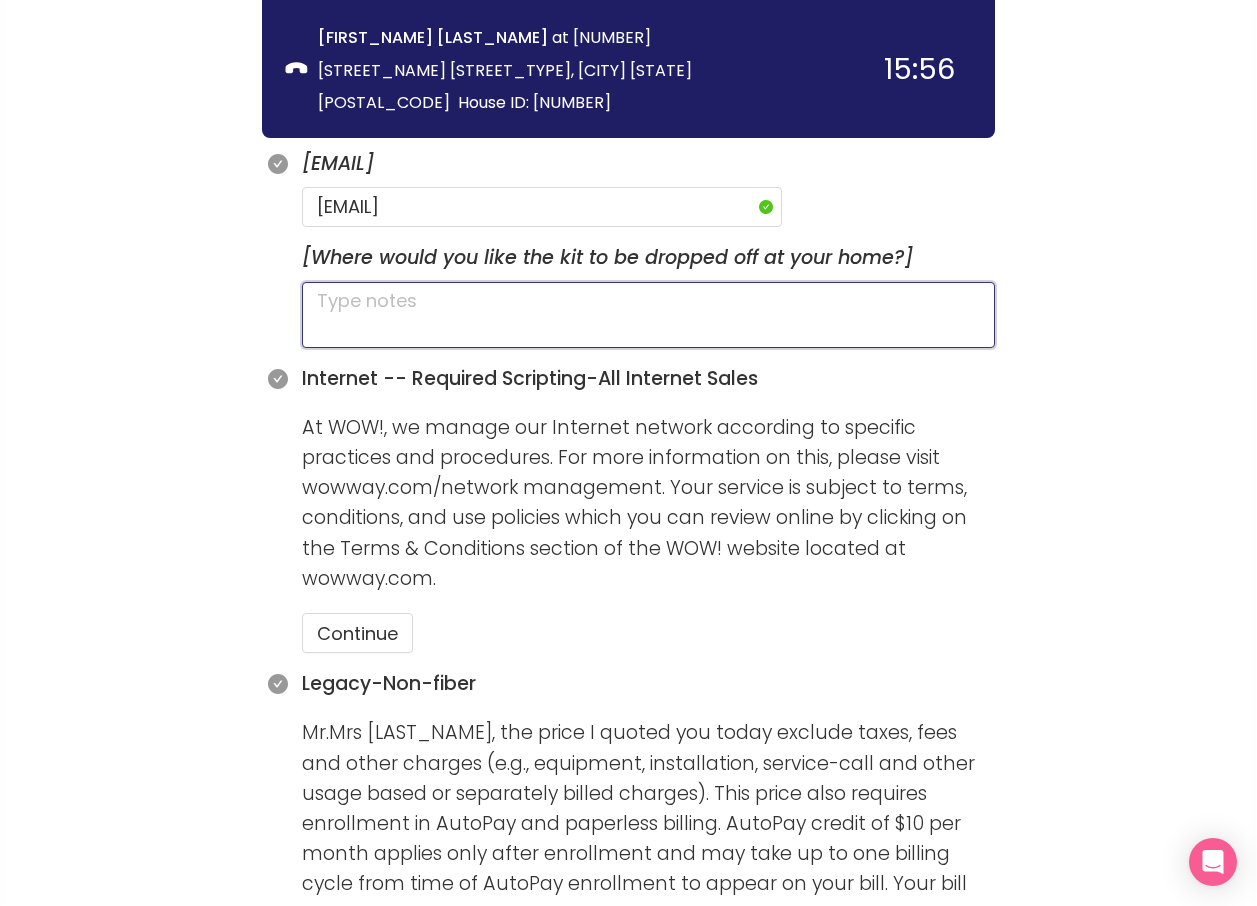 click 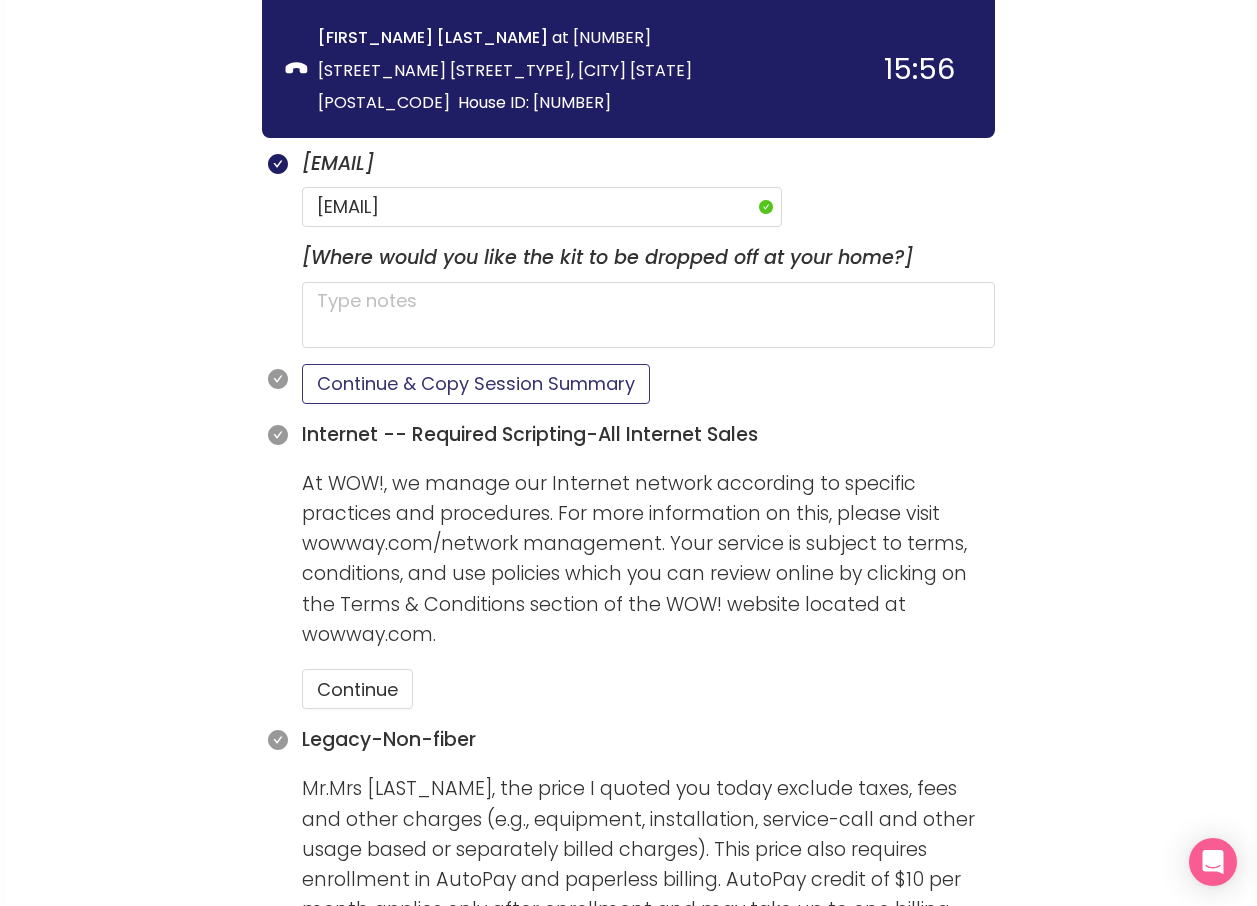 click on "Continue & Copy Session Summary" at bounding box center (476, 384) 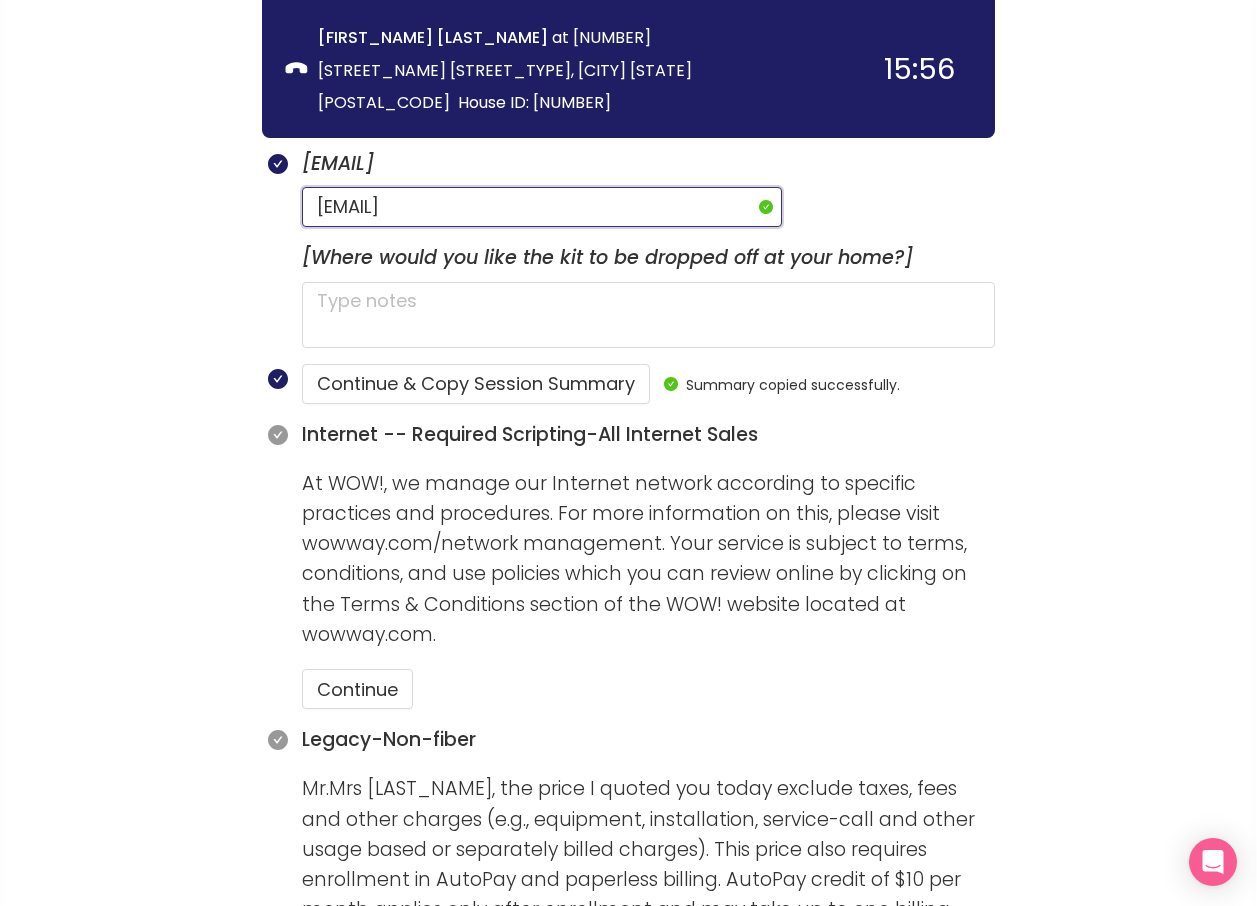 drag, startPoint x: 600, startPoint y: 170, endPoint x: 280, endPoint y: 143, distance: 321.13705 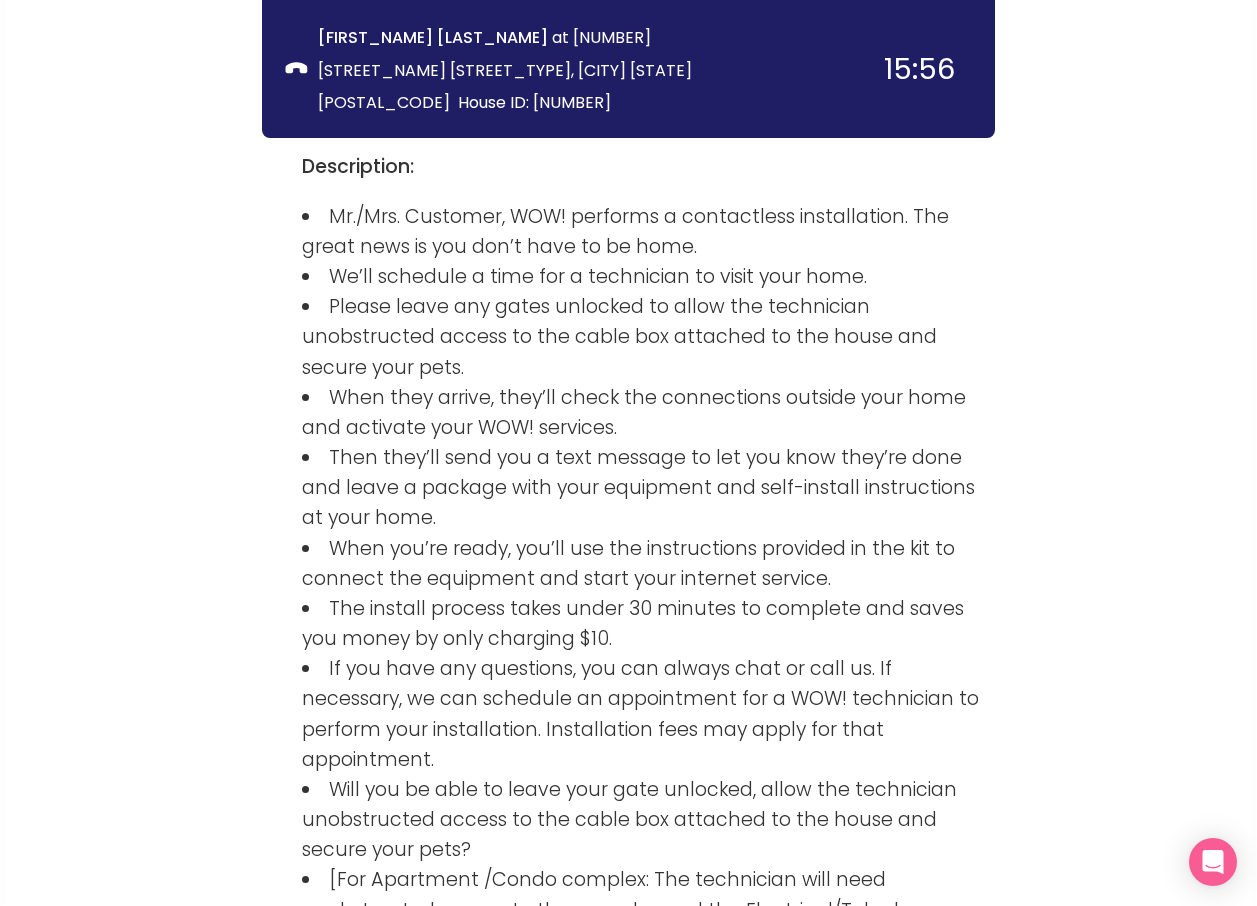 scroll, scrollTop: 2776, scrollLeft: 0, axis: vertical 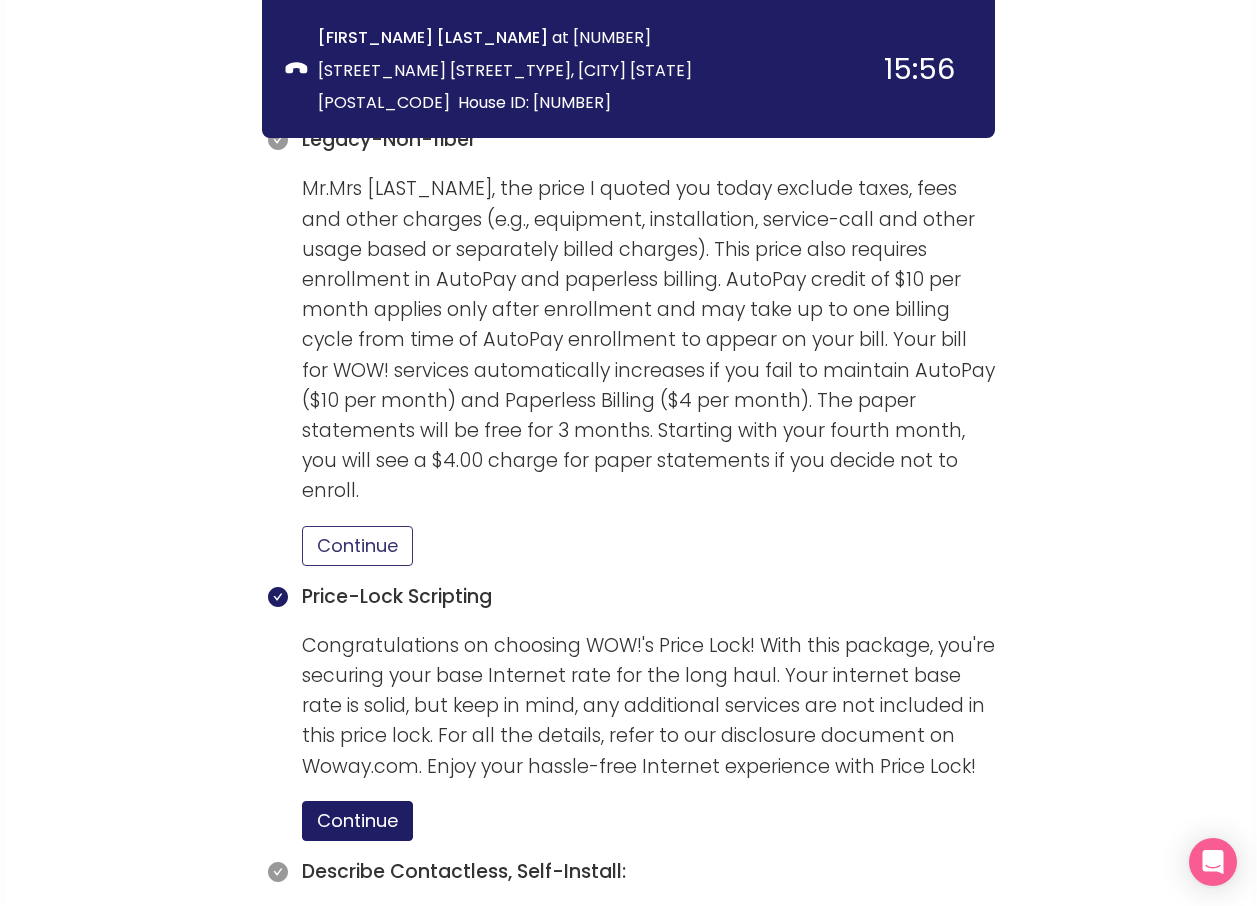click on "Continue" at bounding box center [357, 546] 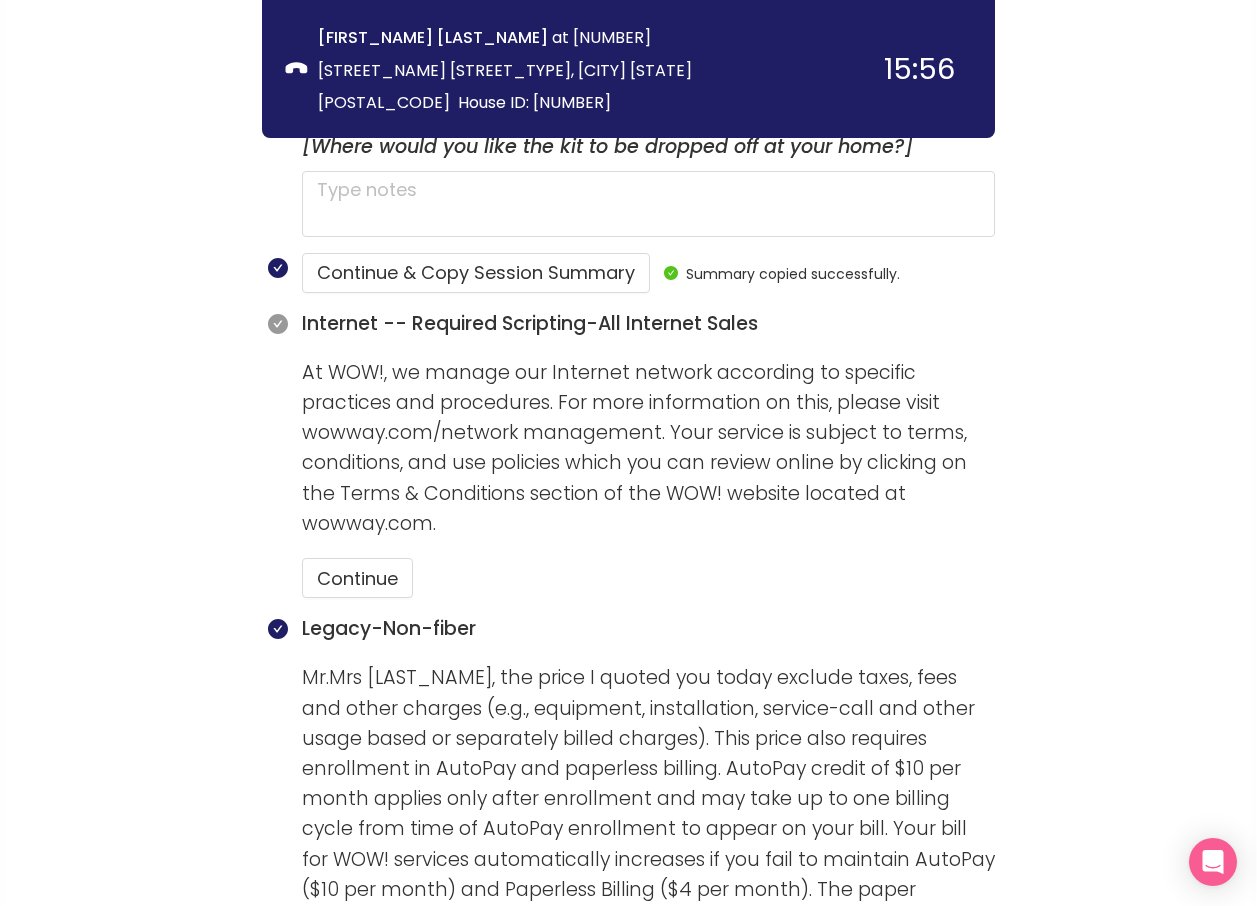 scroll, scrollTop: 1276, scrollLeft: 0, axis: vertical 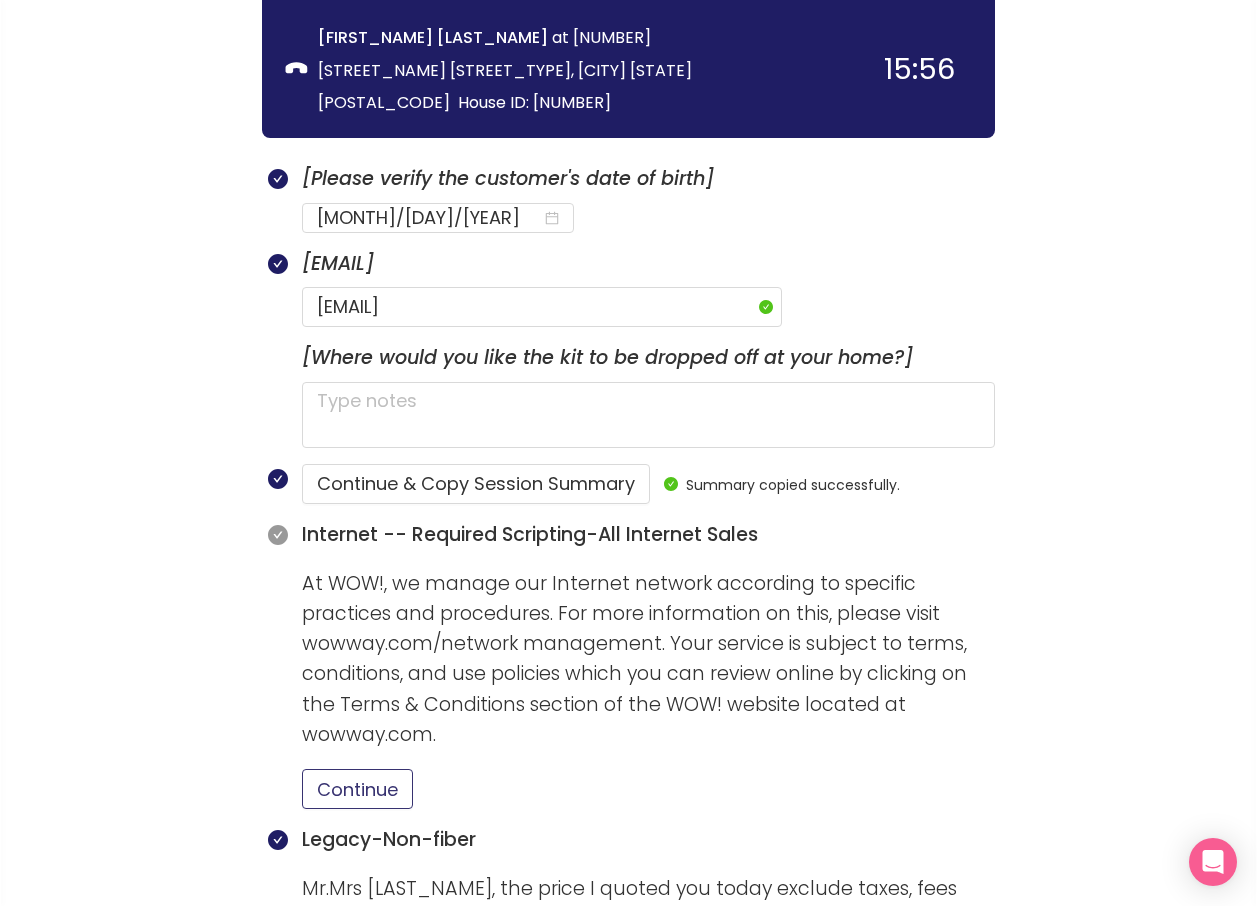 click on "Continue" at bounding box center (357, 789) 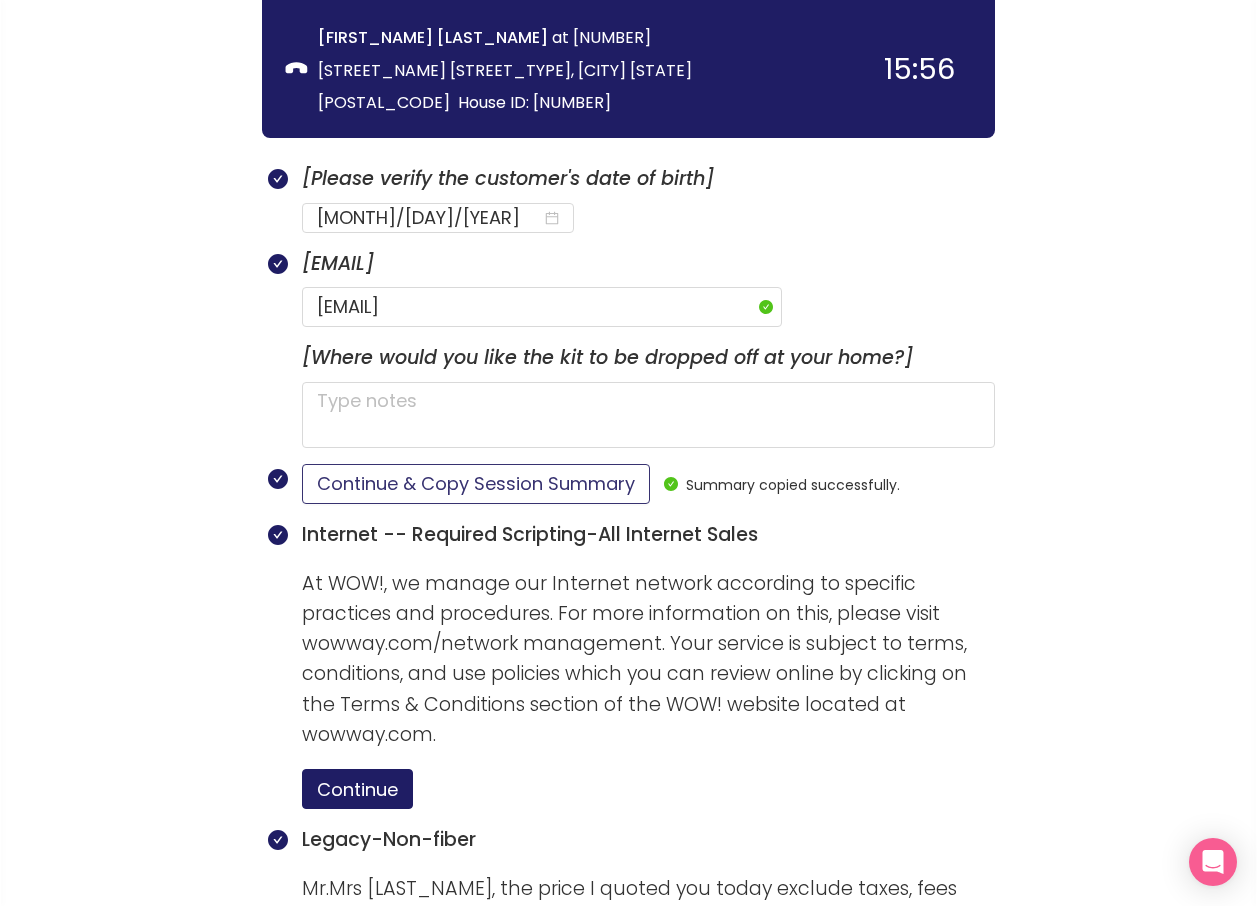 click on "Continue & Copy Session Summary" at bounding box center (476, 484) 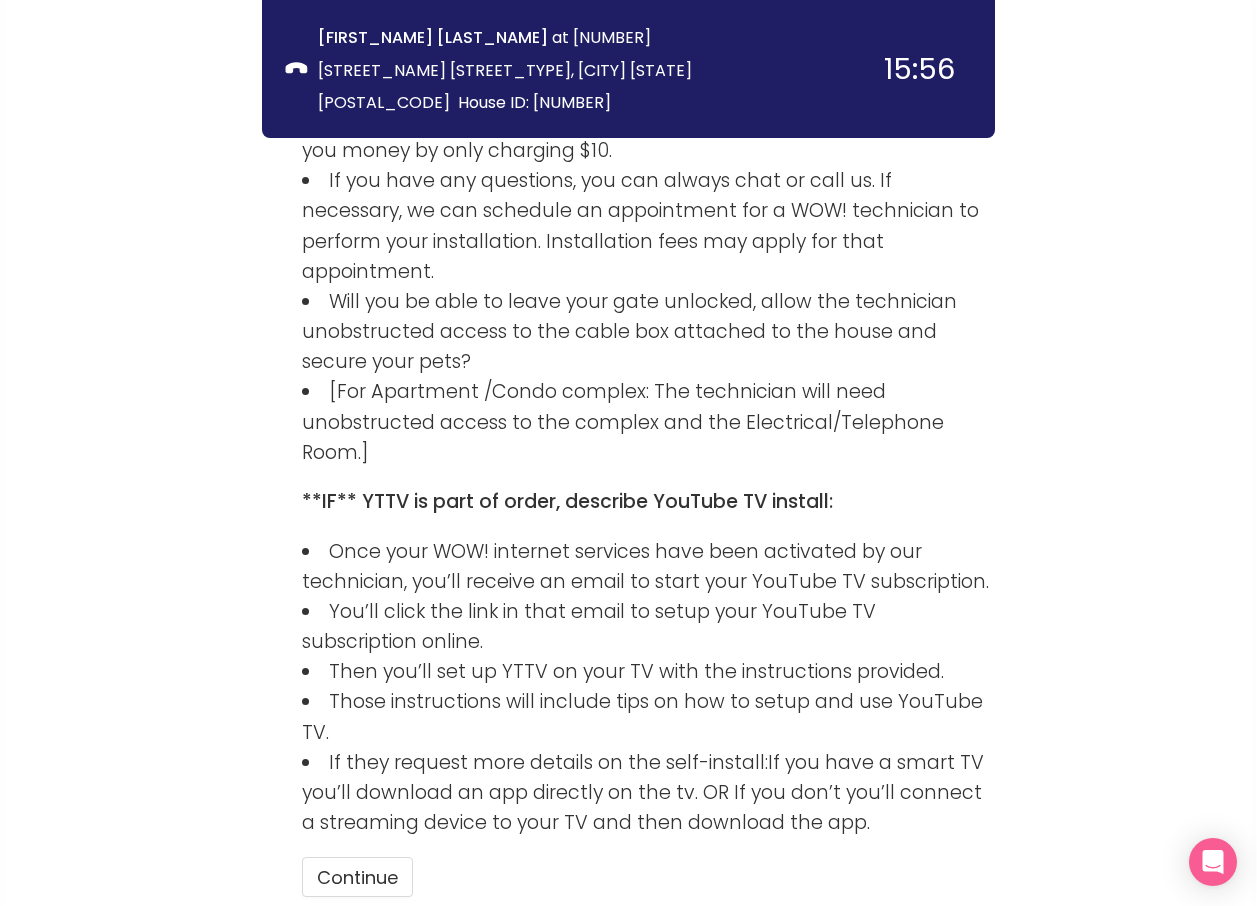 scroll, scrollTop: 3323, scrollLeft: 0, axis: vertical 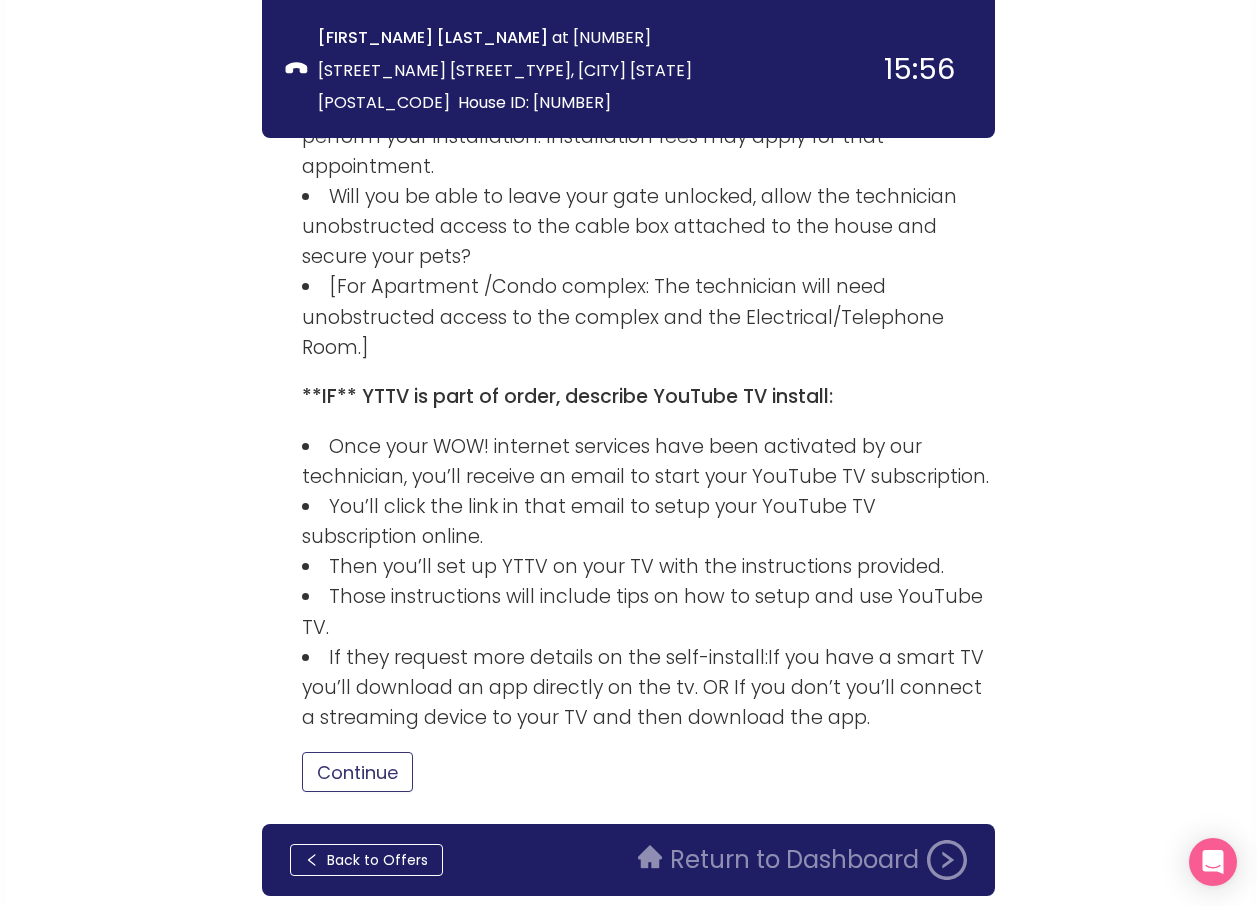 click on "Continue" at bounding box center [357, 772] 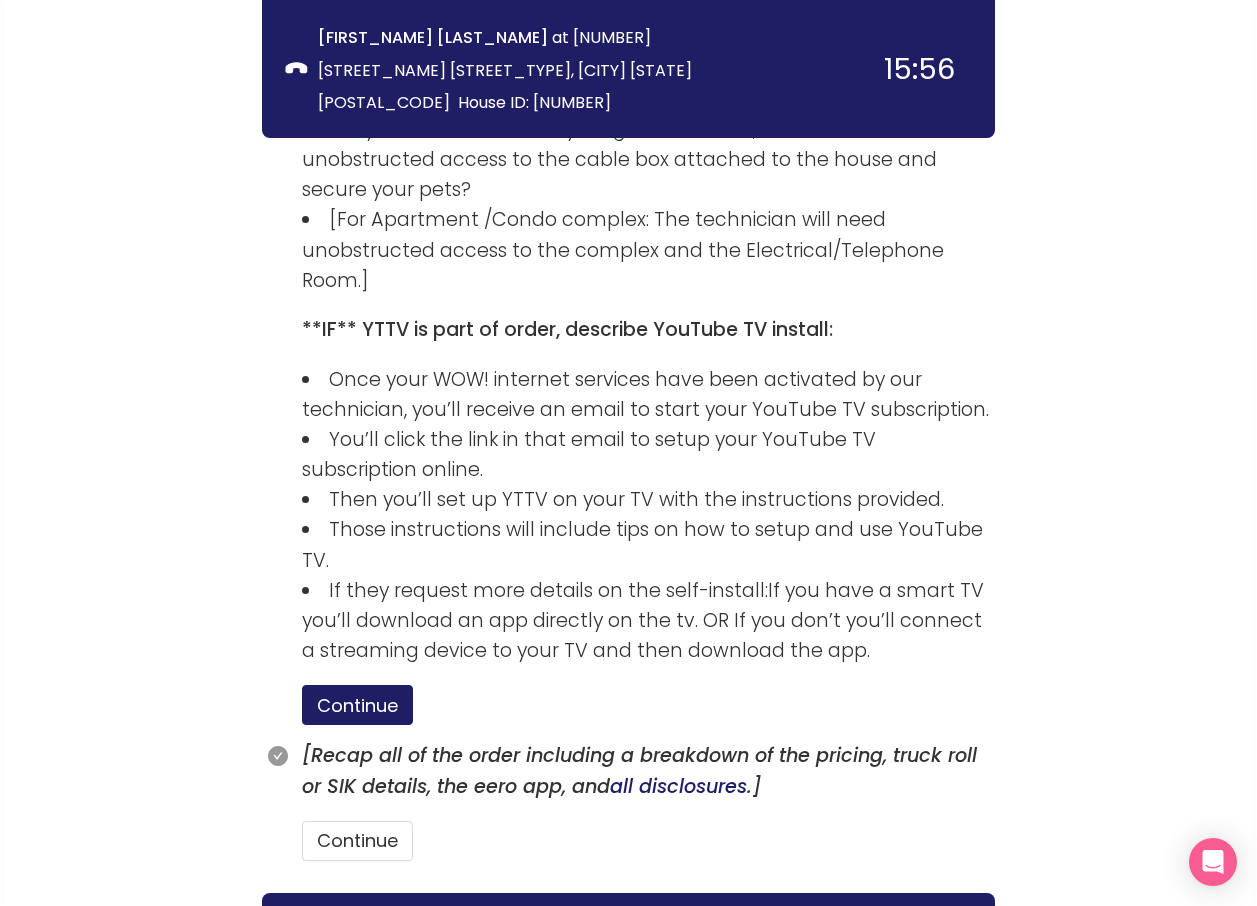 scroll, scrollTop: 3459, scrollLeft: 0, axis: vertical 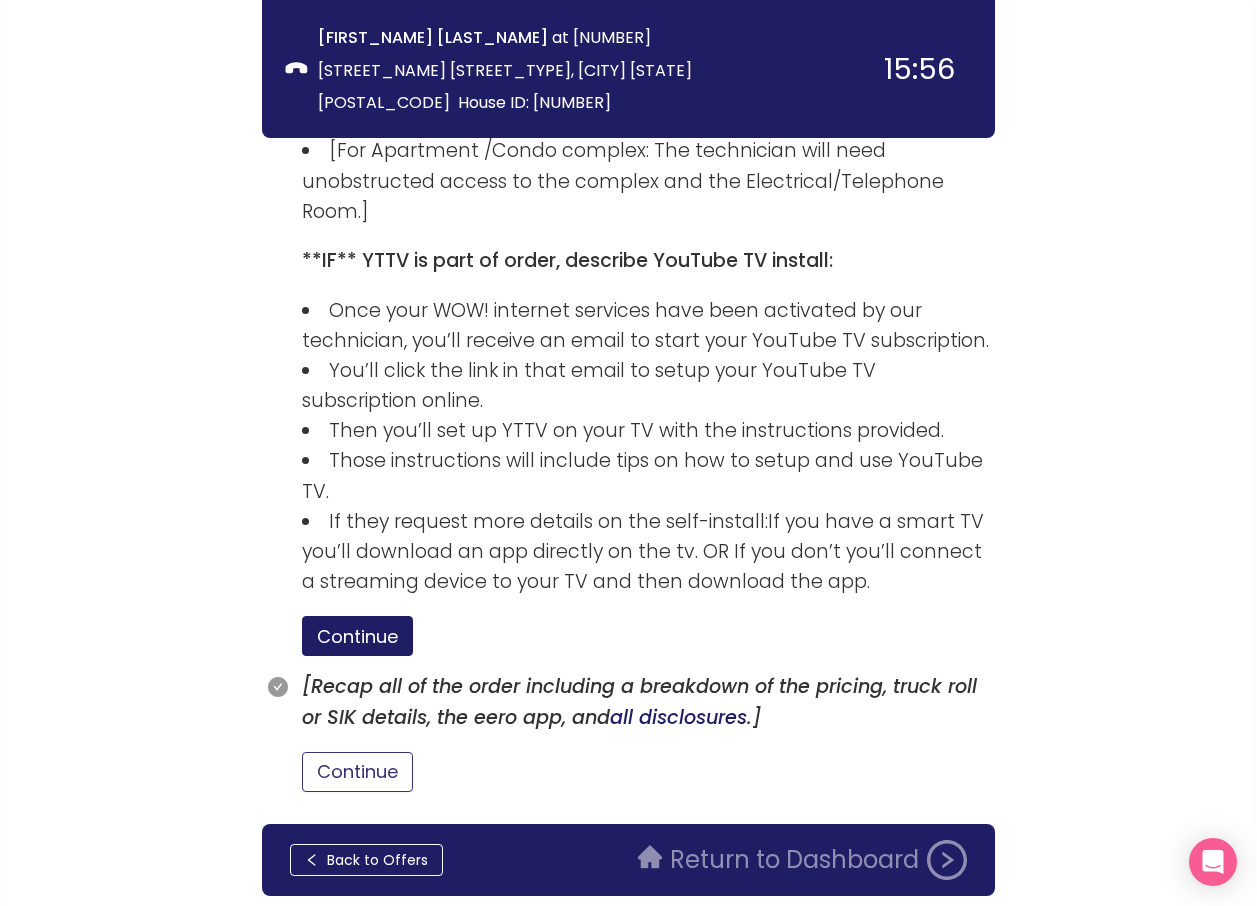 click on "Continue" at bounding box center [357, 772] 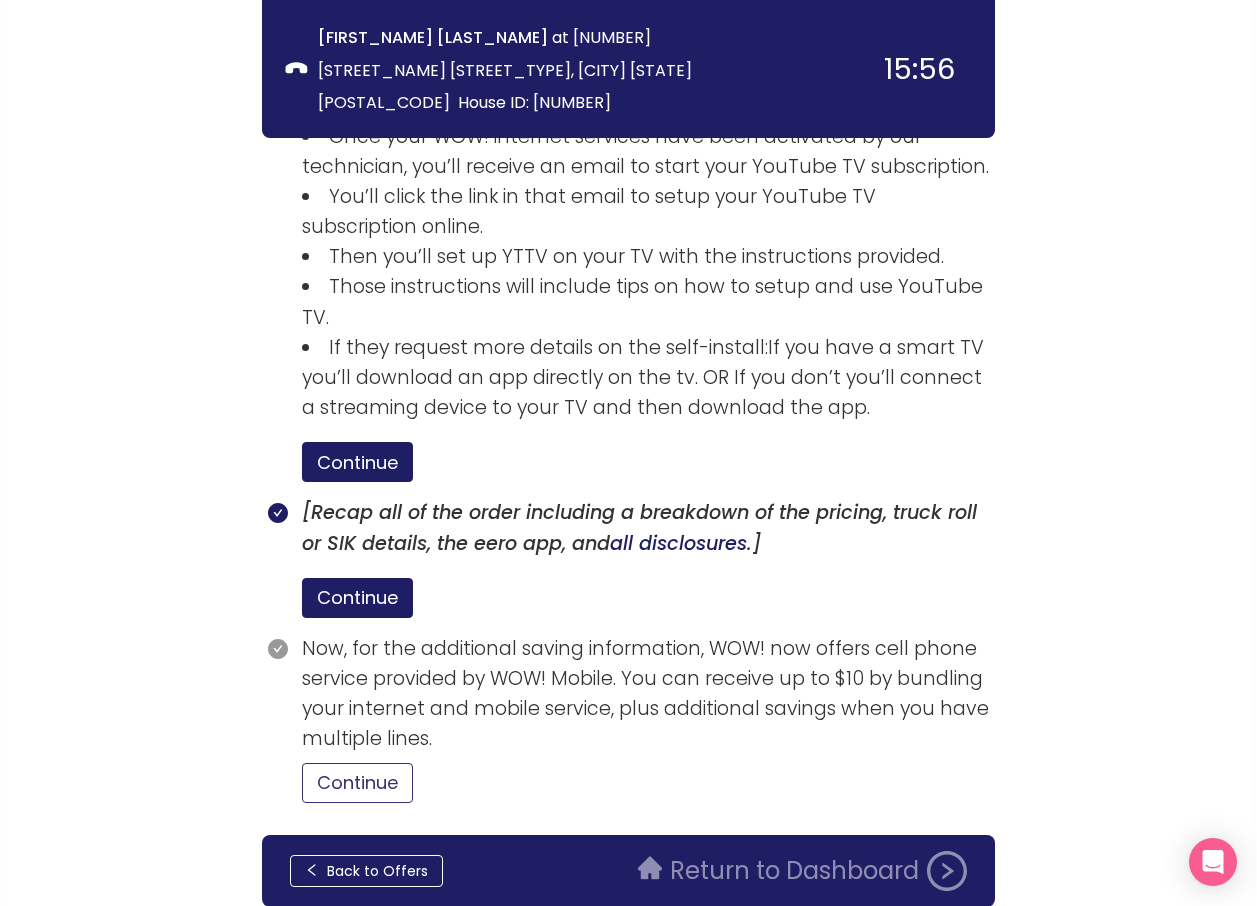 scroll, scrollTop: 3643, scrollLeft: 0, axis: vertical 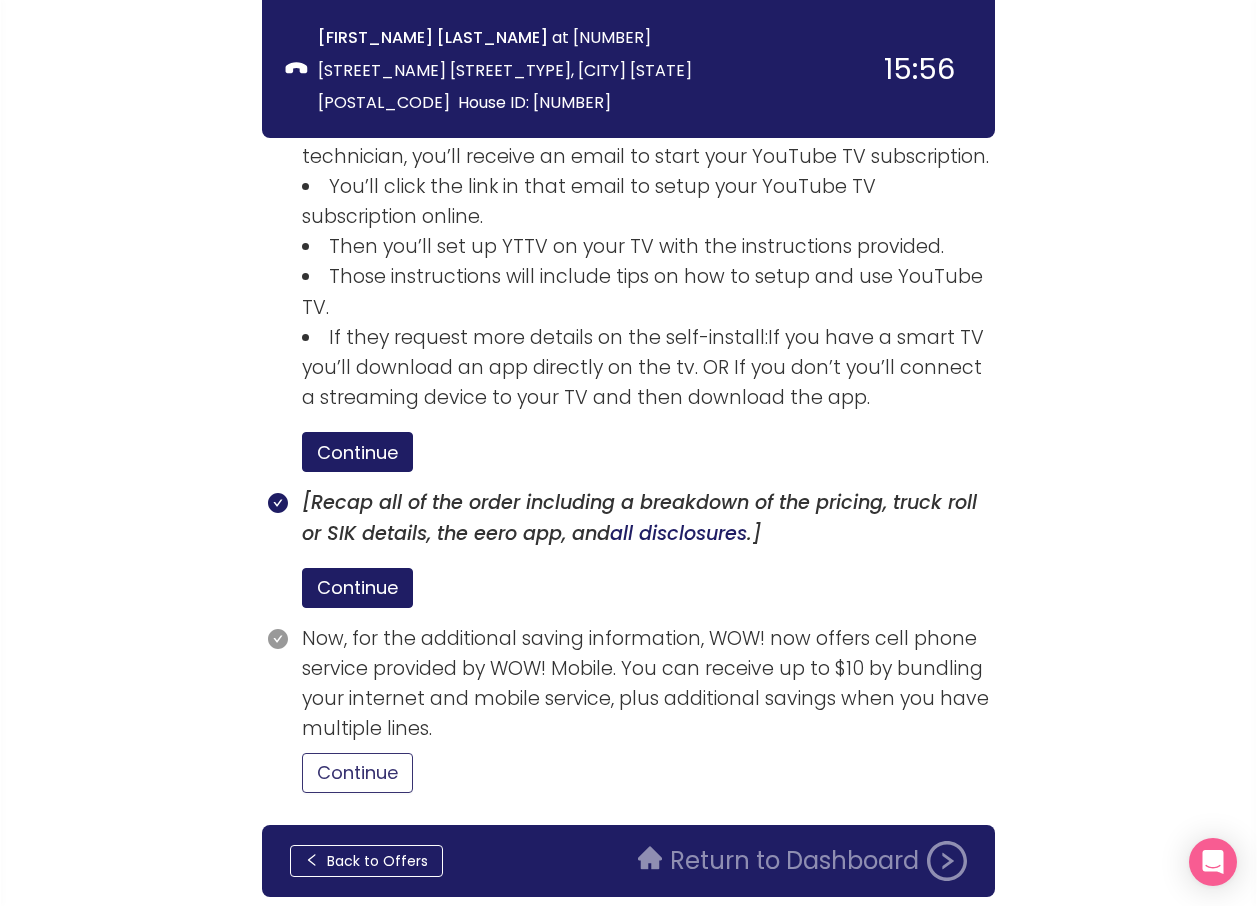 click on "Continue" at bounding box center [357, 773] 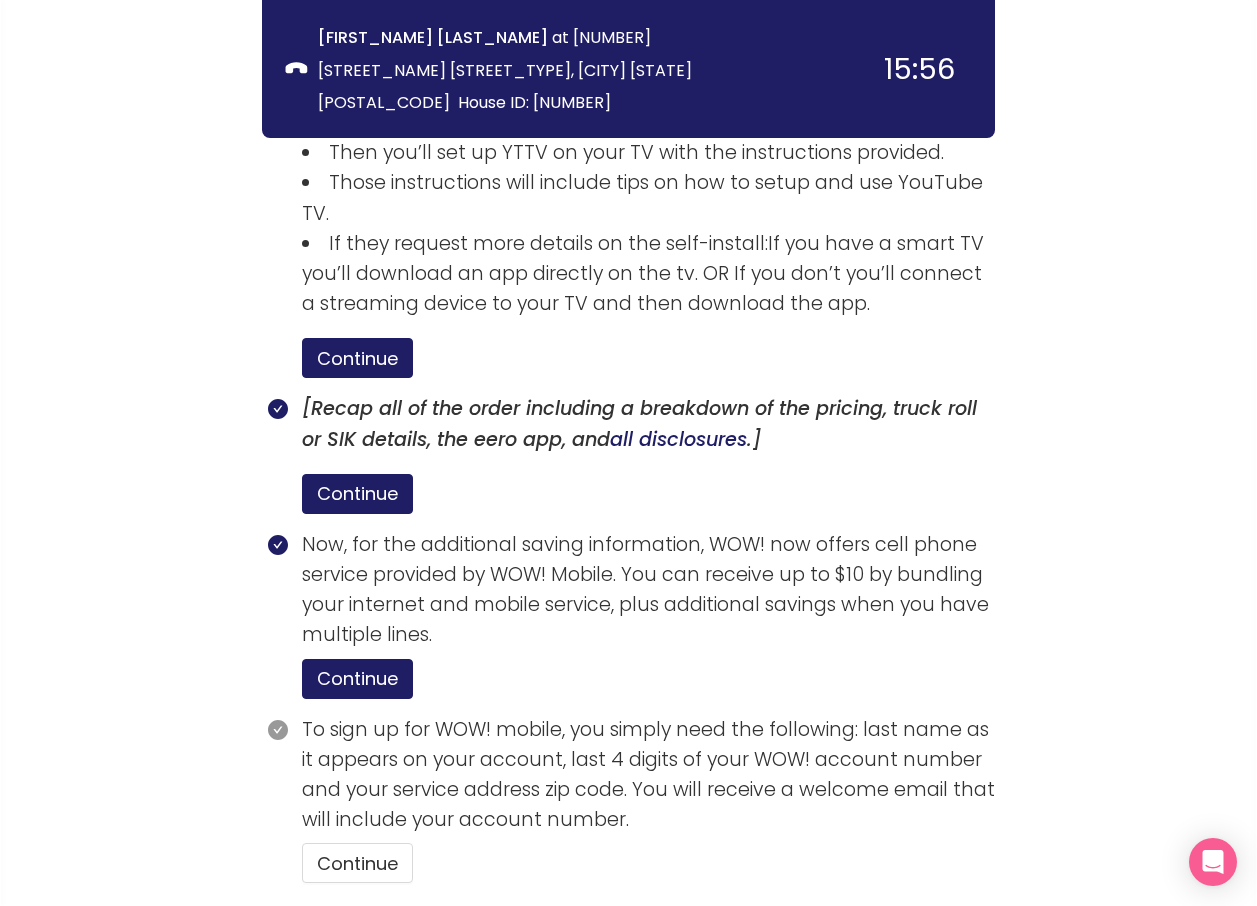 scroll, scrollTop: 3828, scrollLeft: 0, axis: vertical 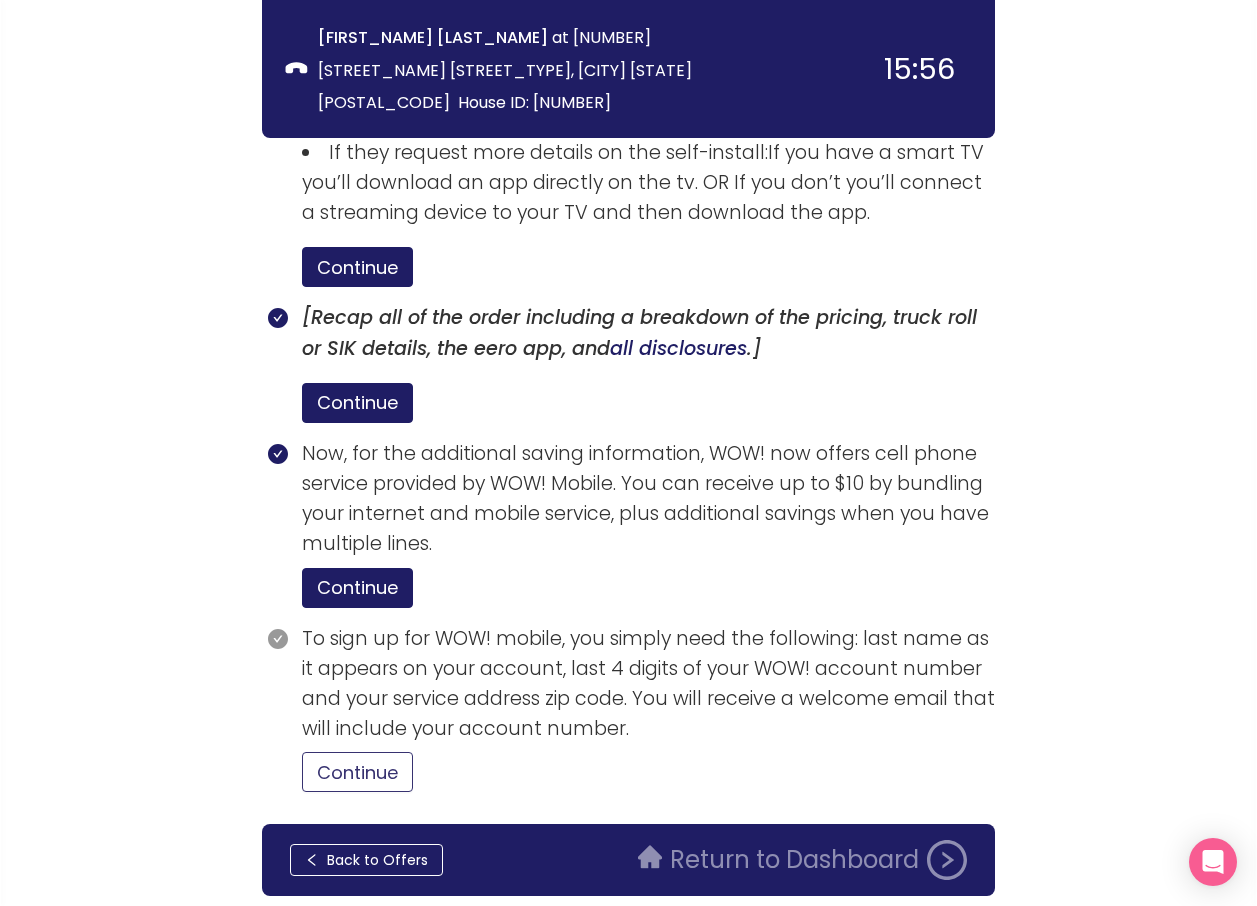 click on "Continue" at bounding box center [357, 772] 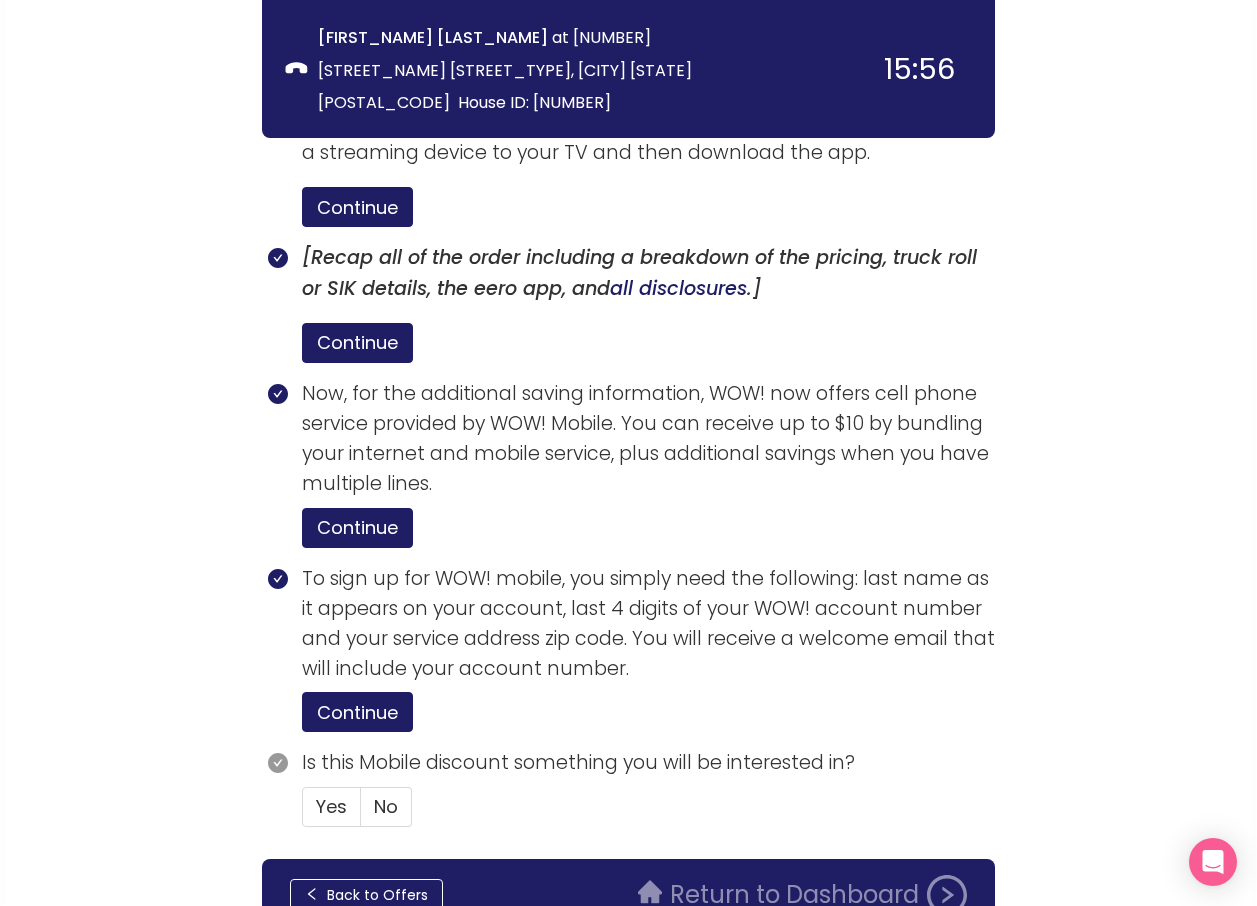 scroll, scrollTop: 3922, scrollLeft: 0, axis: vertical 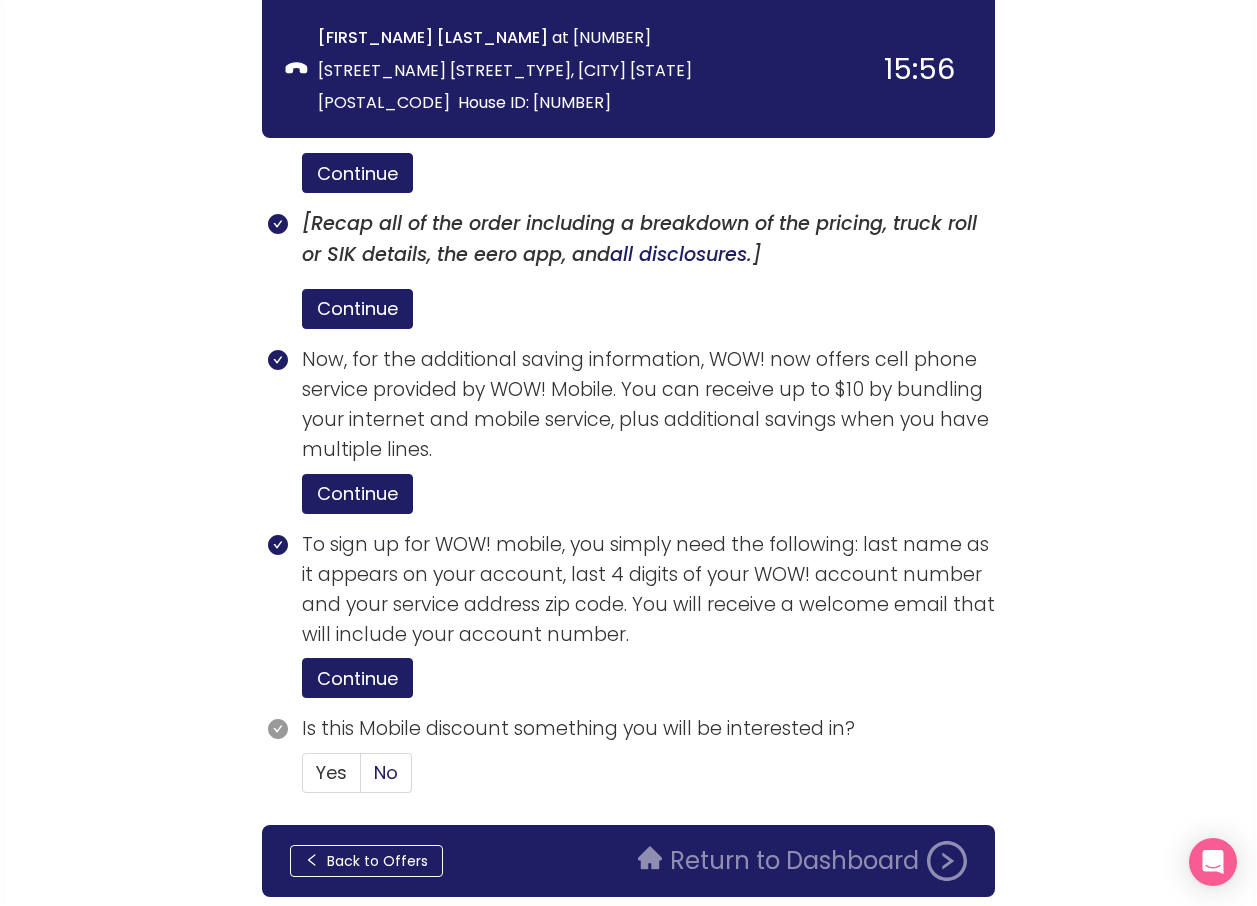 click on "No" at bounding box center (386, 772) 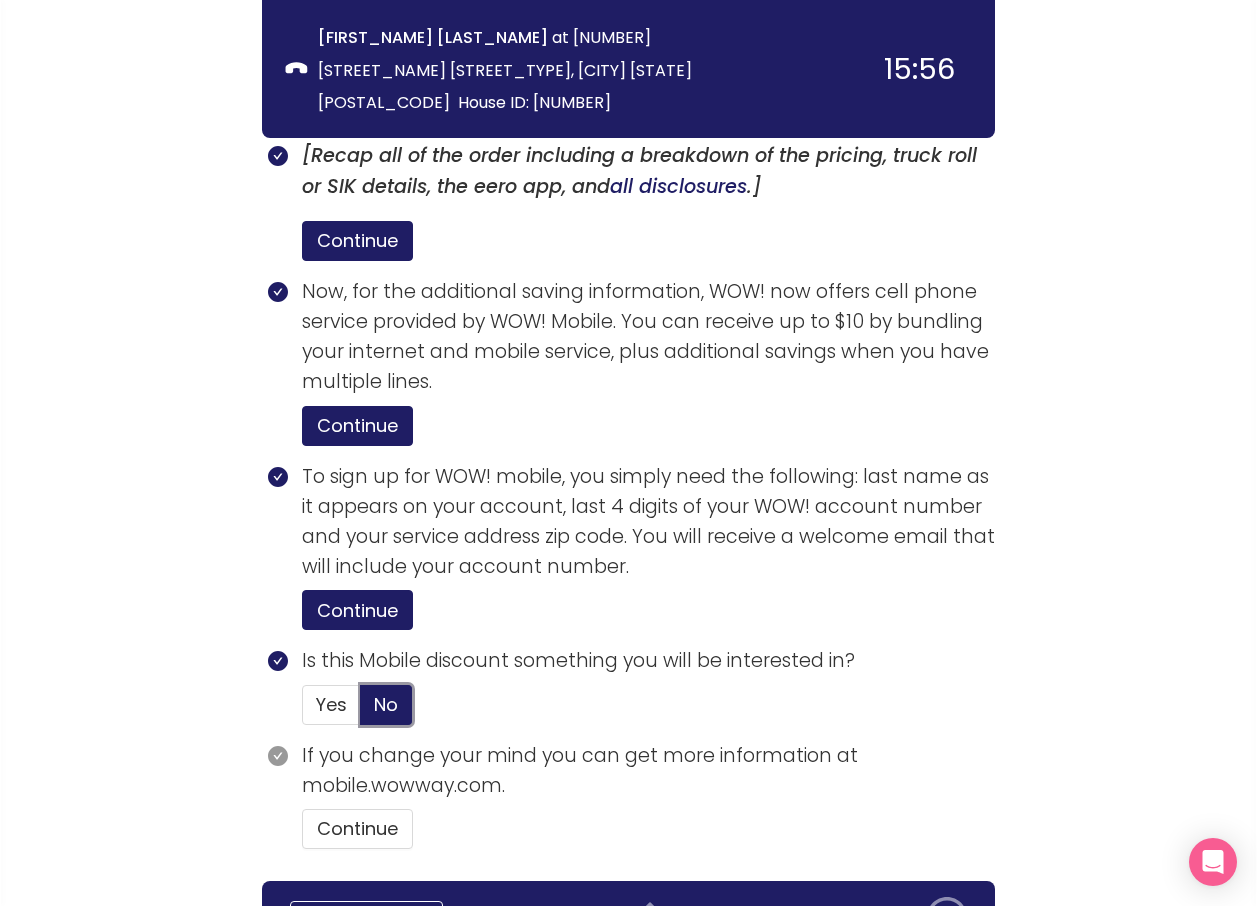 scroll, scrollTop: 4046, scrollLeft: 0, axis: vertical 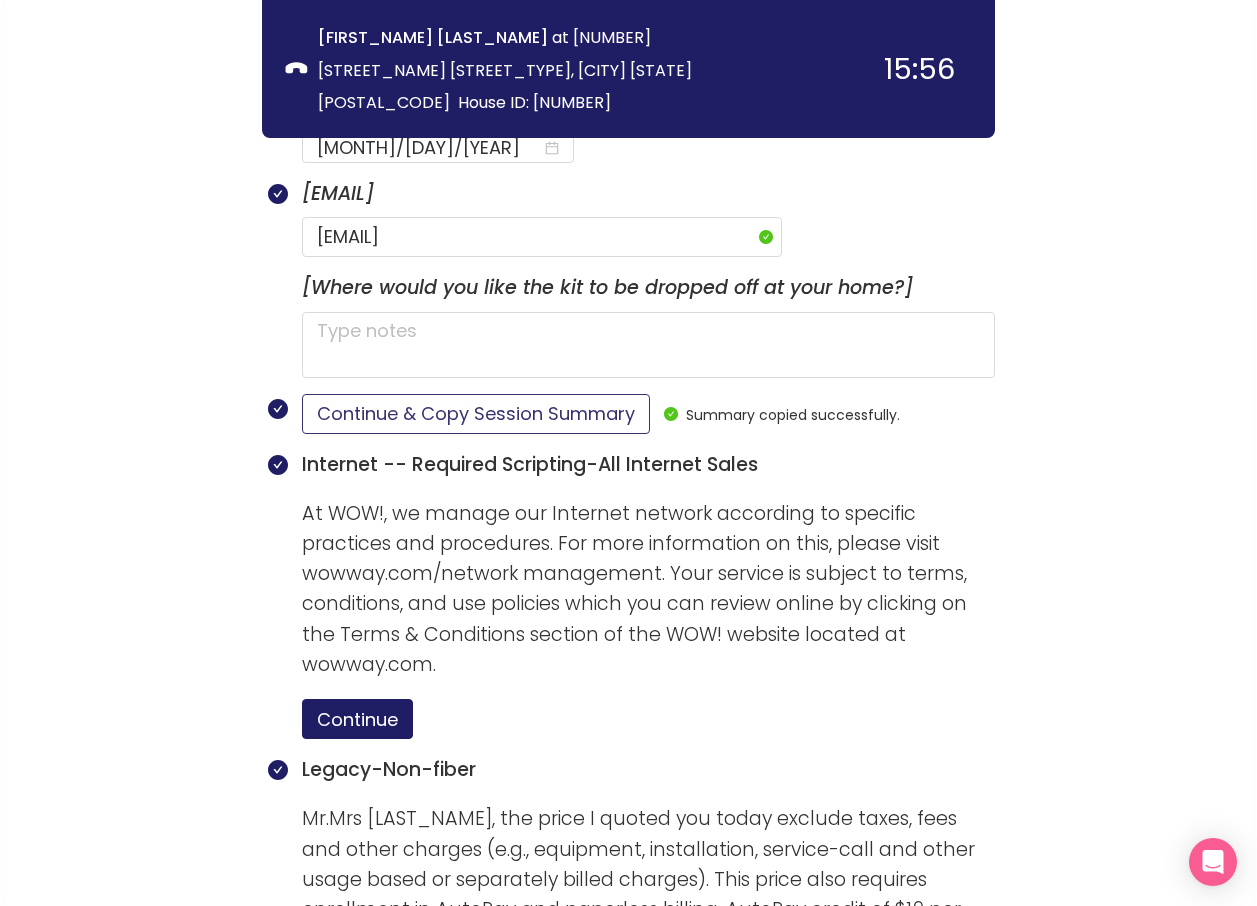 click on "Continue & Copy Session Summary" at bounding box center (476, 414) 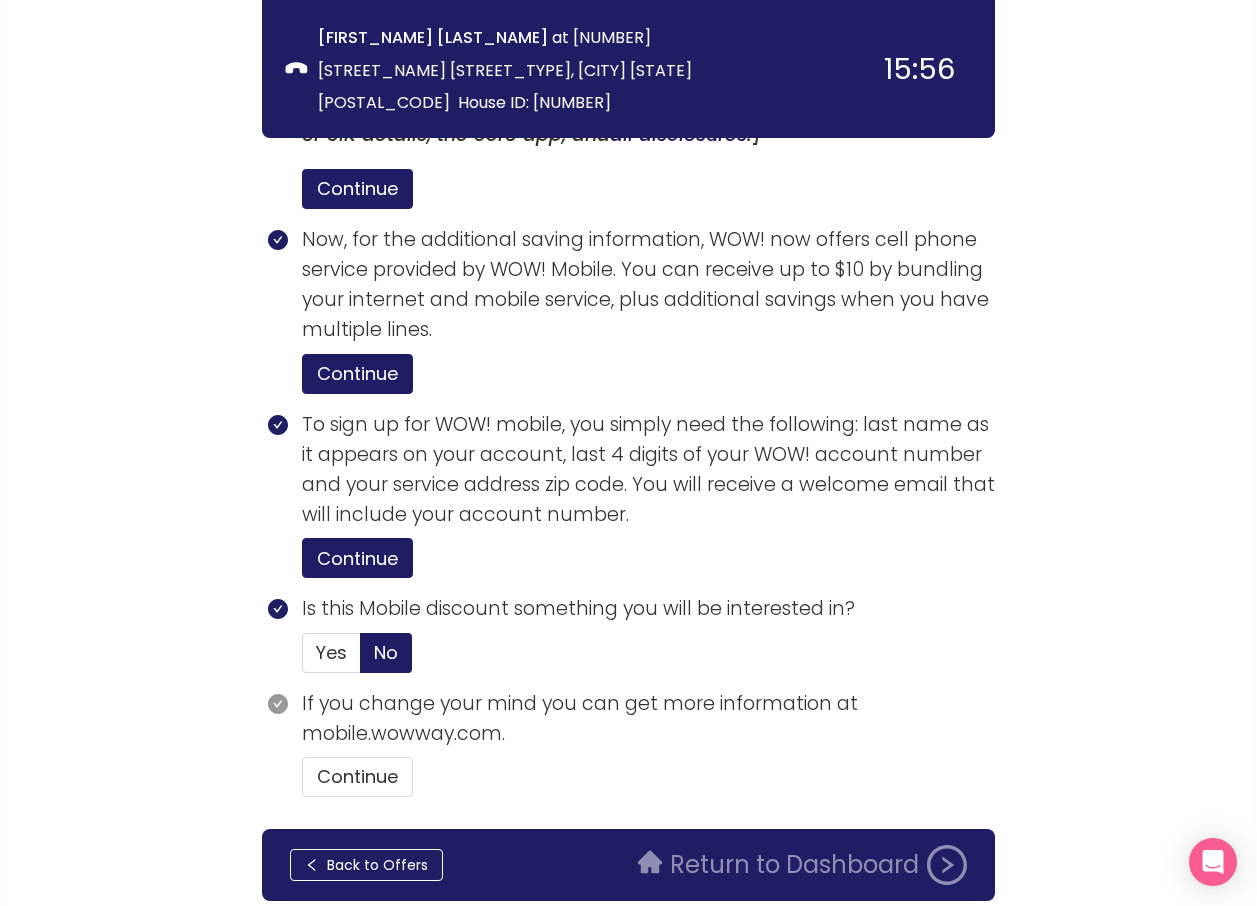 scroll, scrollTop: 4046, scrollLeft: 0, axis: vertical 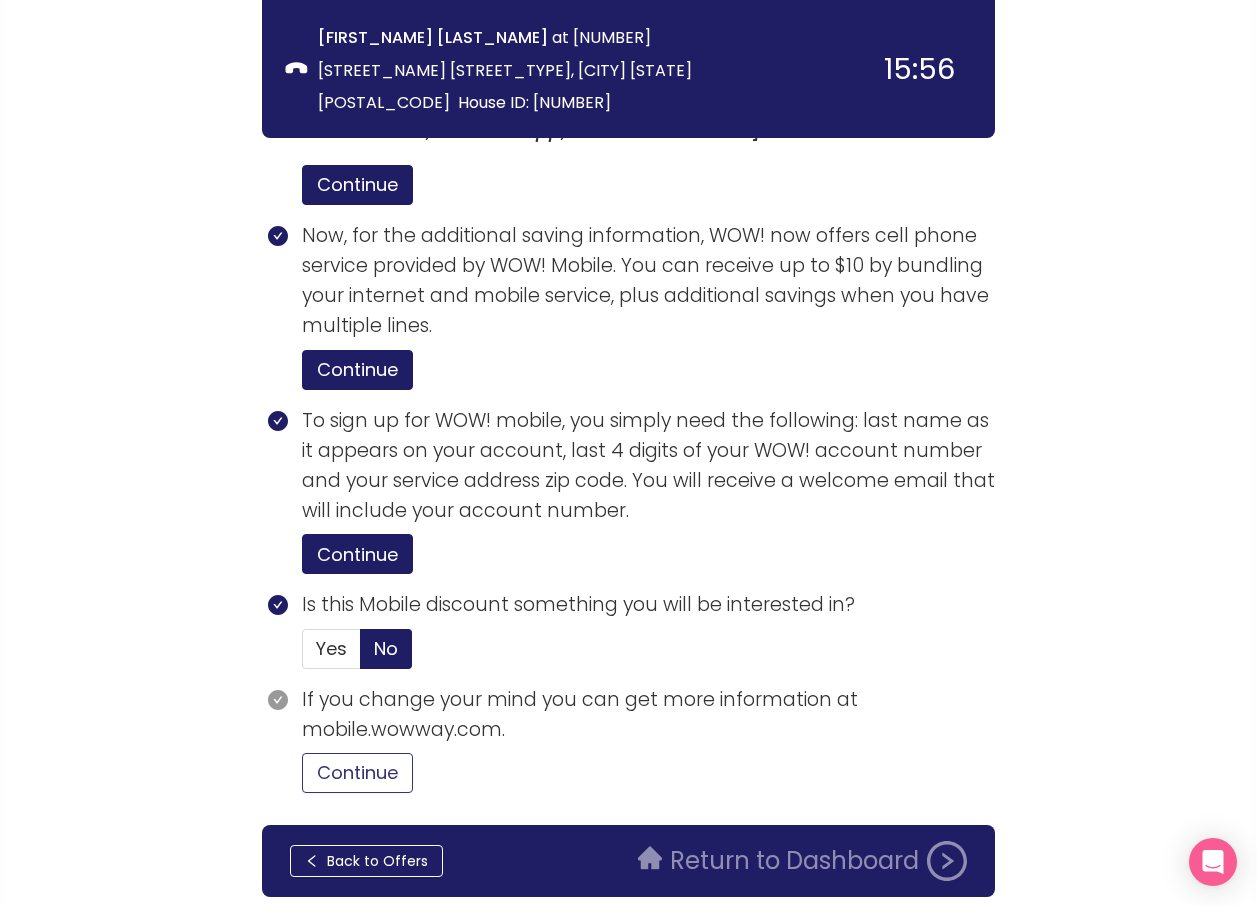 click on "Continue" at bounding box center (357, 773) 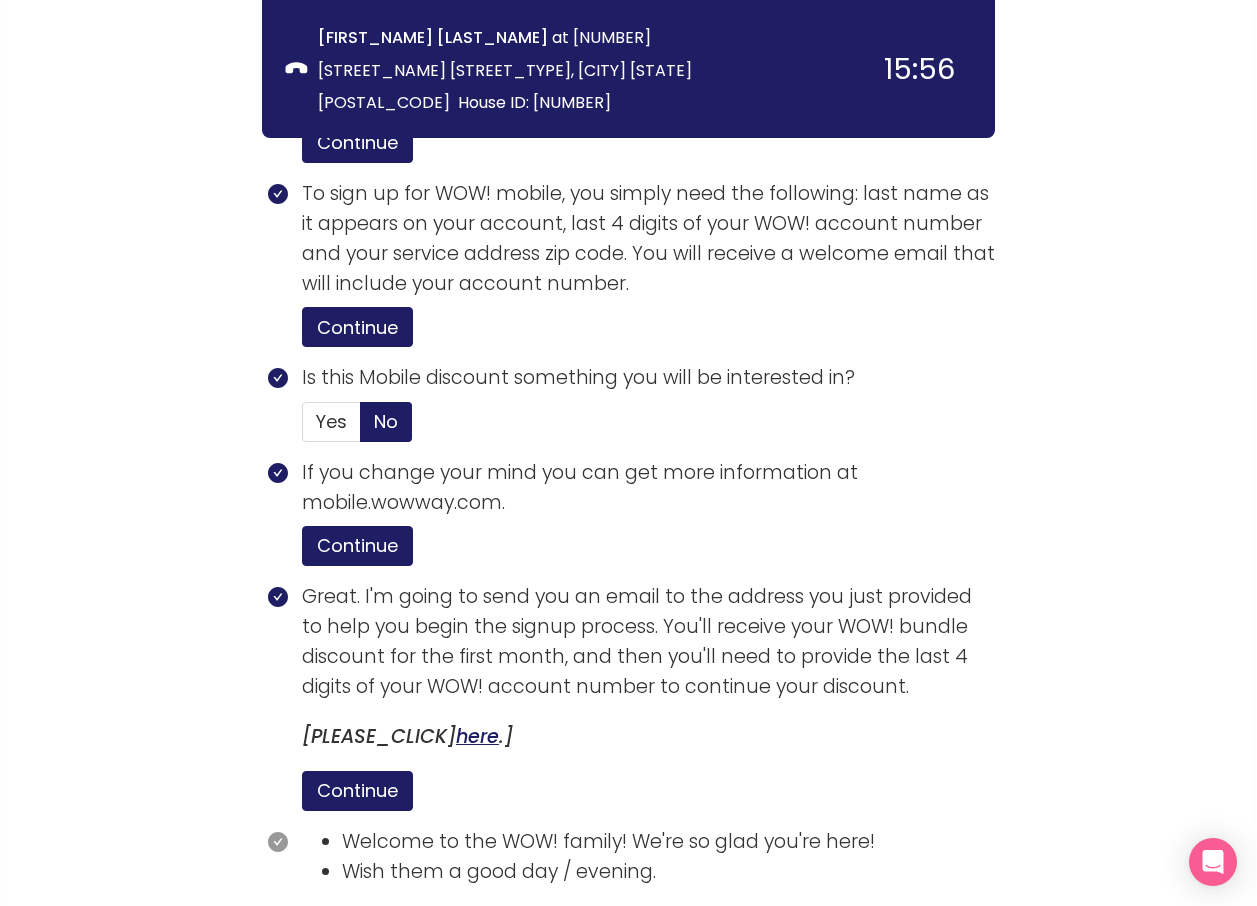 scroll, scrollTop: 4427, scrollLeft: 0, axis: vertical 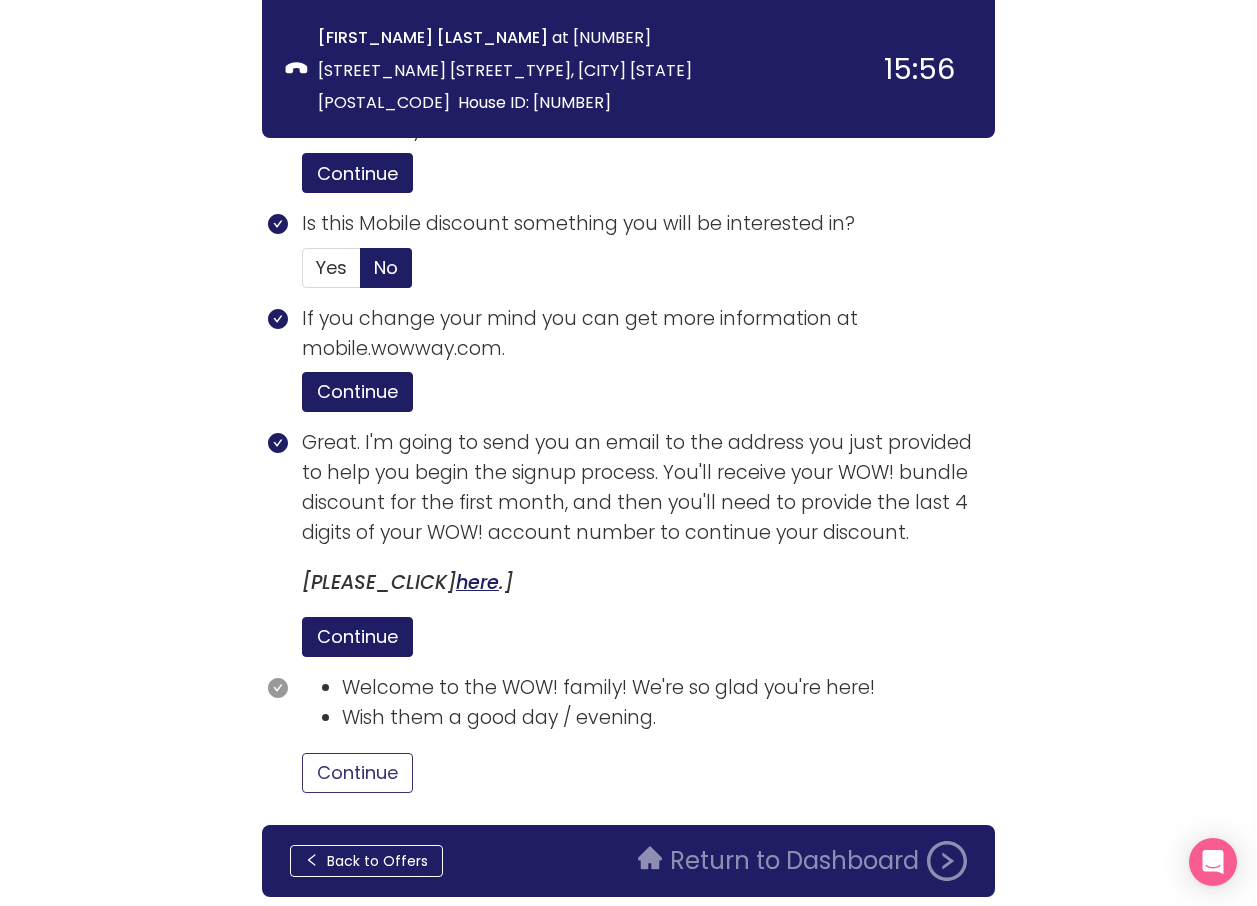 click on "Continue" at bounding box center (357, 773) 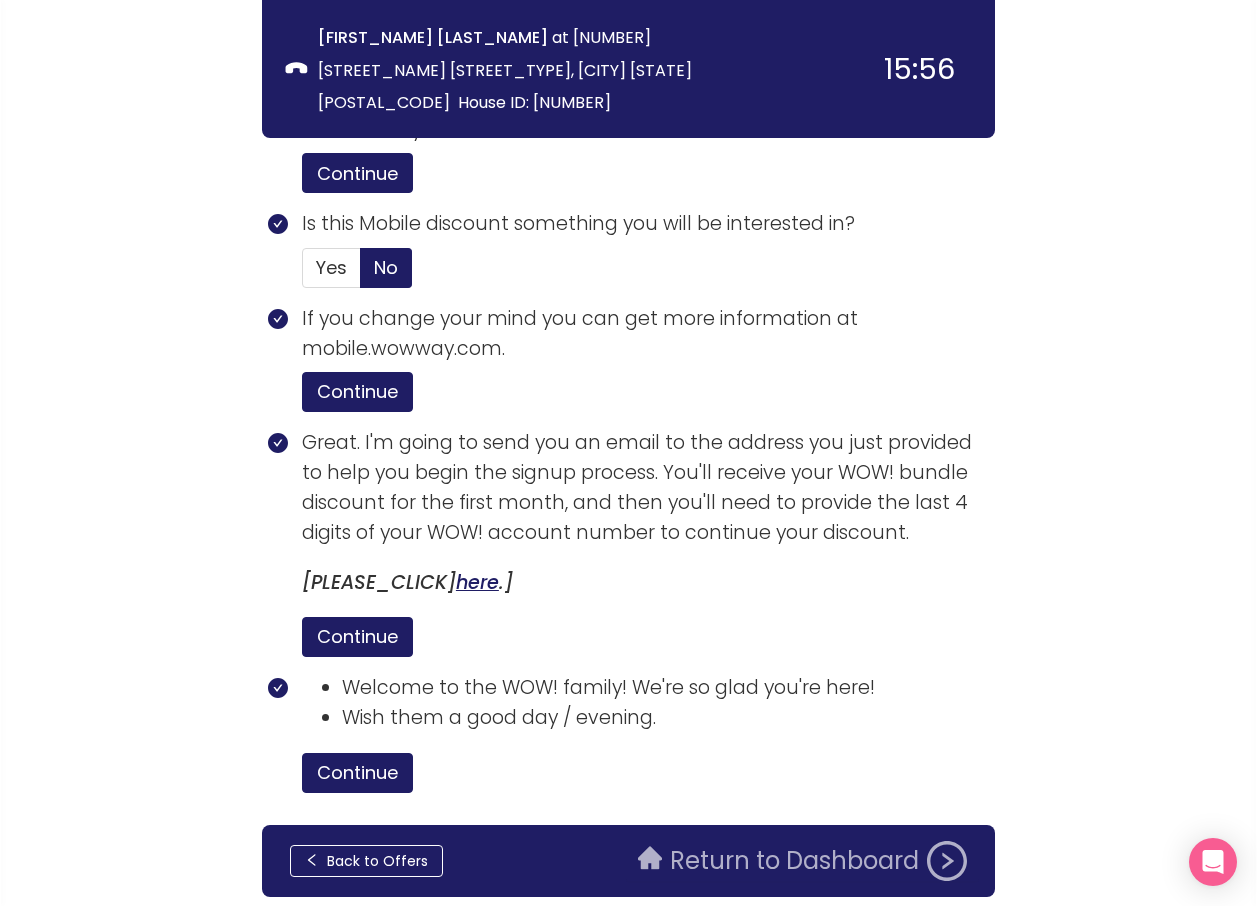 click on "Return to Dashboard" 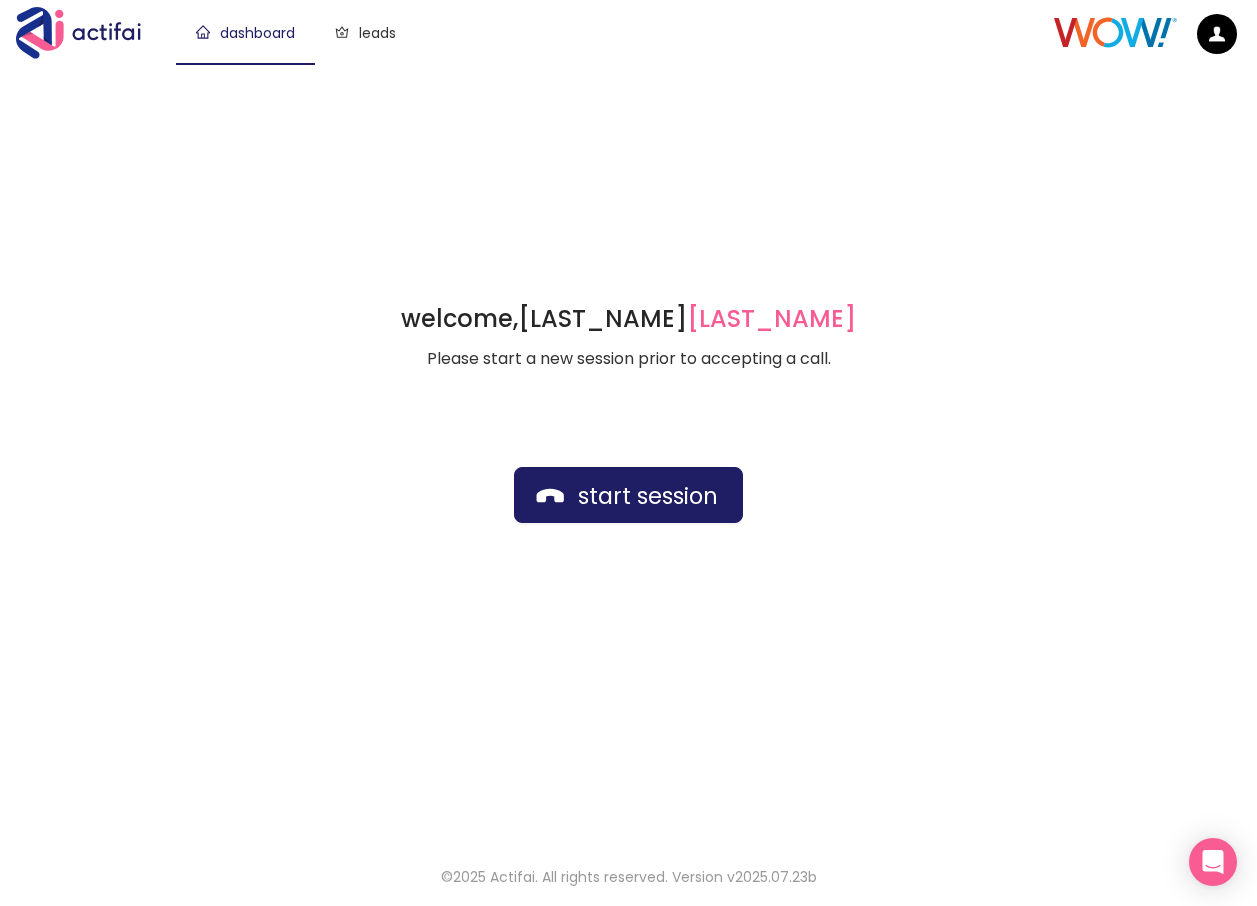 scroll, scrollTop: 0, scrollLeft: 0, axis: both 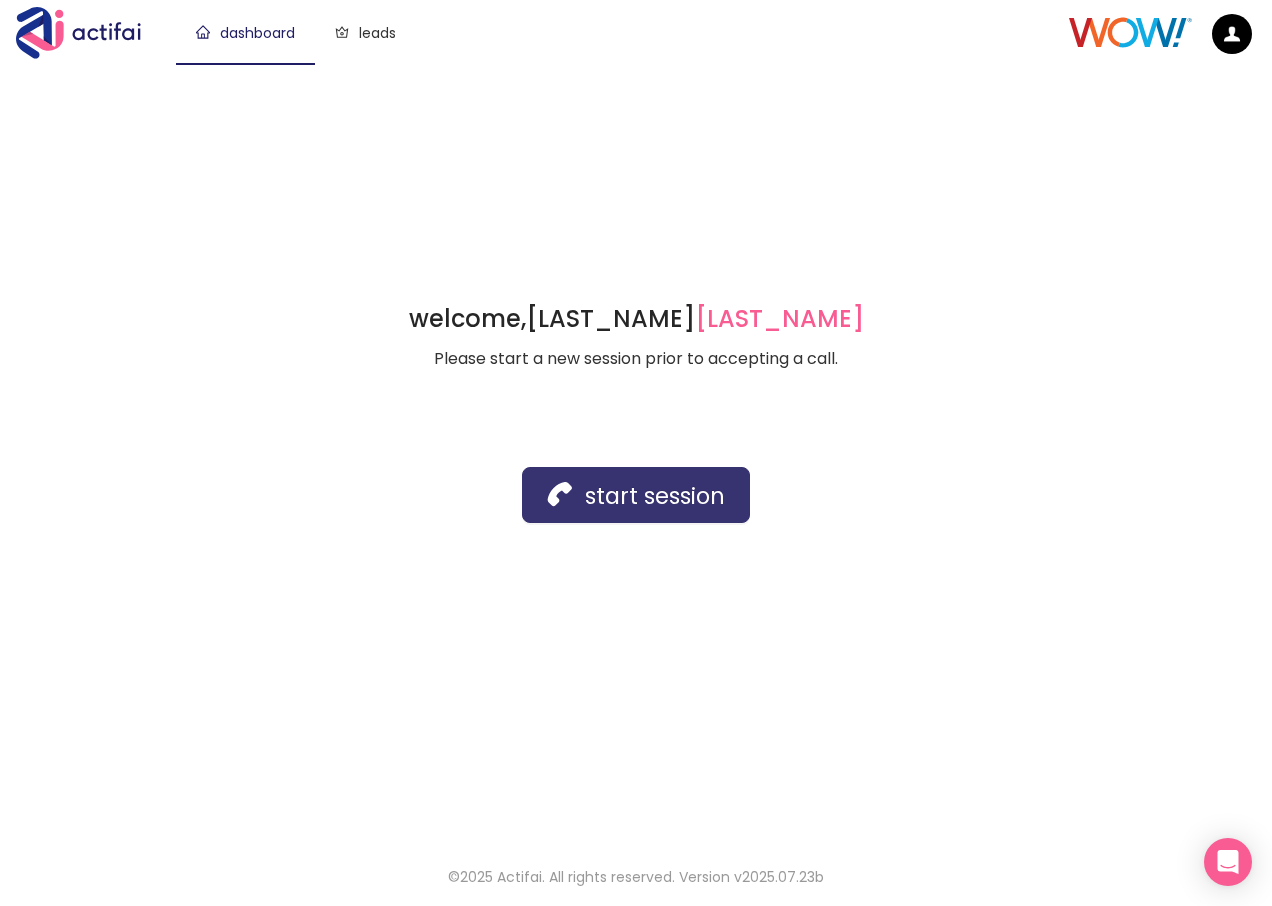 click on "start session" at bounding box center [636, 495] 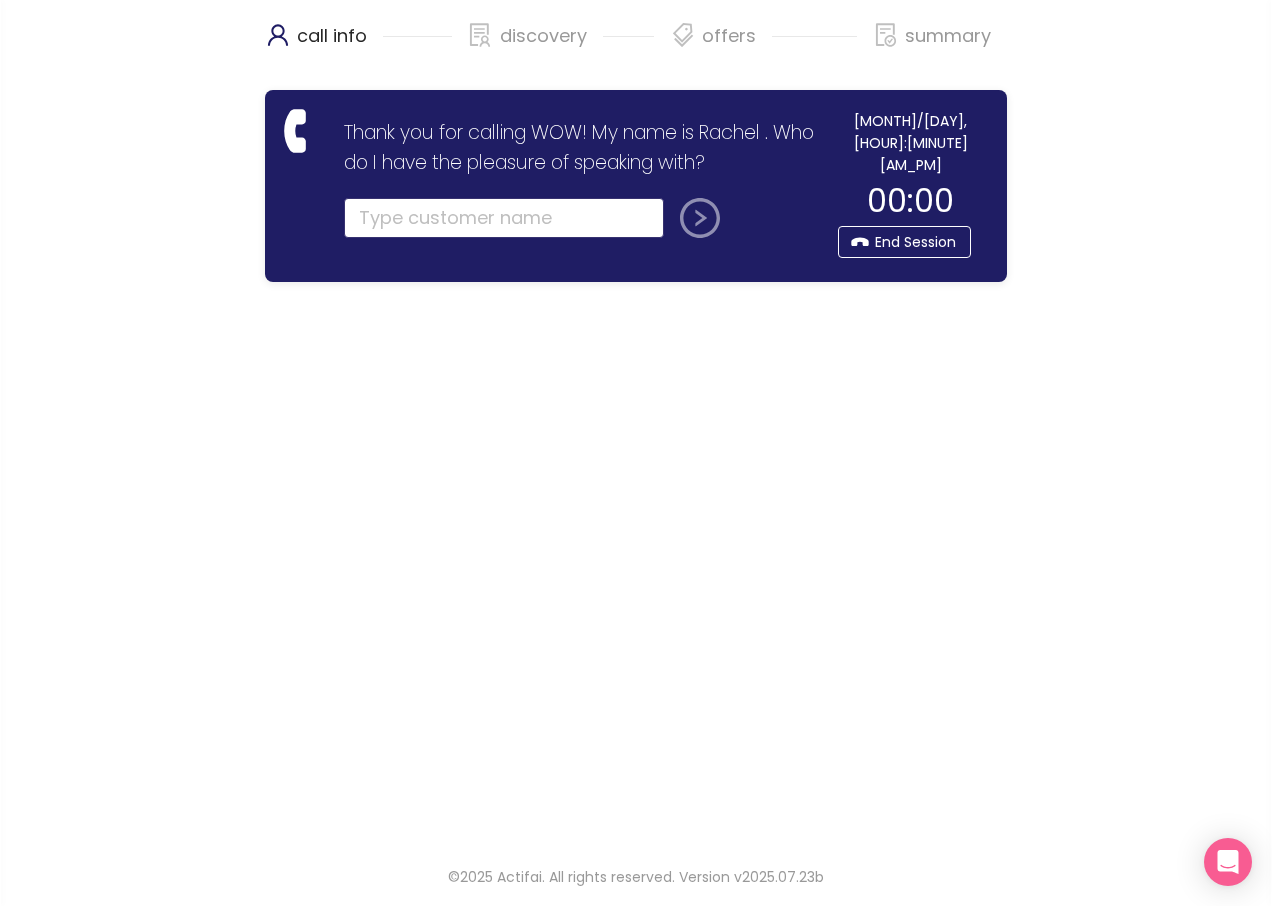 drag, startPoint x: 384, startPoint y: 220, endPoint x: 406, endPoint y: 237, distance: 27.802877 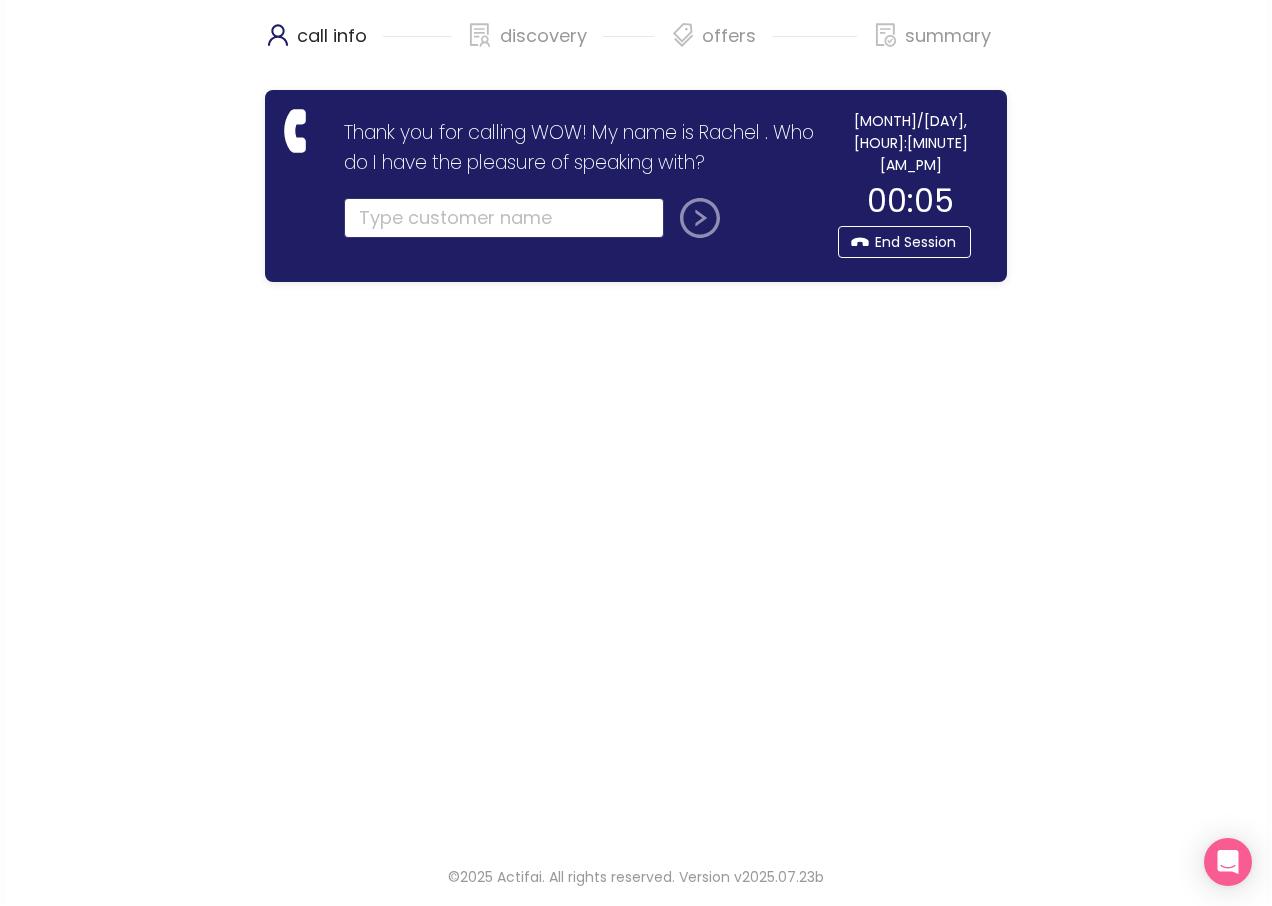 click 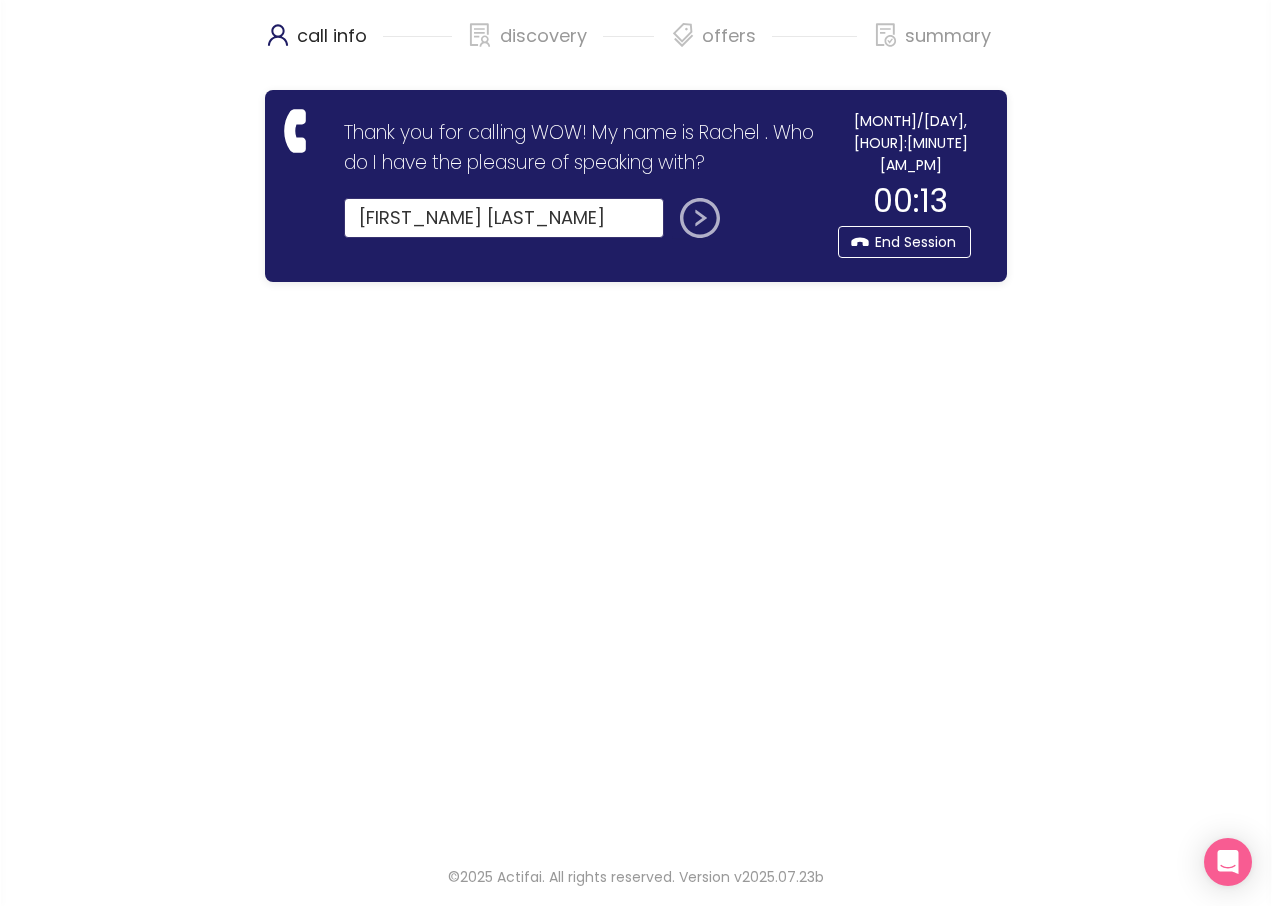 type on "[FIRST_NAME] [LAST_NAME]" 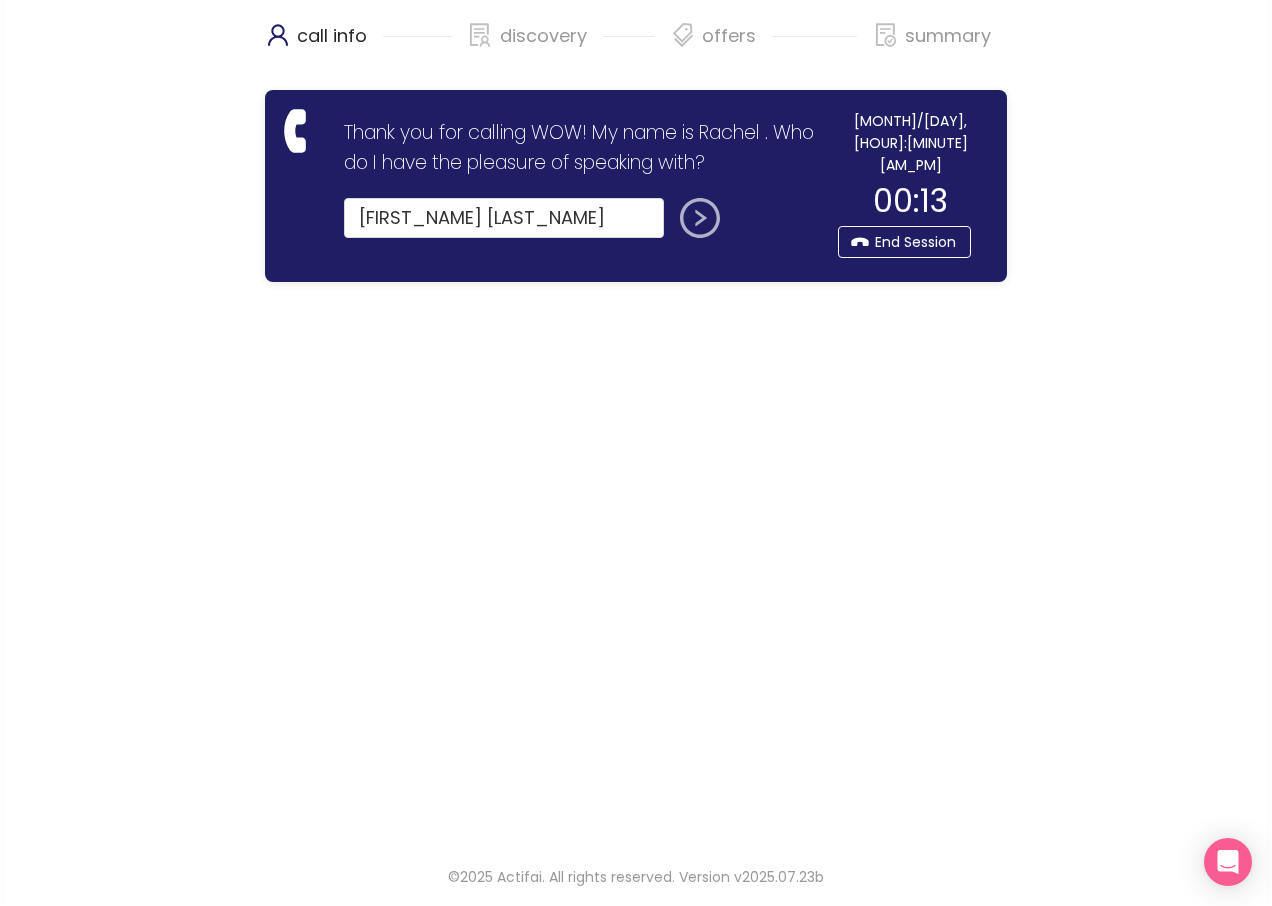 click 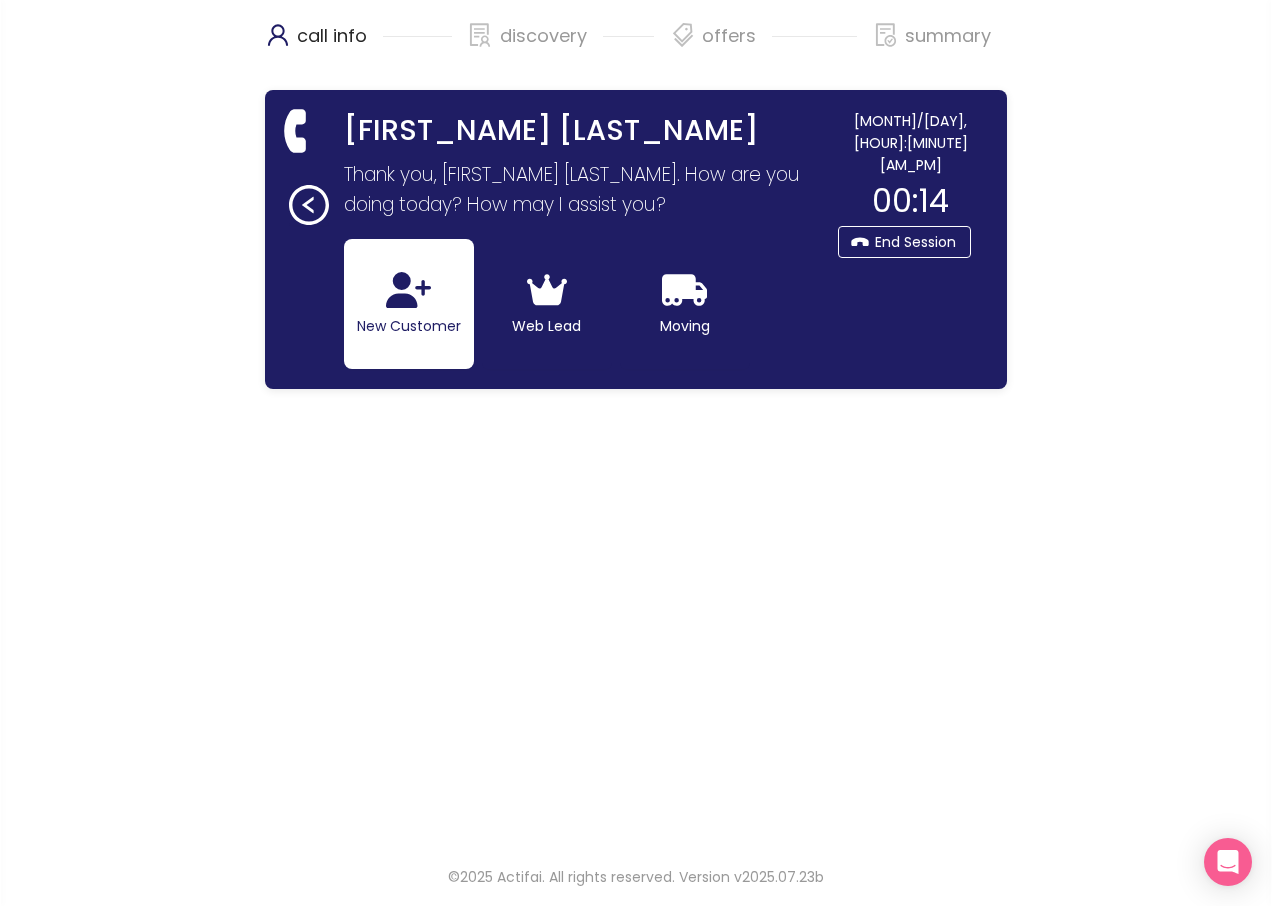 click on "New Customer" 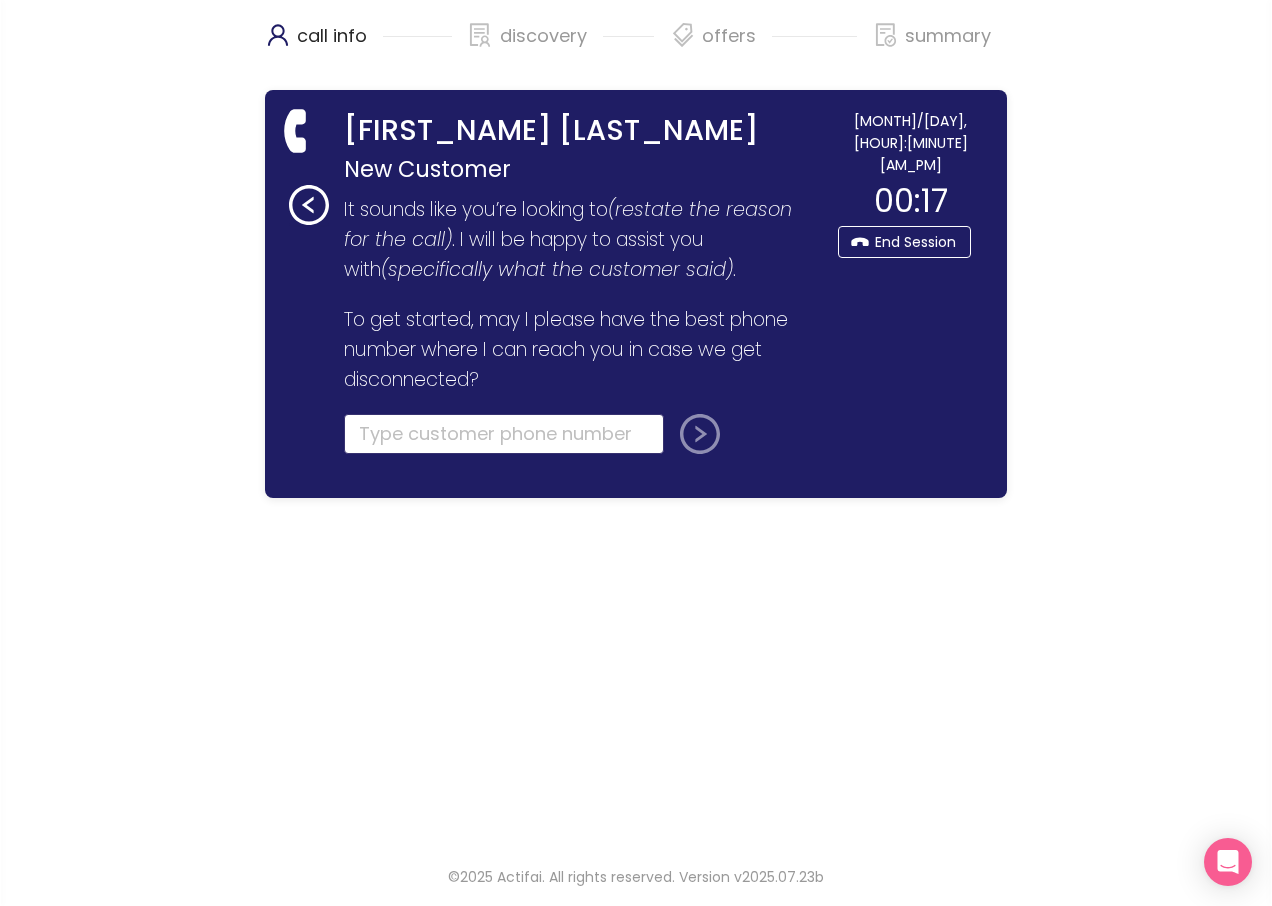 click 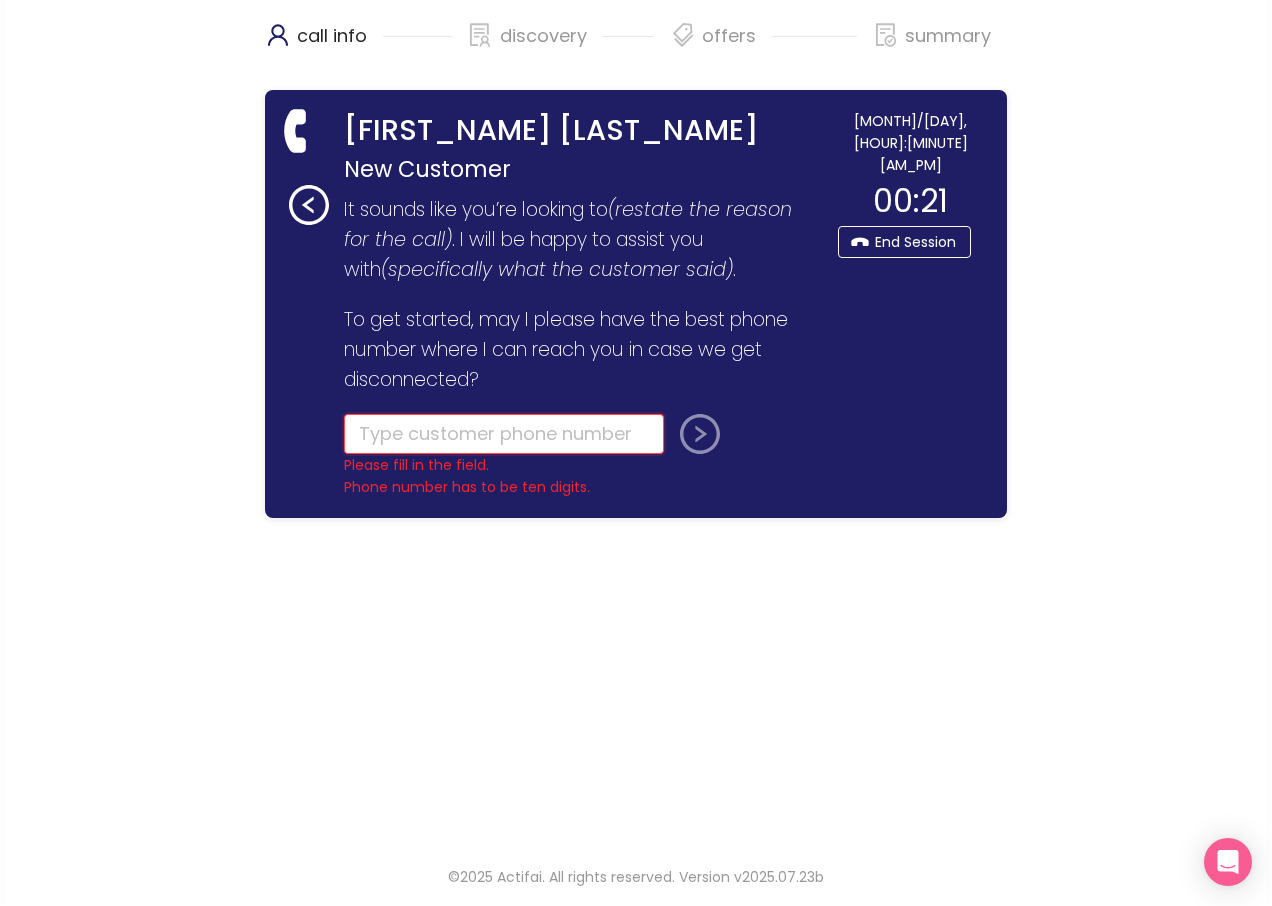 click 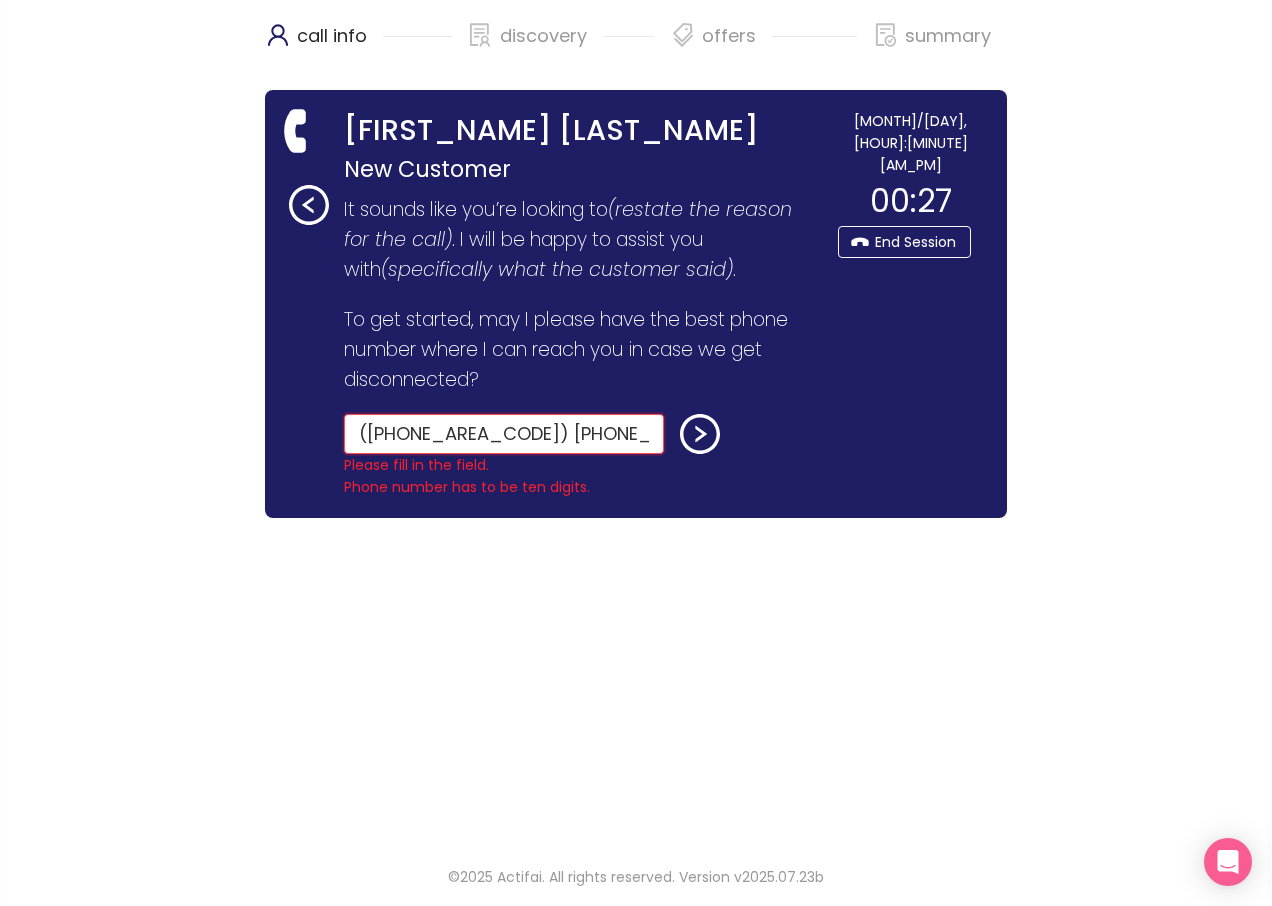 type on "([PHONE_AREA_CODE]) [PHONE_PREFIX]-[PHONE_LINE]" 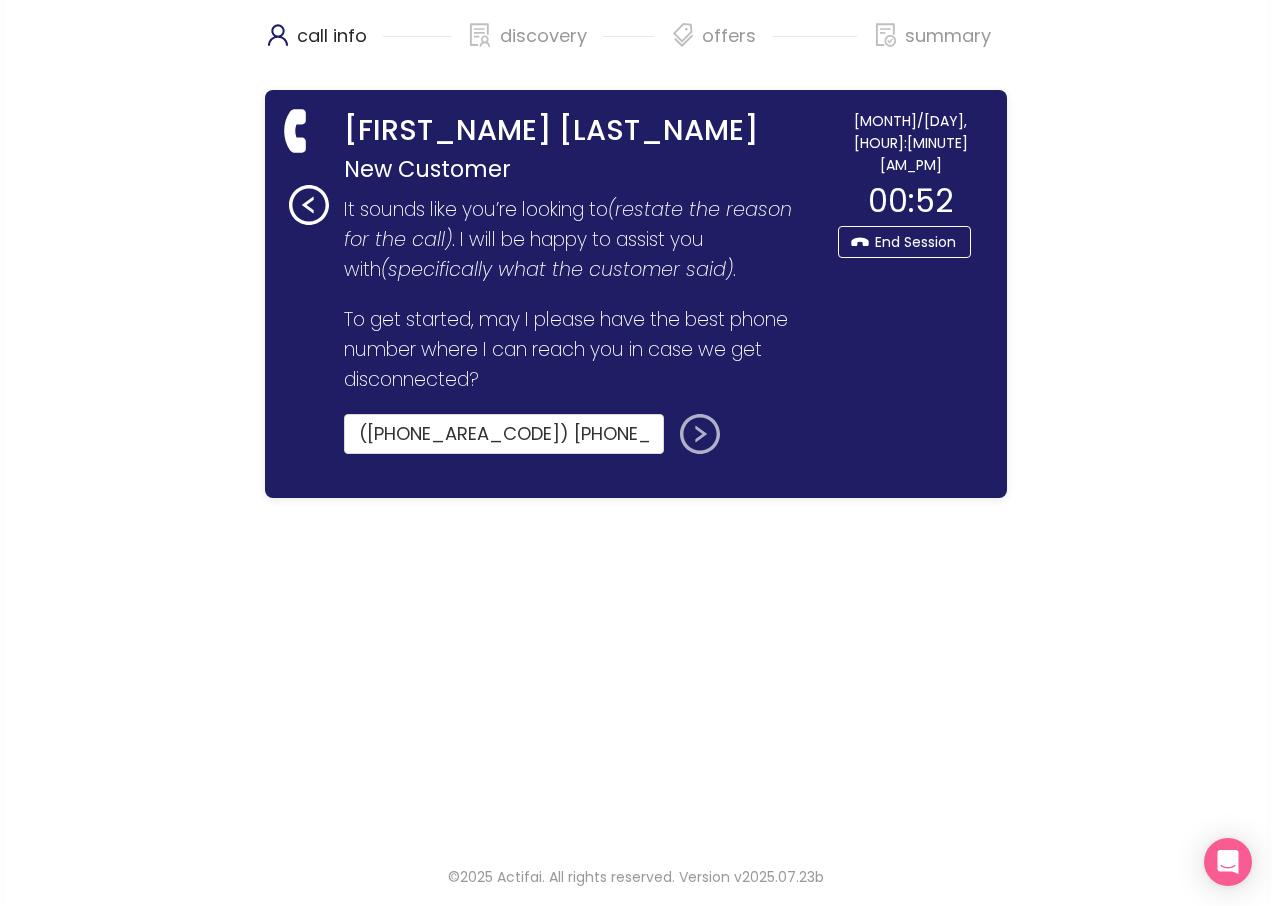 click 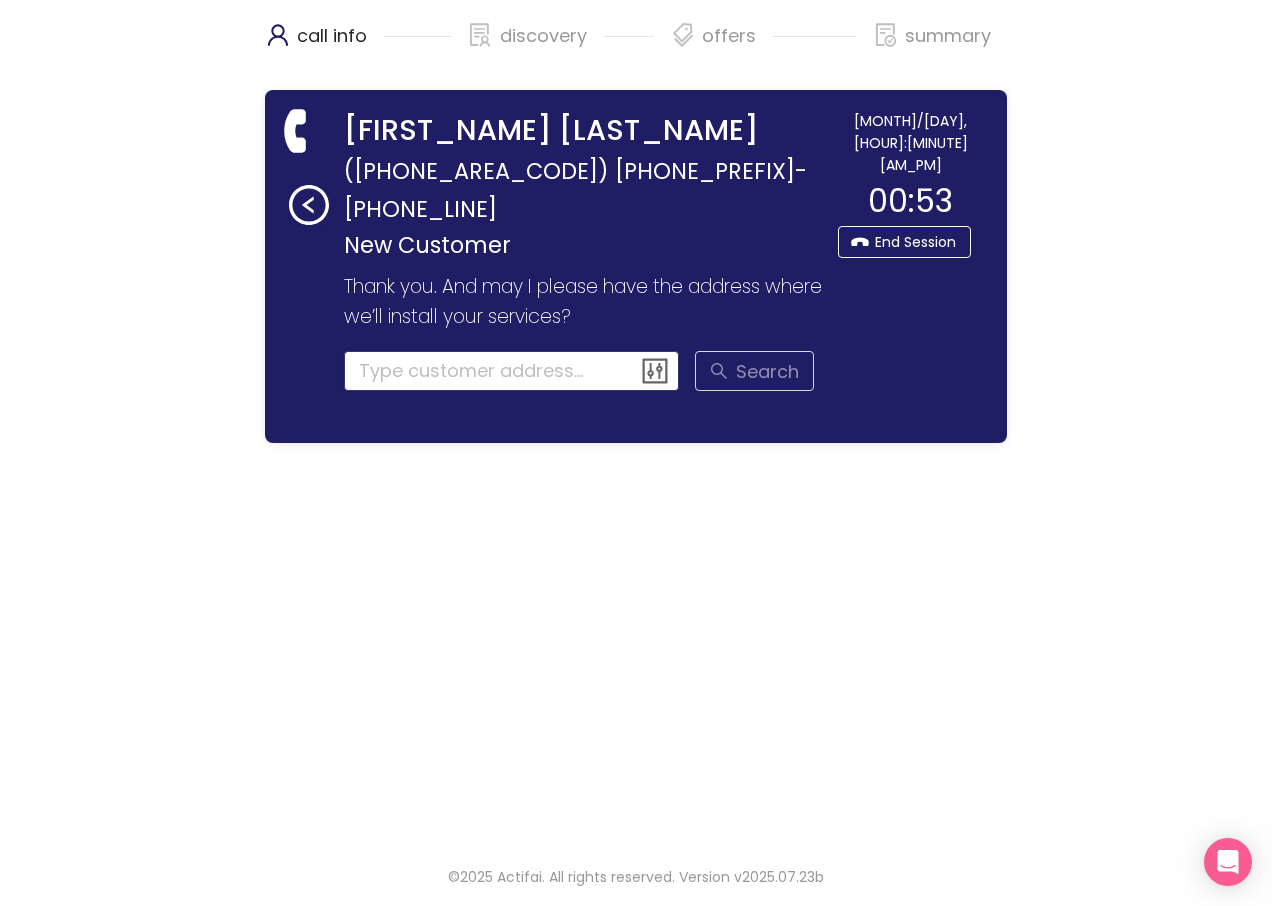 click at bounding box center [512, 371] 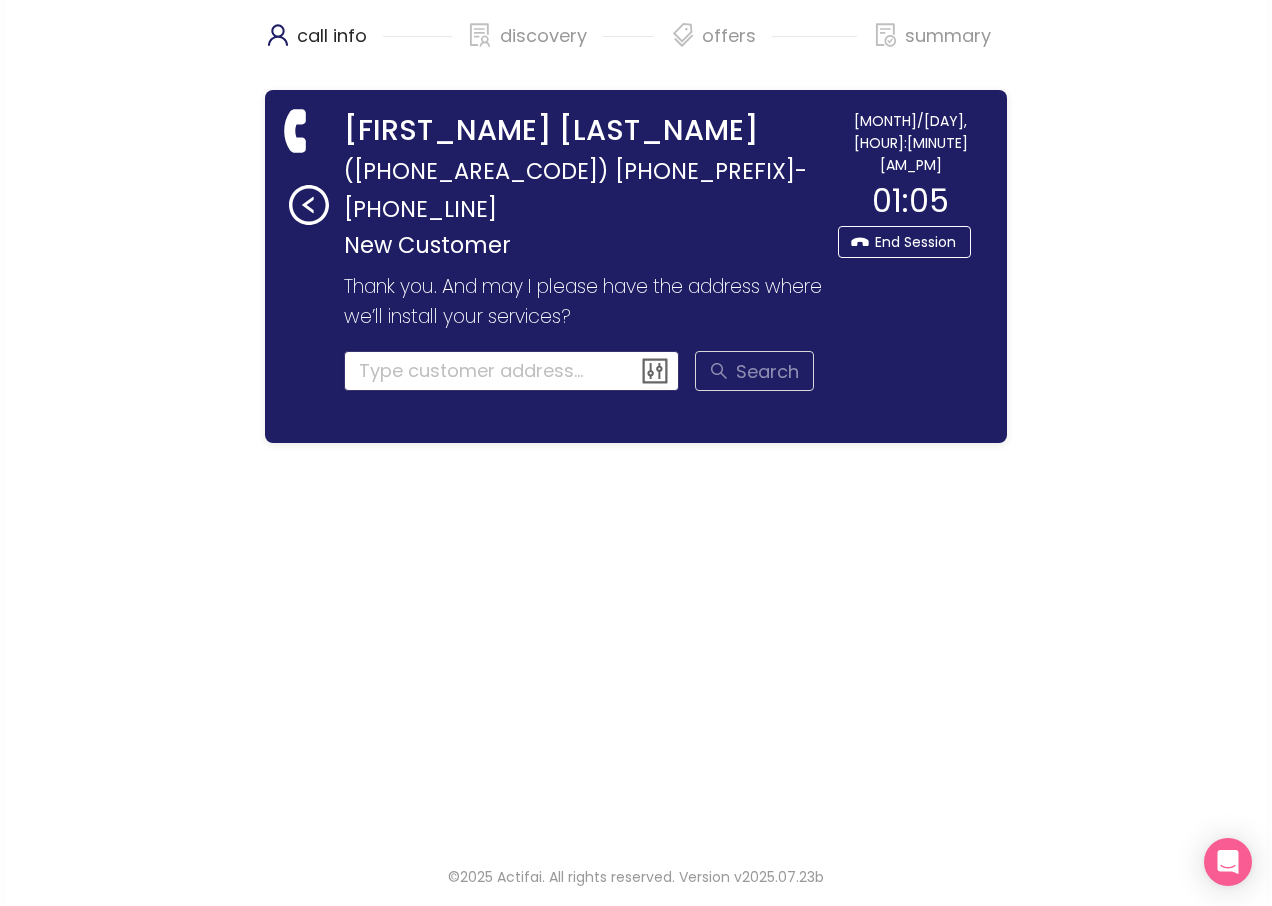 click at bounding box center [512, 371] 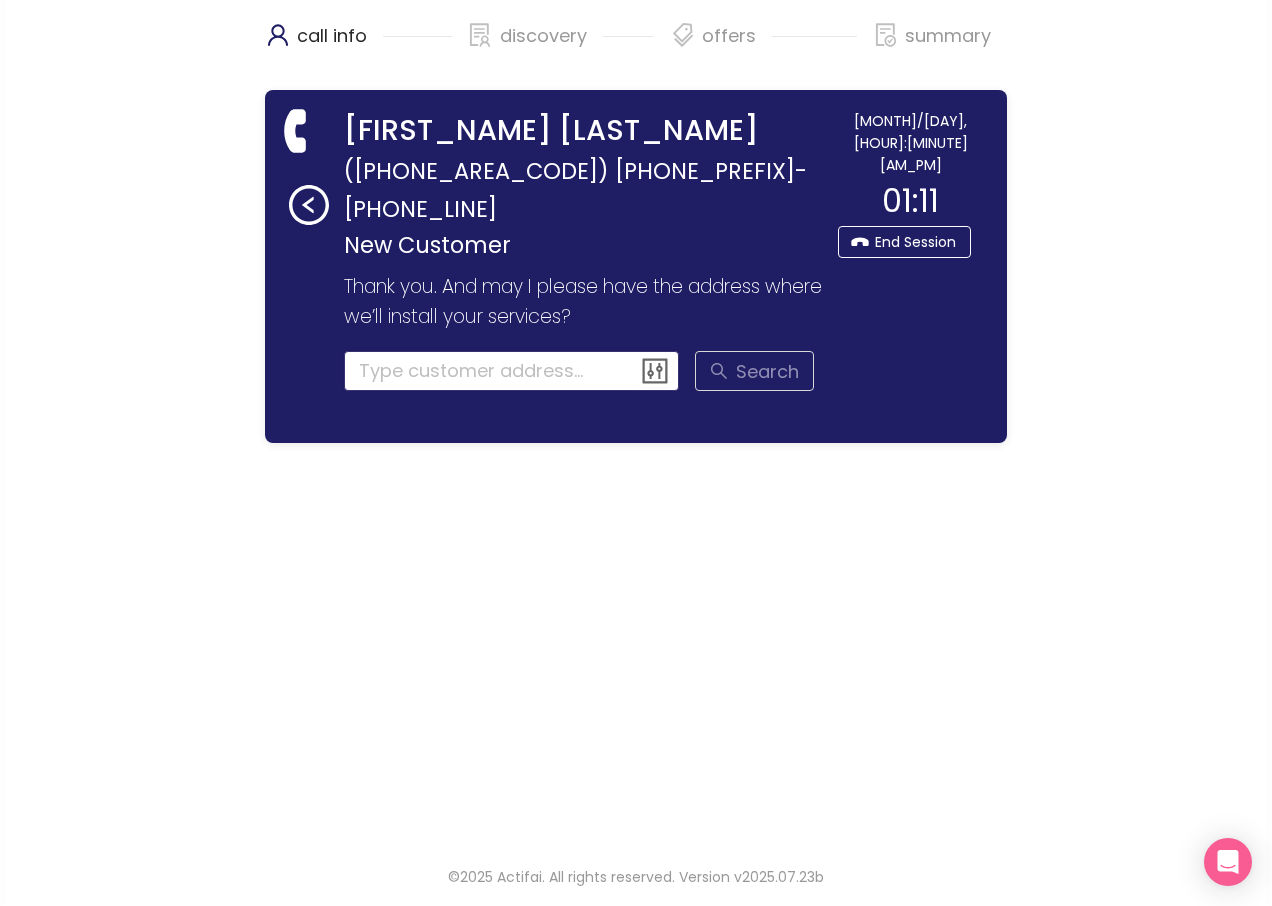 click at bounding box center [512, 371] 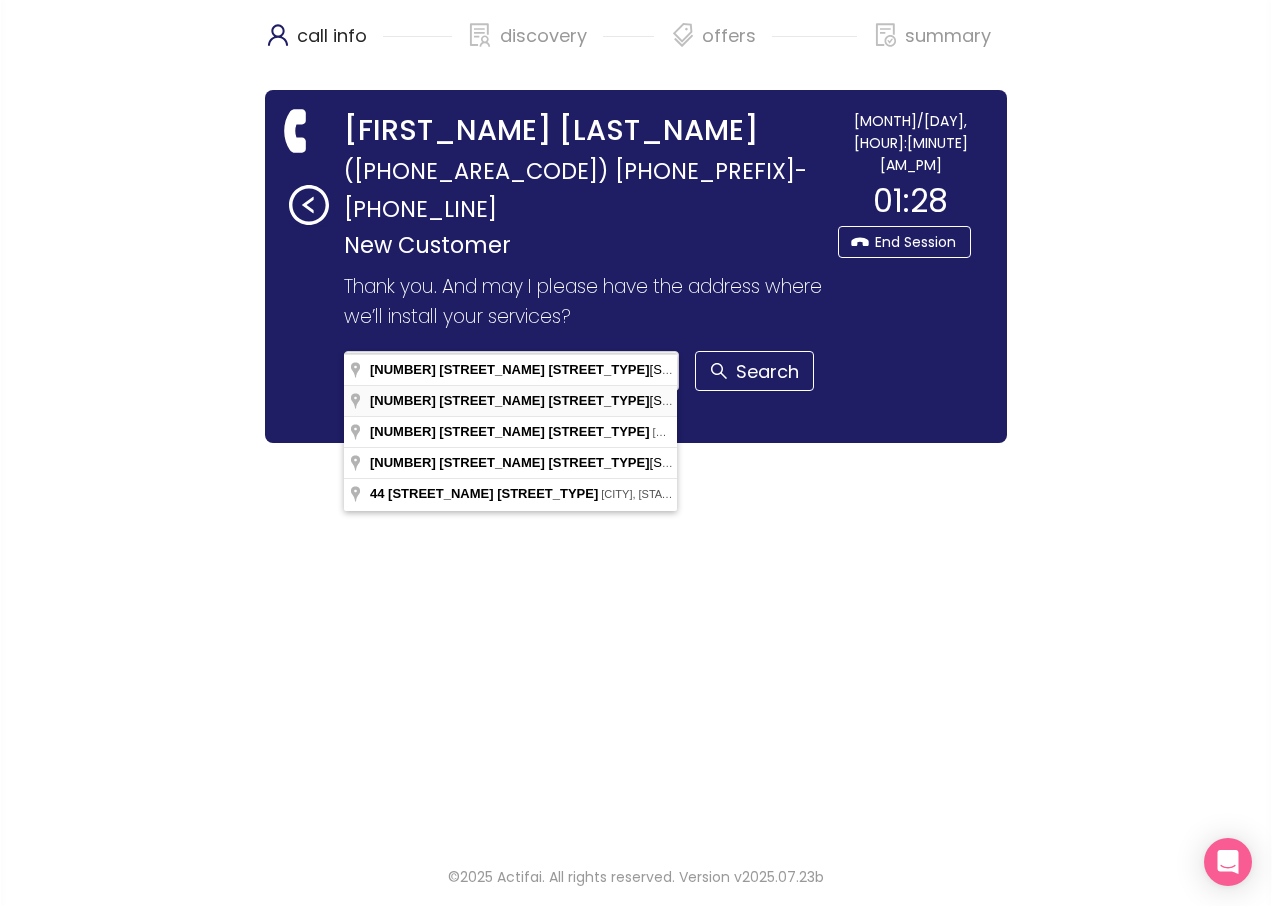 type on "[NUMBER] [STREET_NAME] [STREET_TYPE], [CITY], [STATE], [COUNTRY]" 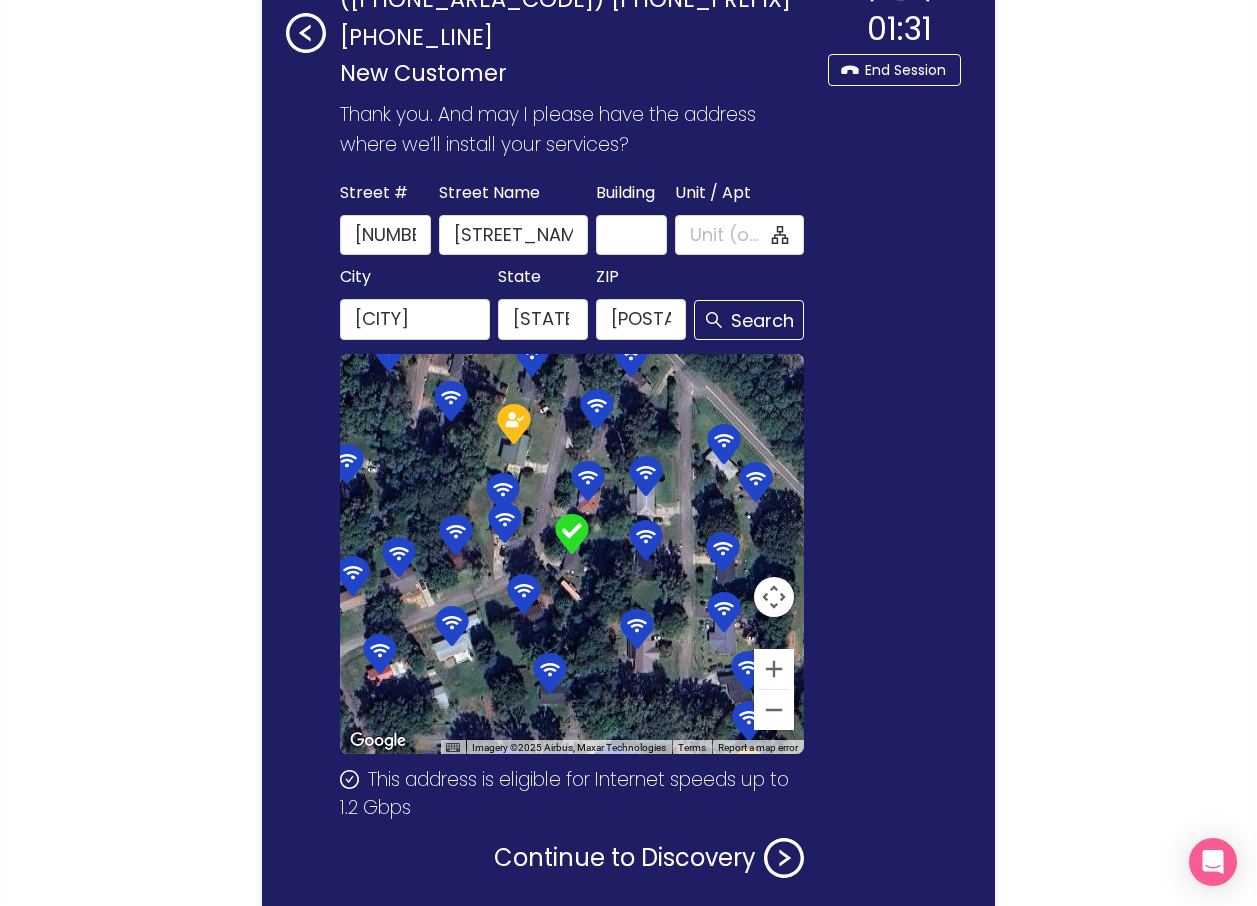 scroll, scrollTop: 230, scrollLeft: 0, axis: vertical 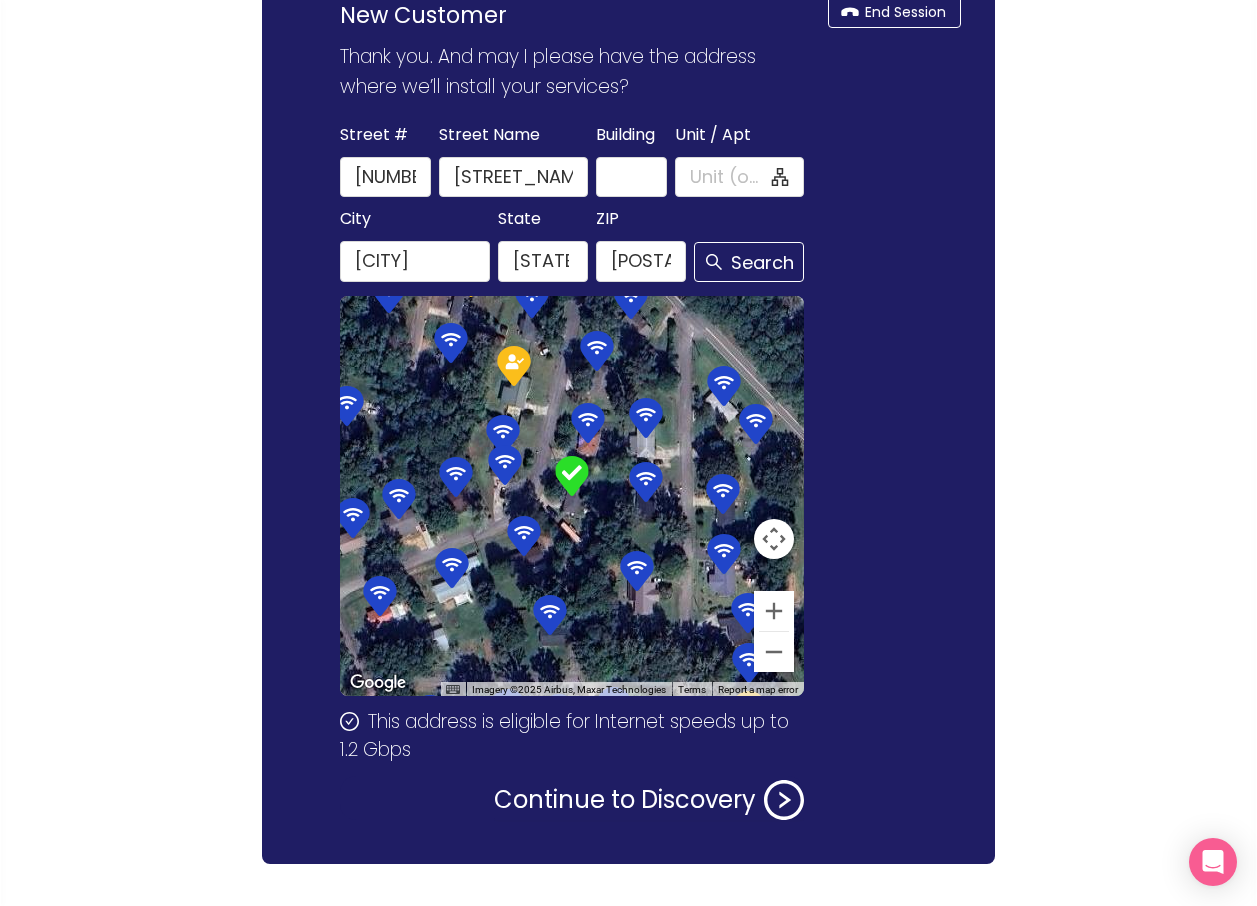 click on "call info discovery offers summary [FIRST_NAME] [LAST_NAME]   ([PHONE_AREA_CODE]) [PHONE_PREFIX]-[PHONE_LINE]   New Customer Thank you for calling WOW! My name is [FIRST_NAME] . Who do I have the pleasure of speaking with? [FIRST_NAME] [LAST_NAME] Thank you, [FIRST_NAME] [LAST_NAME]. How are you doing today? How may I assist you? New Customer Web Lead Moving It sounds like you’re looking to  (restate the reason for the call) . I will be happy to assist you with  (specifically what the customer said) . To get started, may I please have the best phone number where I can reach you in case we get disconnected? ([PHONE_AREA_CODE]) [PHONE_PREFIX]-[PHONE_LINE] Thank you. And may I please have the address where we’ll install your services? Street # [NUMBER] Street Name [STREET_NAME] [STREET_TYPE] Building Unit / Apt City [CITY] State [STATE] ZIP [POSTAL_CODE] Search ← Move left → Move right ↑ Move up ↓ Move down + Zoom in - Zoom out Home Jump left by 75% End Jump right by 75% Page Up Jump up by 75% Page Down Jump down by 75% Map Data Imagery ©2025 Airbus, Maxar Technologies Imagery ©2025 Airbus, Maxar Technologies 20 m  Terms [MONTH]/[DAY], [HOUR]:[MINUTE] [AM_PM]" at bounding box center [628, 325] 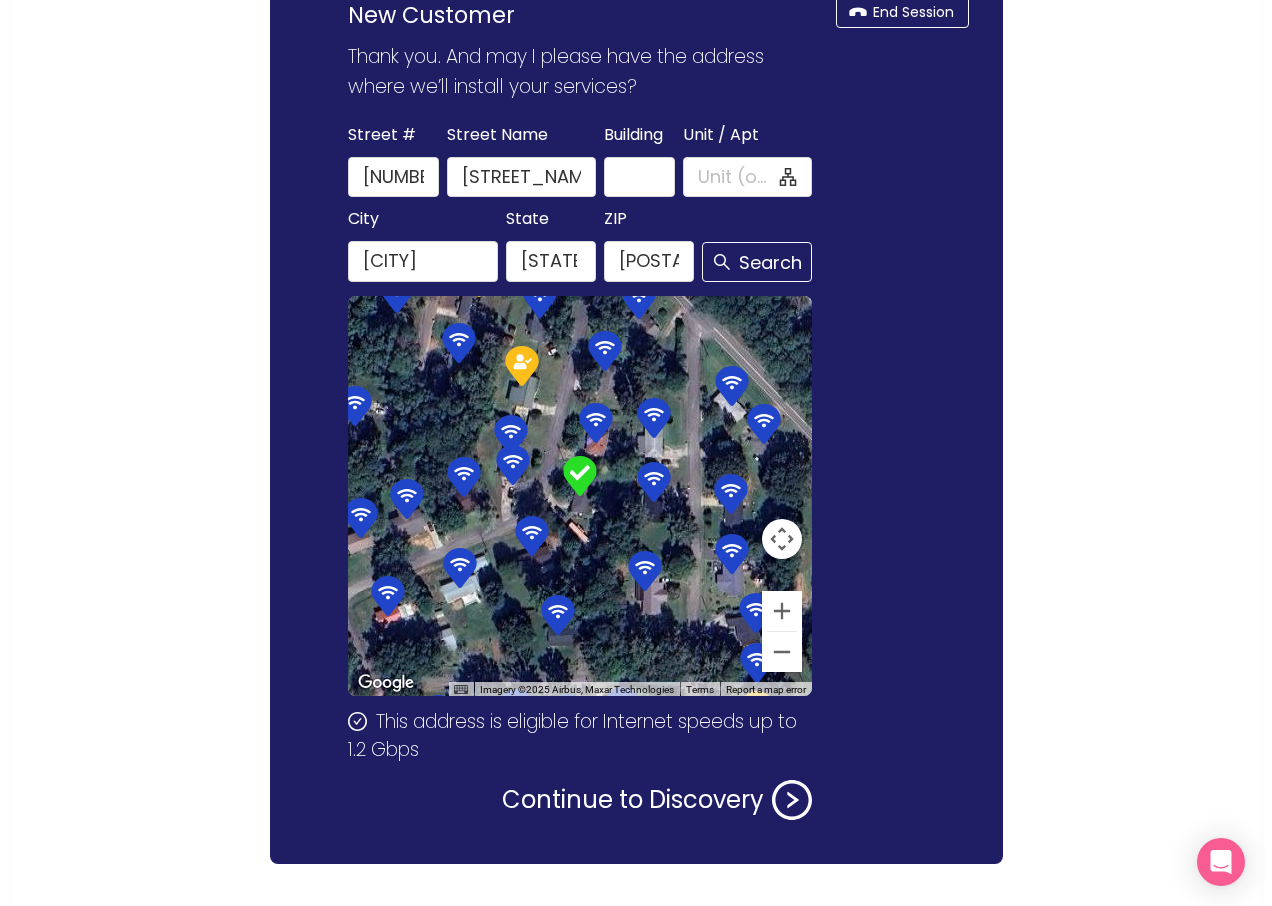 scroll, scrollTop: 0, scrollLeft: 0, axis: both 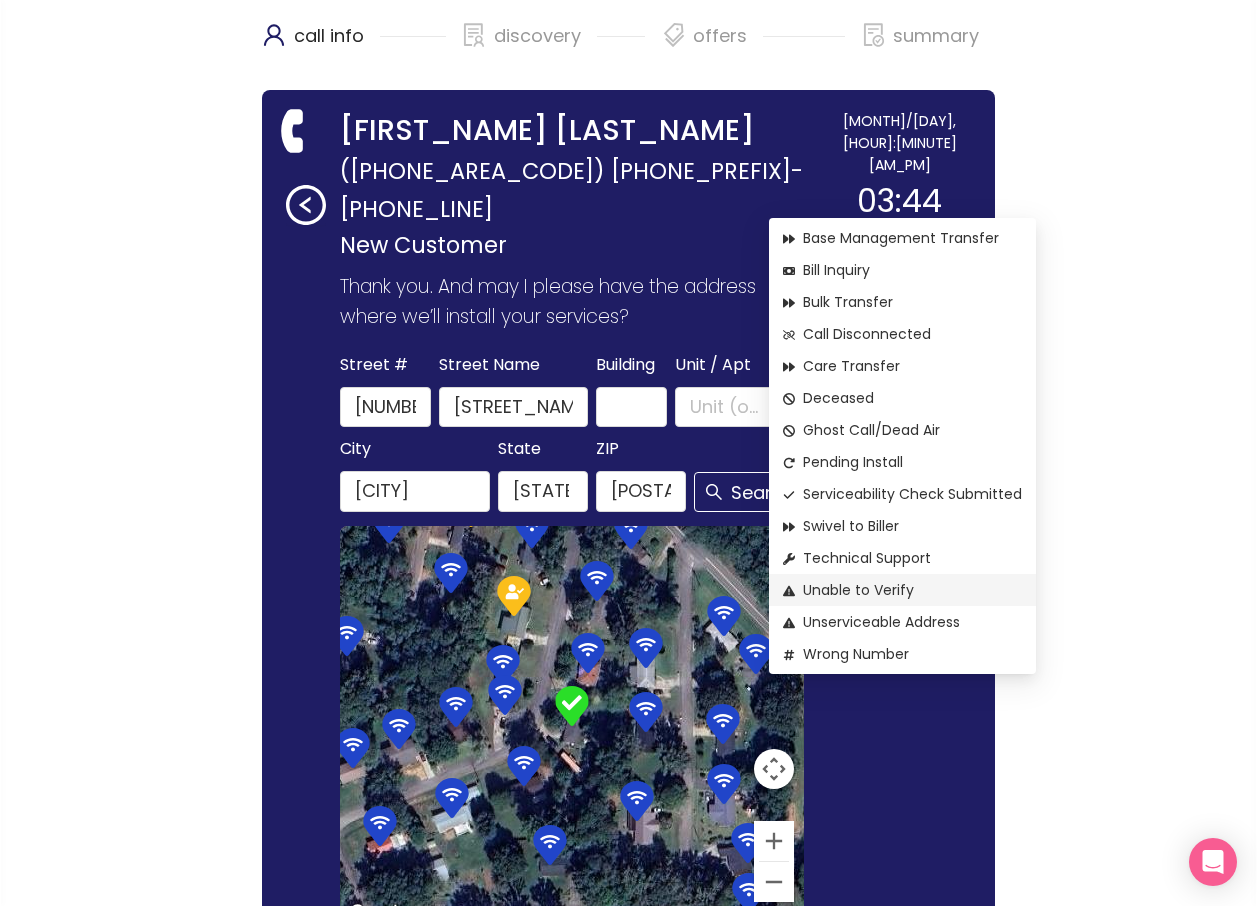 click on "Unable to Verify" 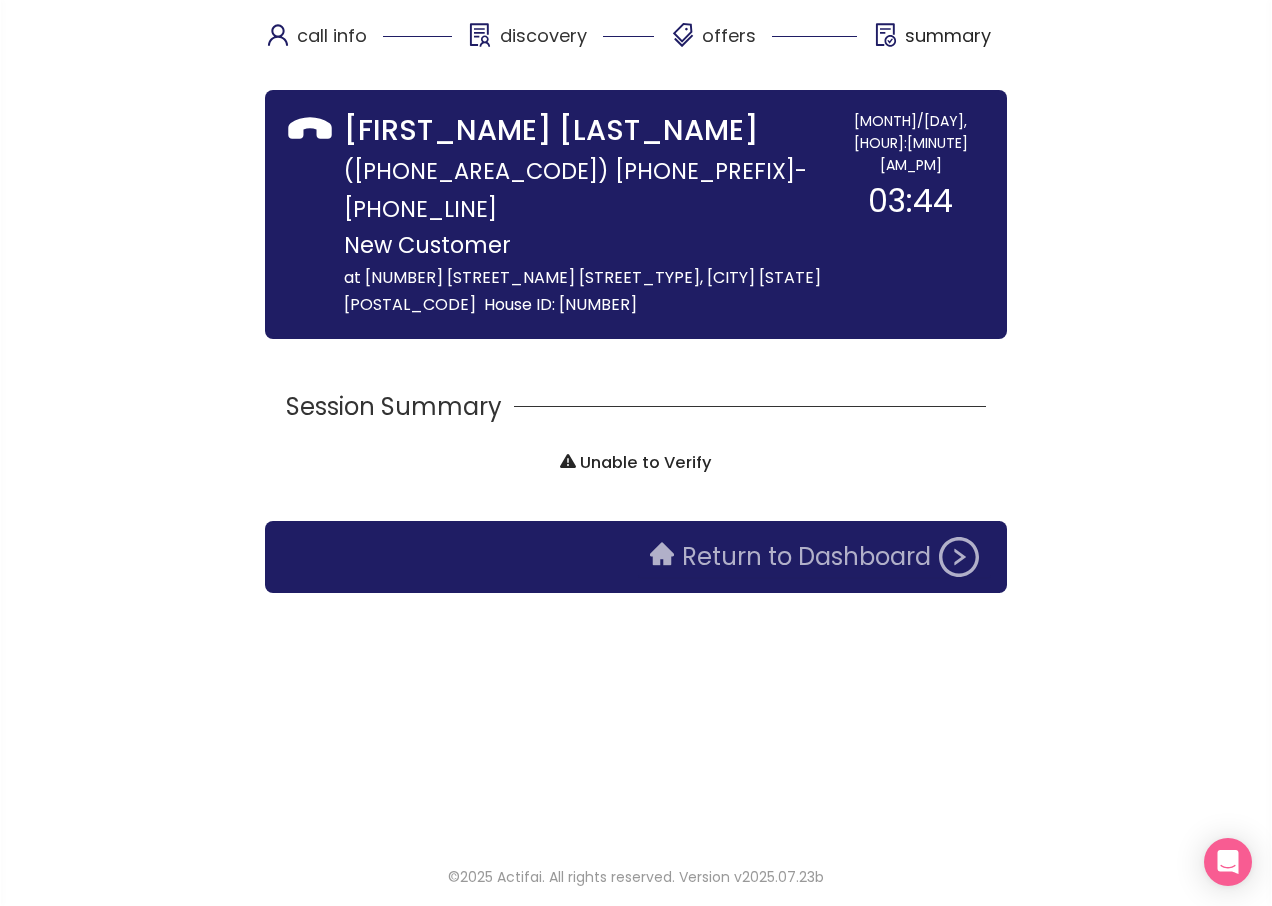 click on "Return to Dashboard" 